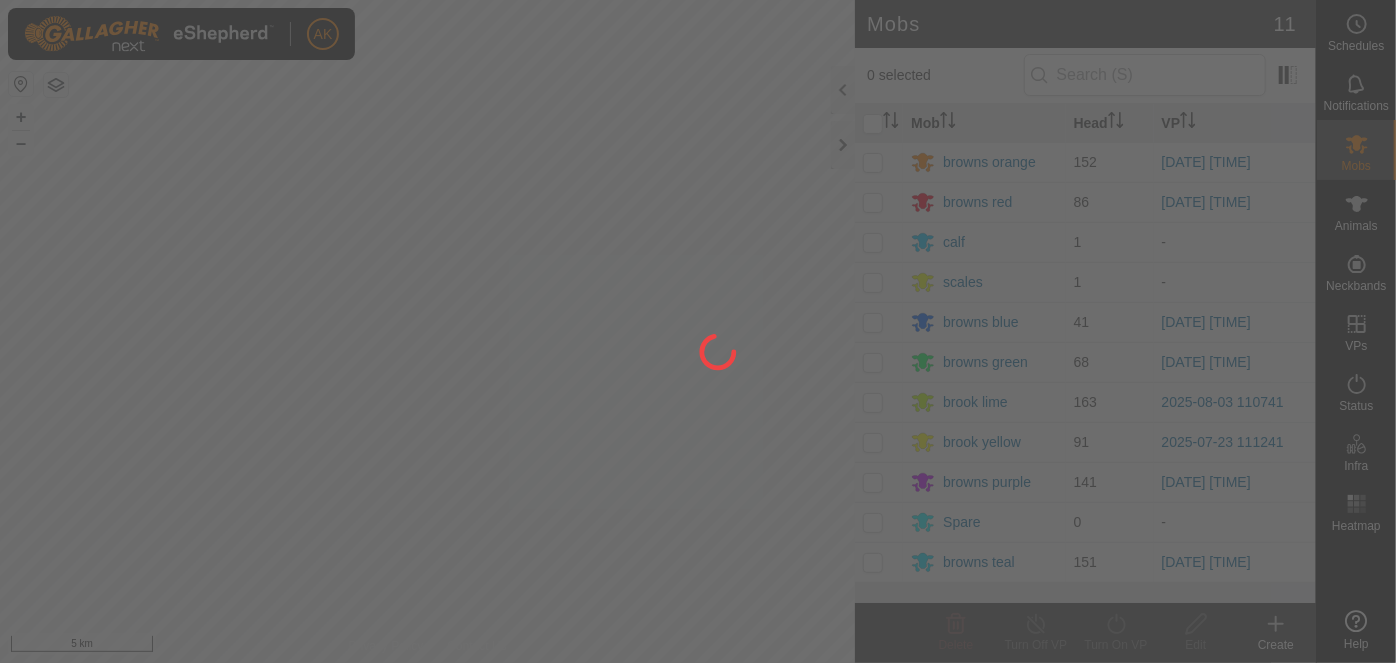 scroll, scrollTop: 0, scrollLeft: 0, axis: both 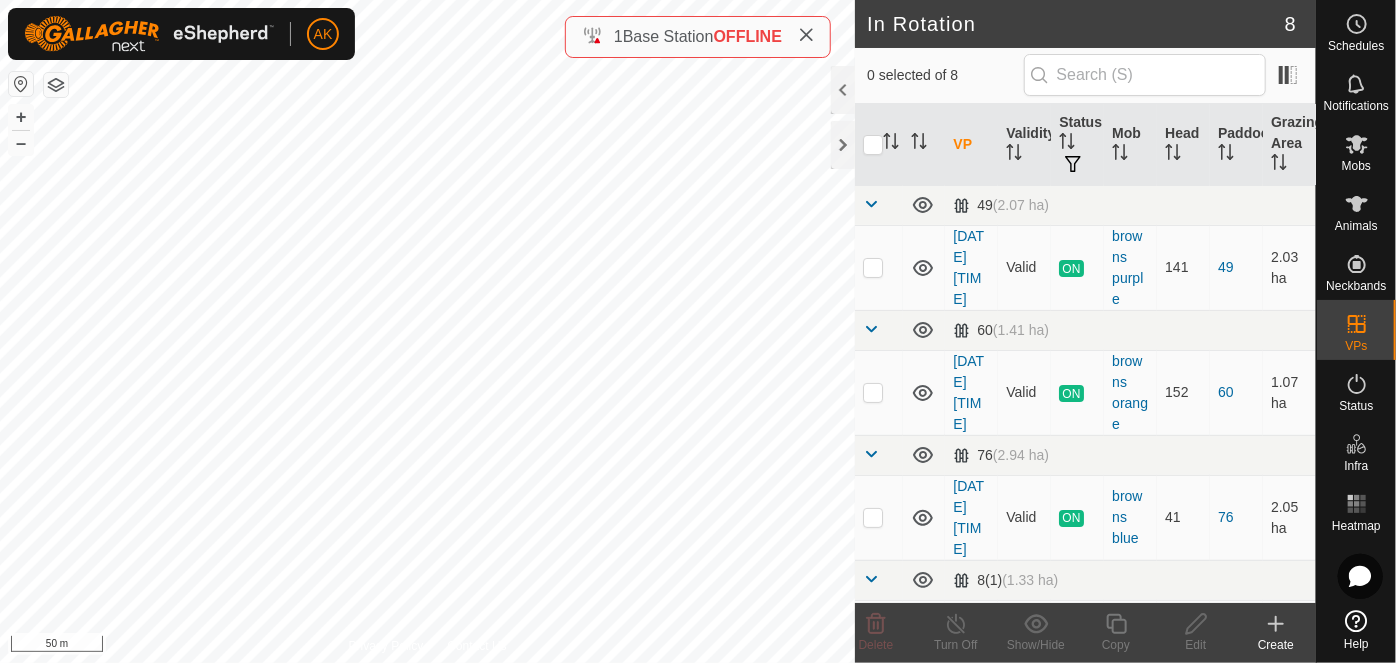 checkbox on "true" 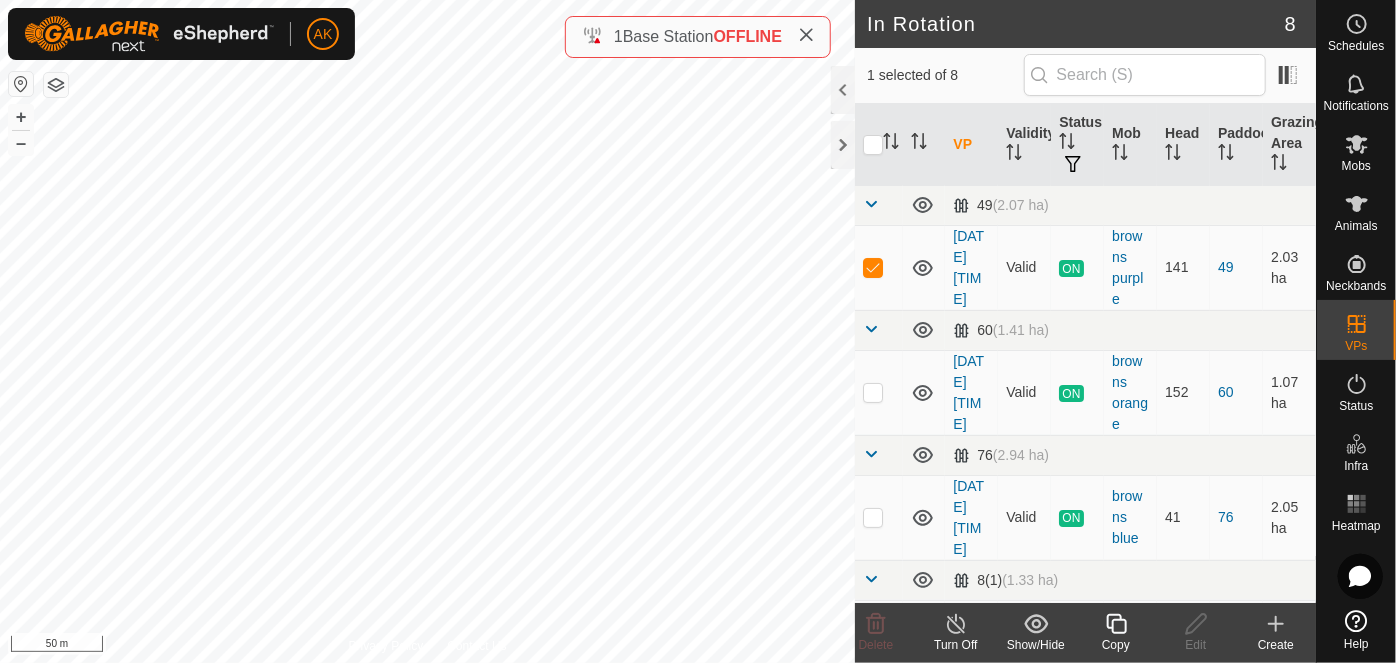 click 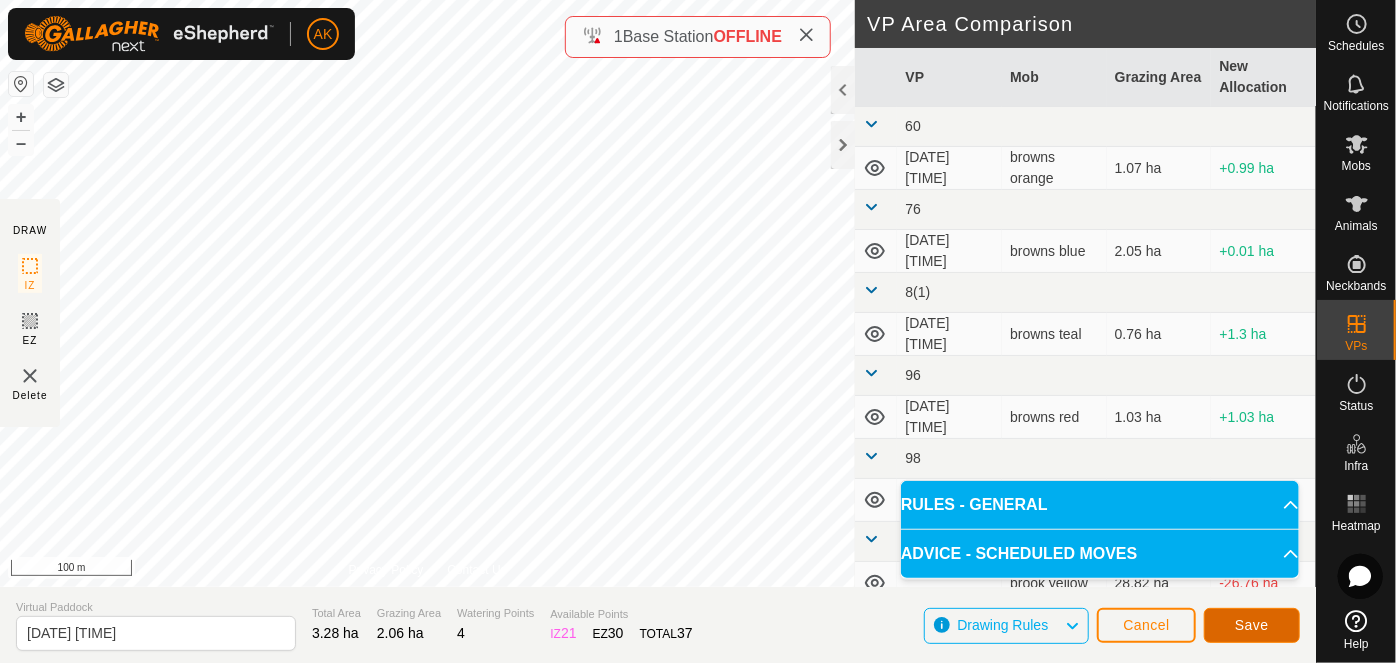 click on "Save" 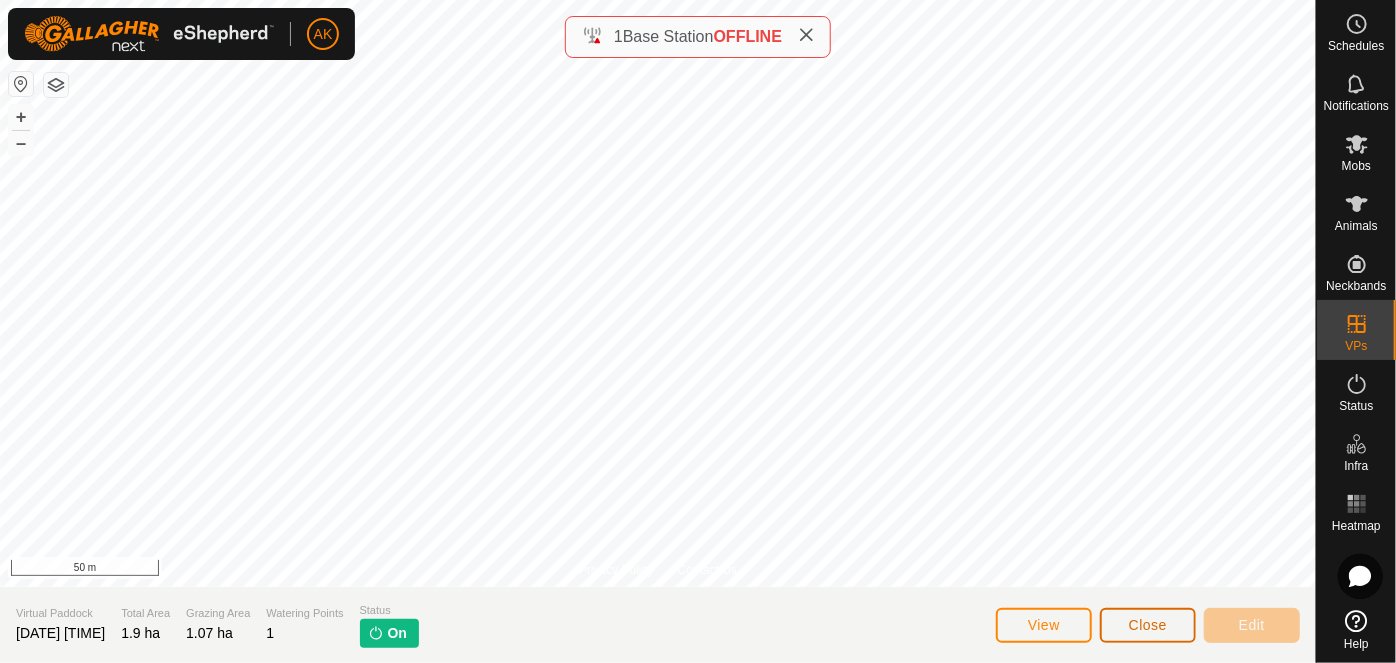 click on "Close" 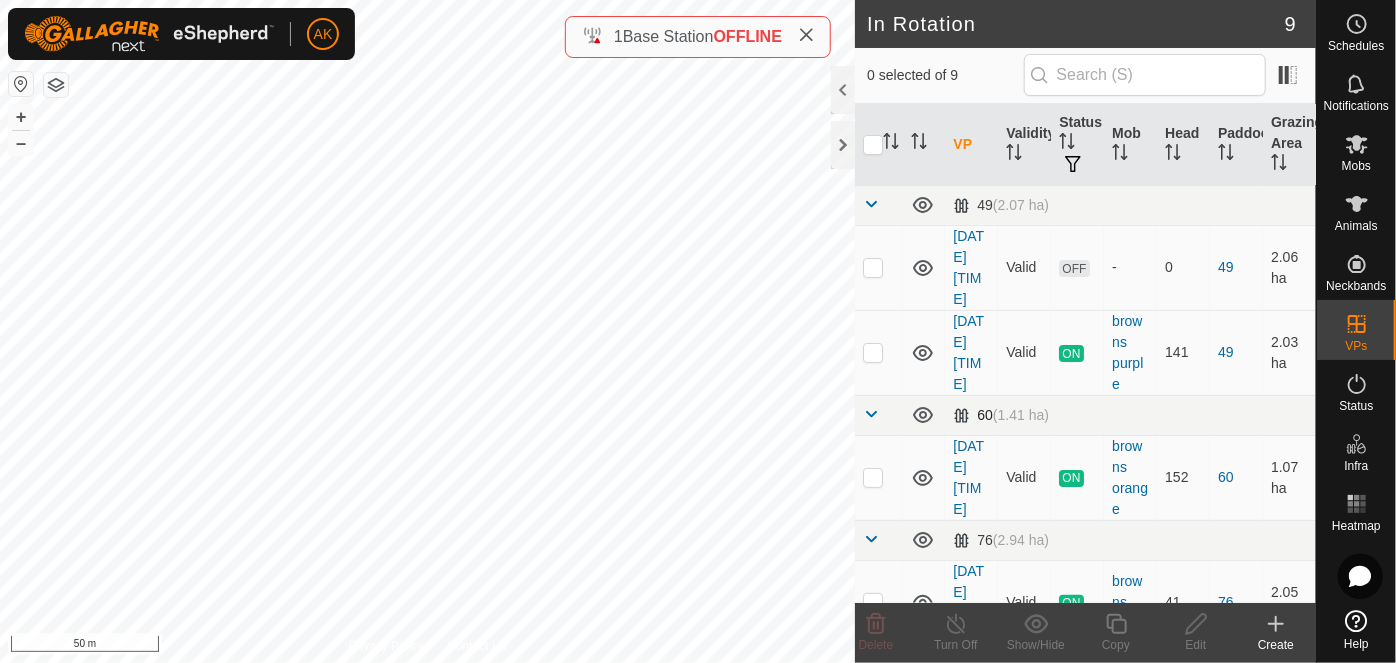 checkbox on "true" 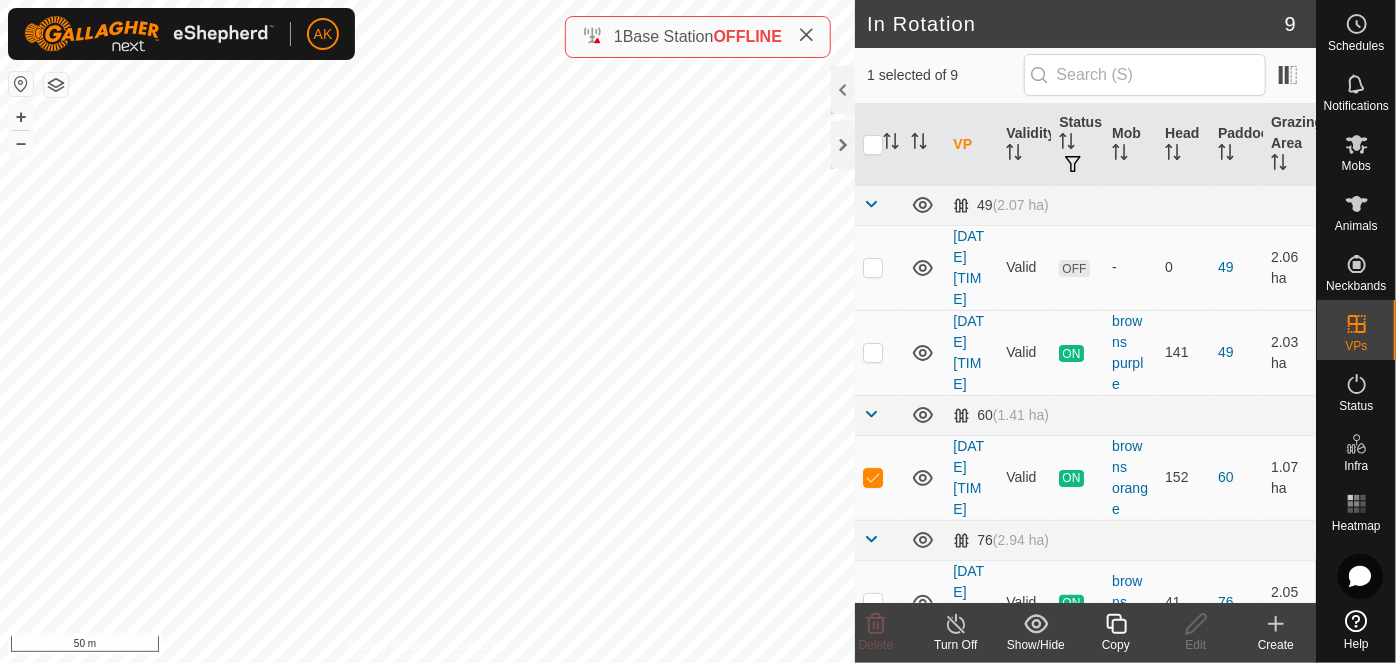 click 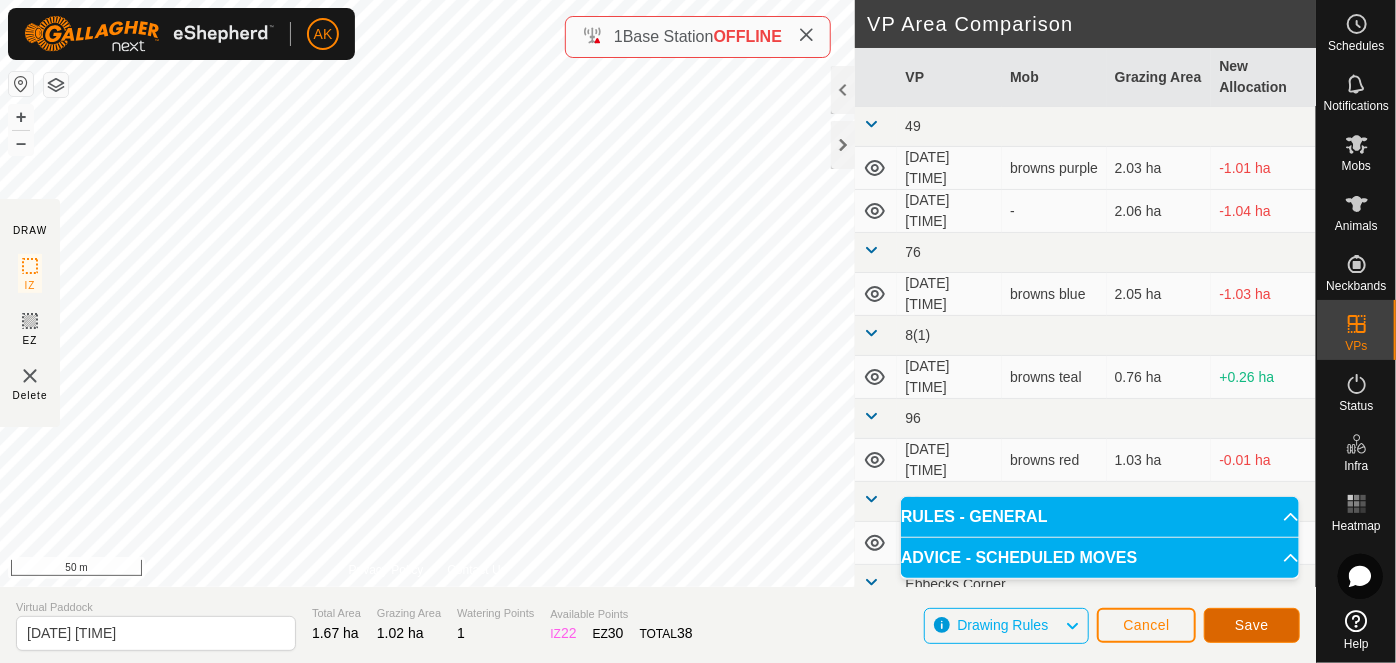 click on "Save" 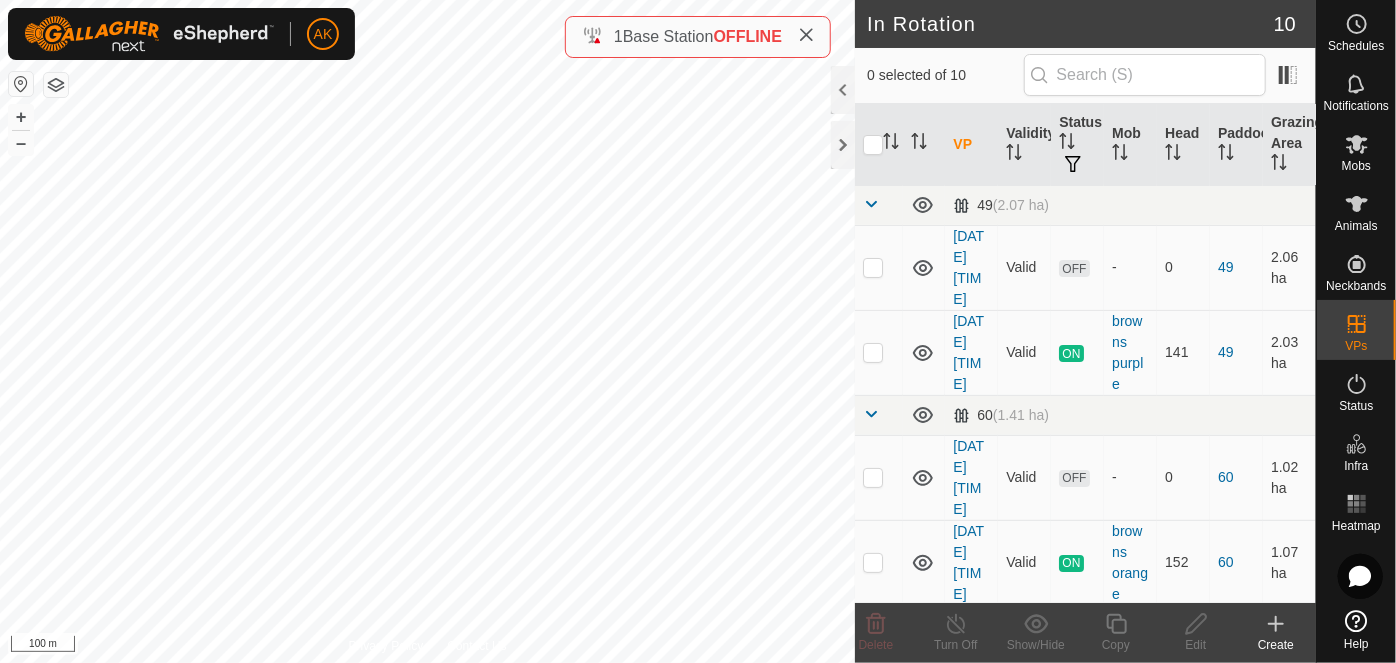 checkbox on "true" 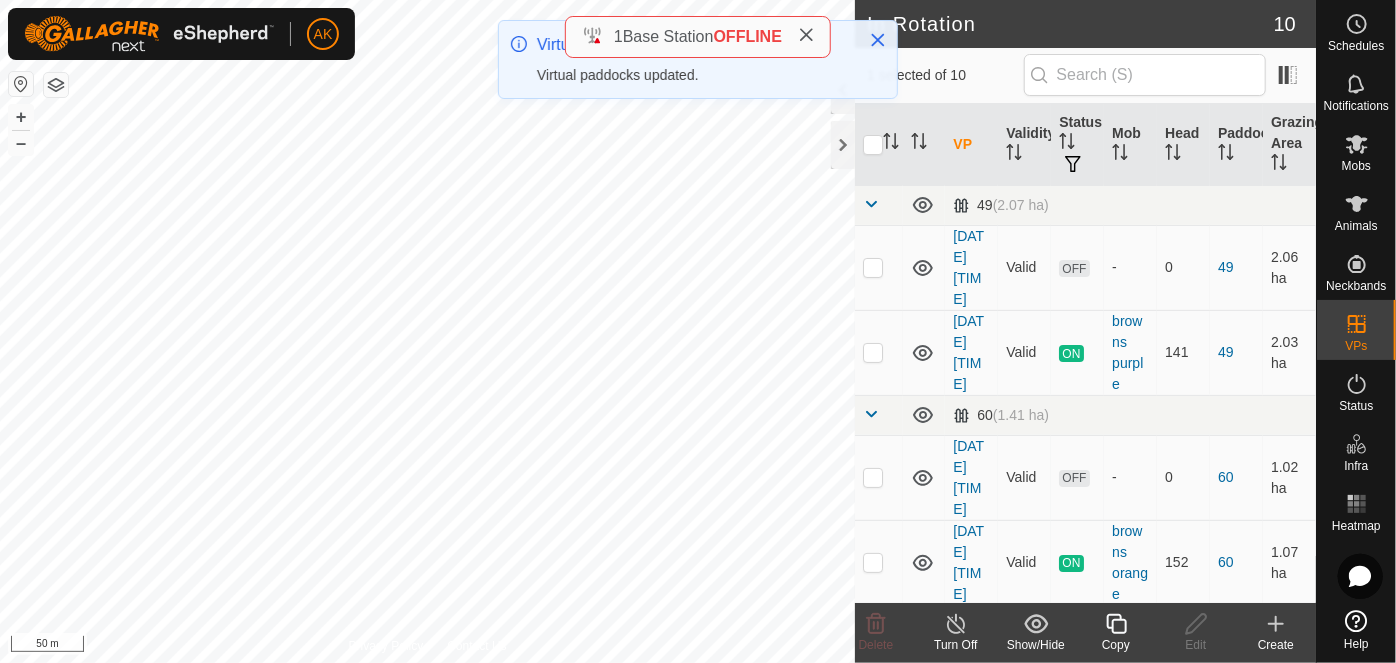 click 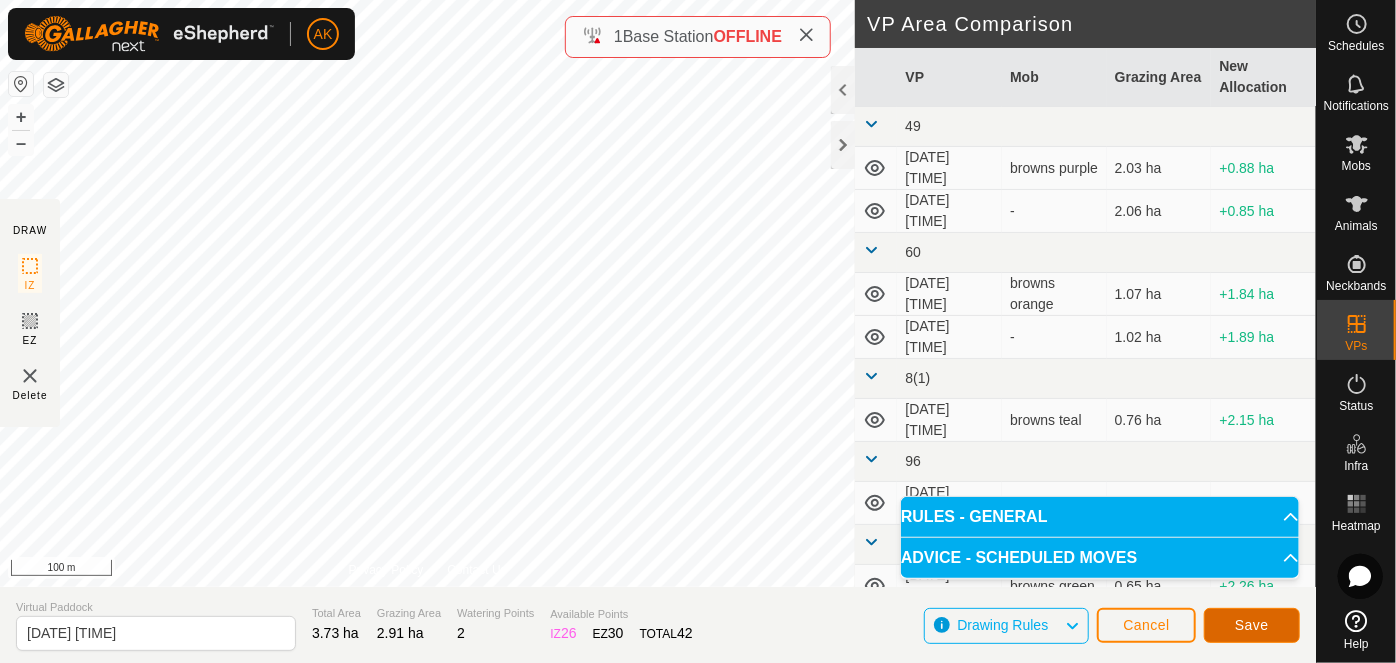 click on "Save" 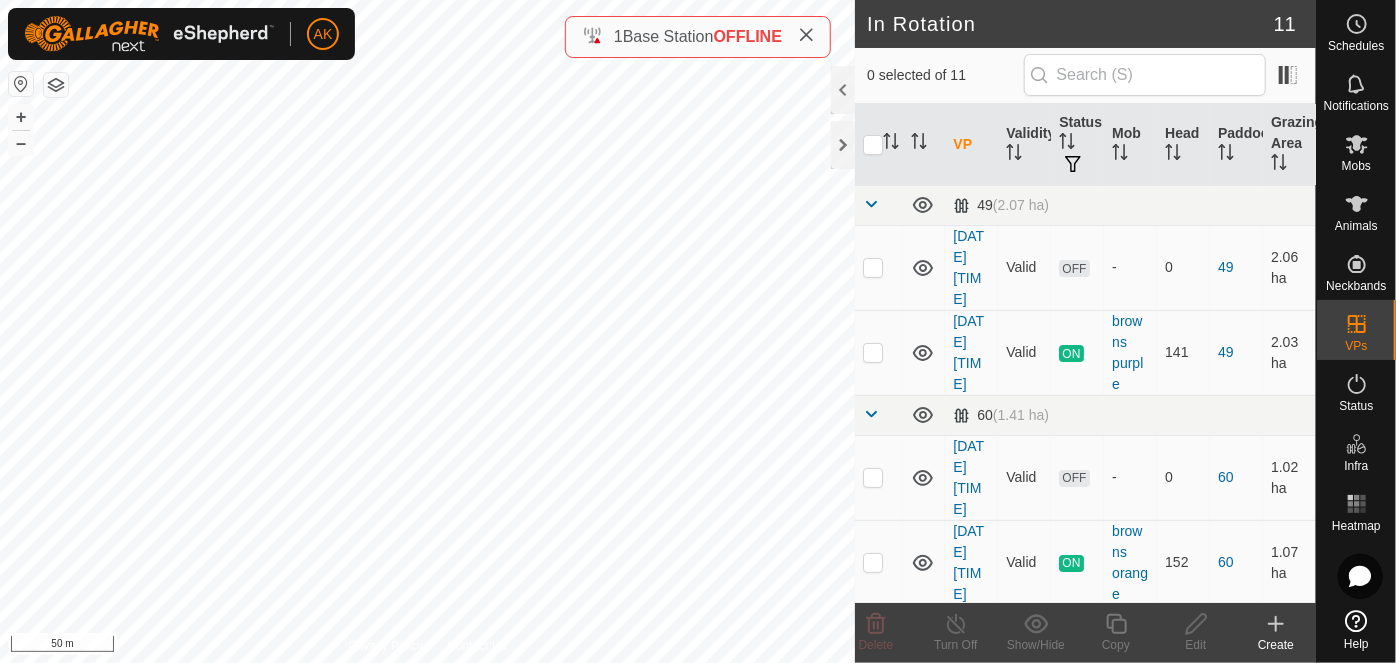 checkbox on "true" 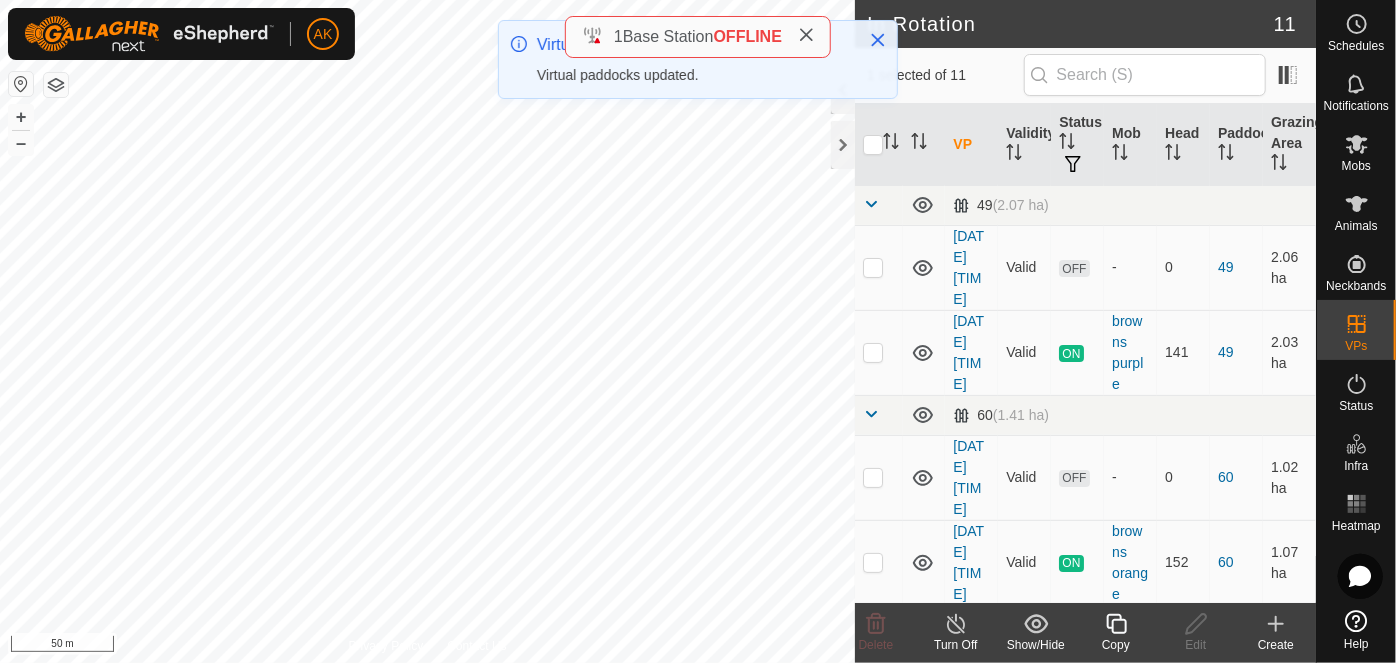 click 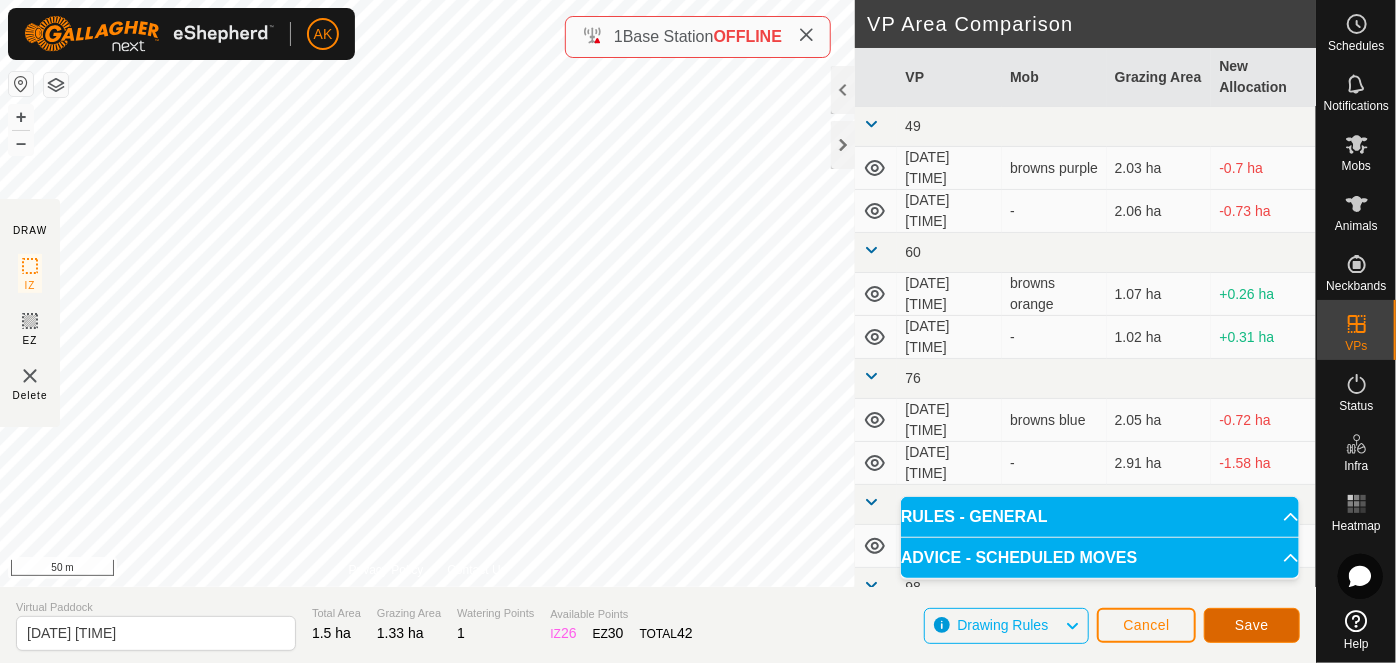 click on "Save" 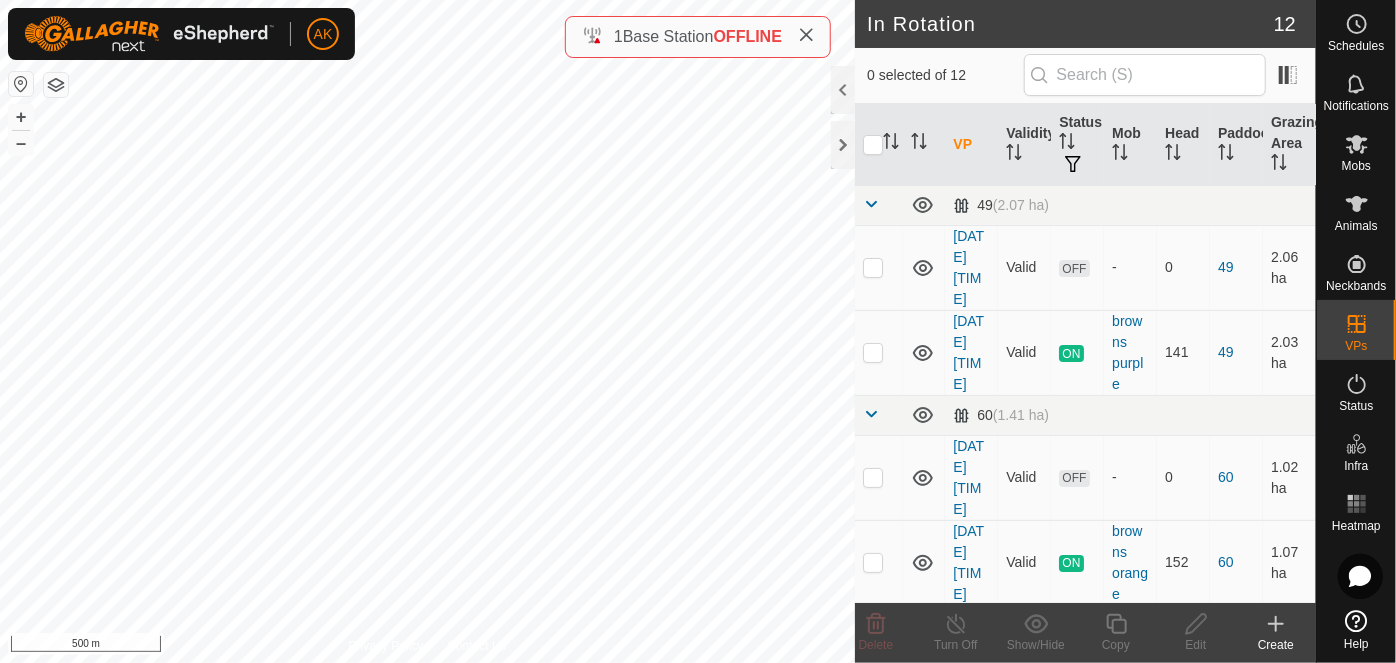 click 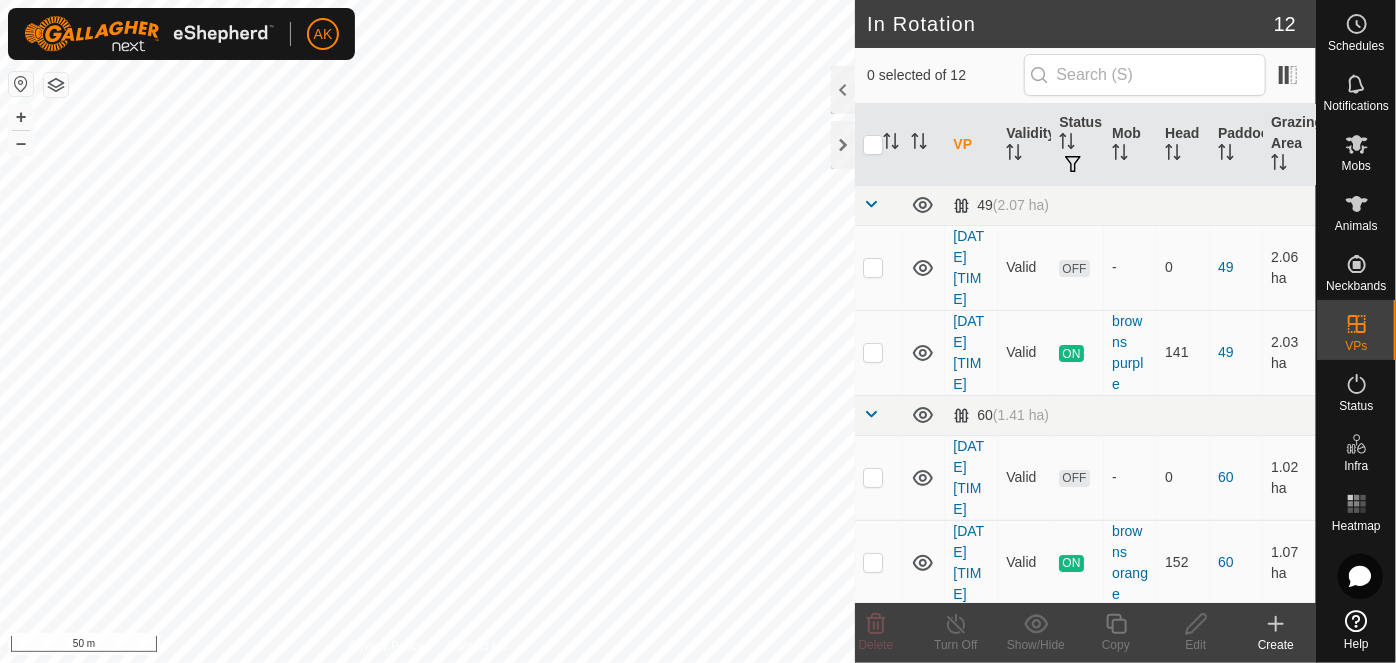 checkbox on "true" 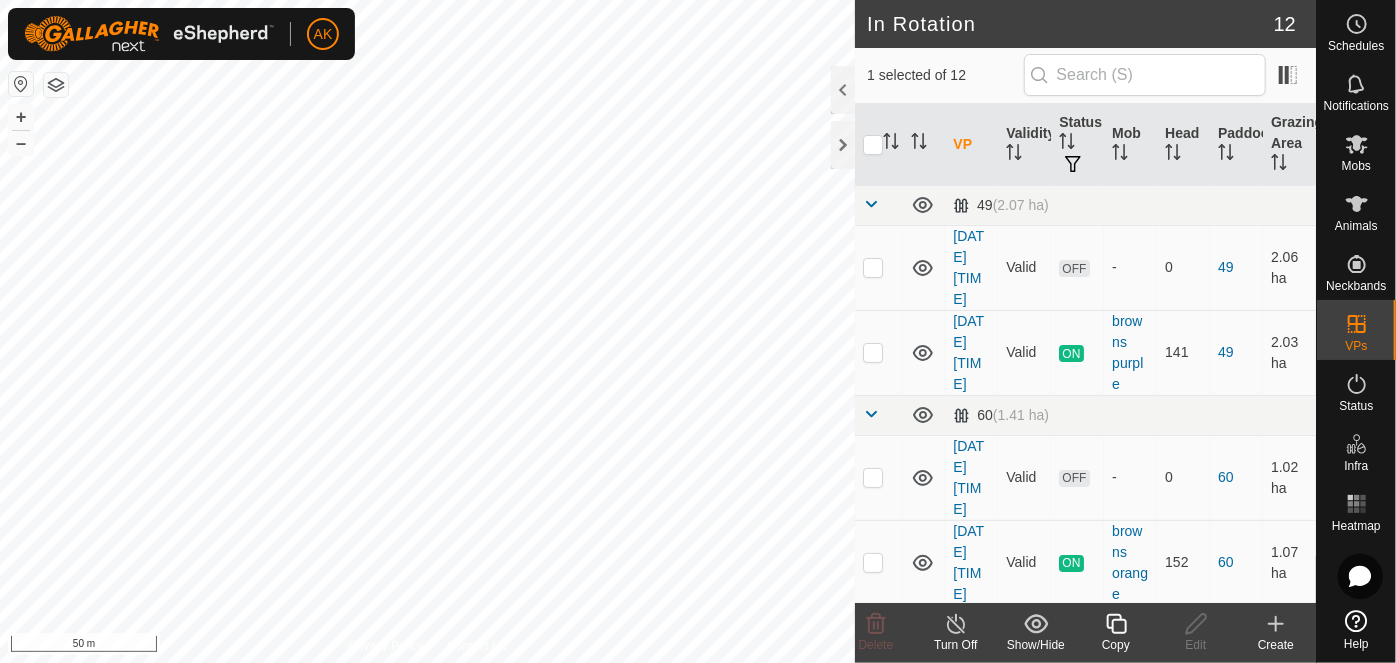 click 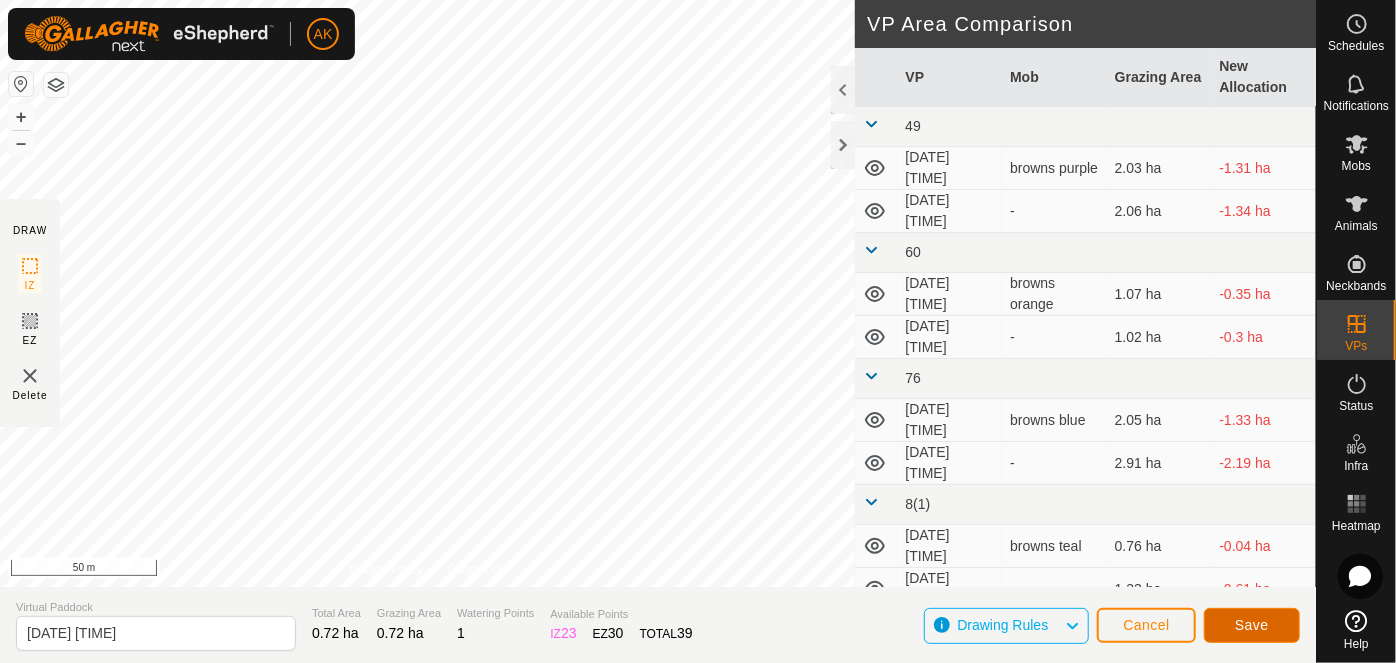 click on "Save" 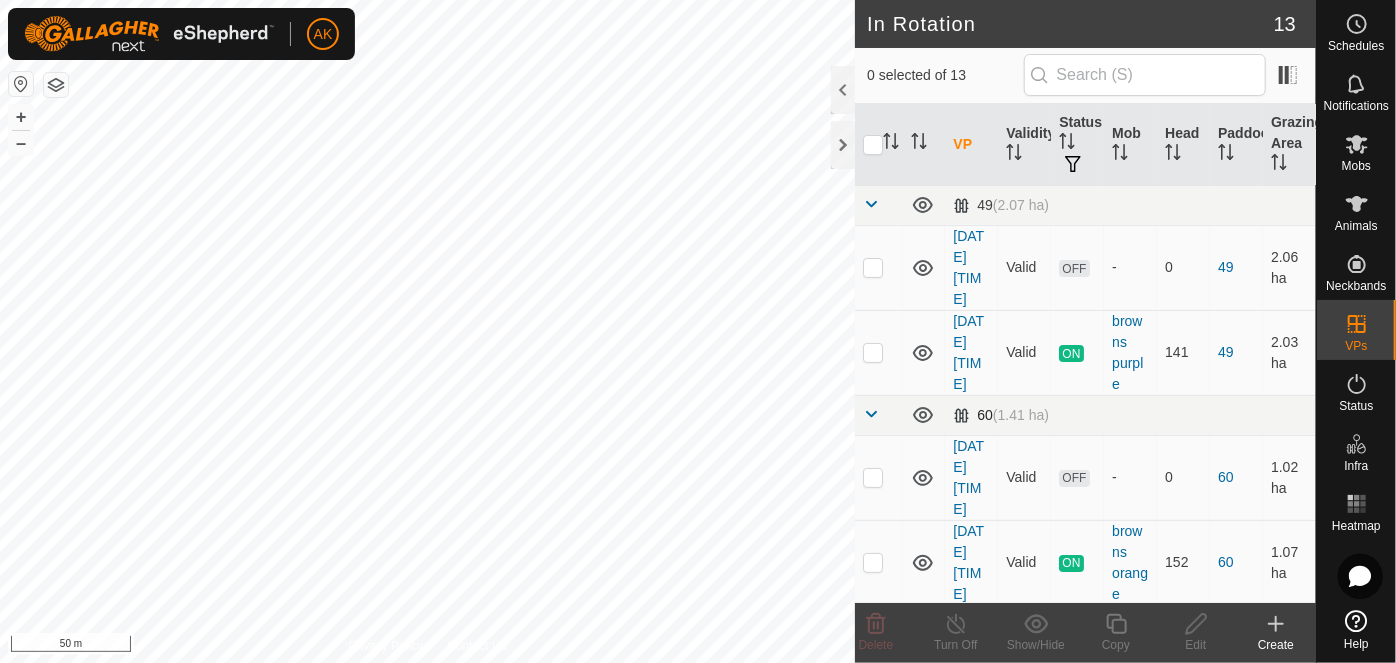 checkbox on "true" 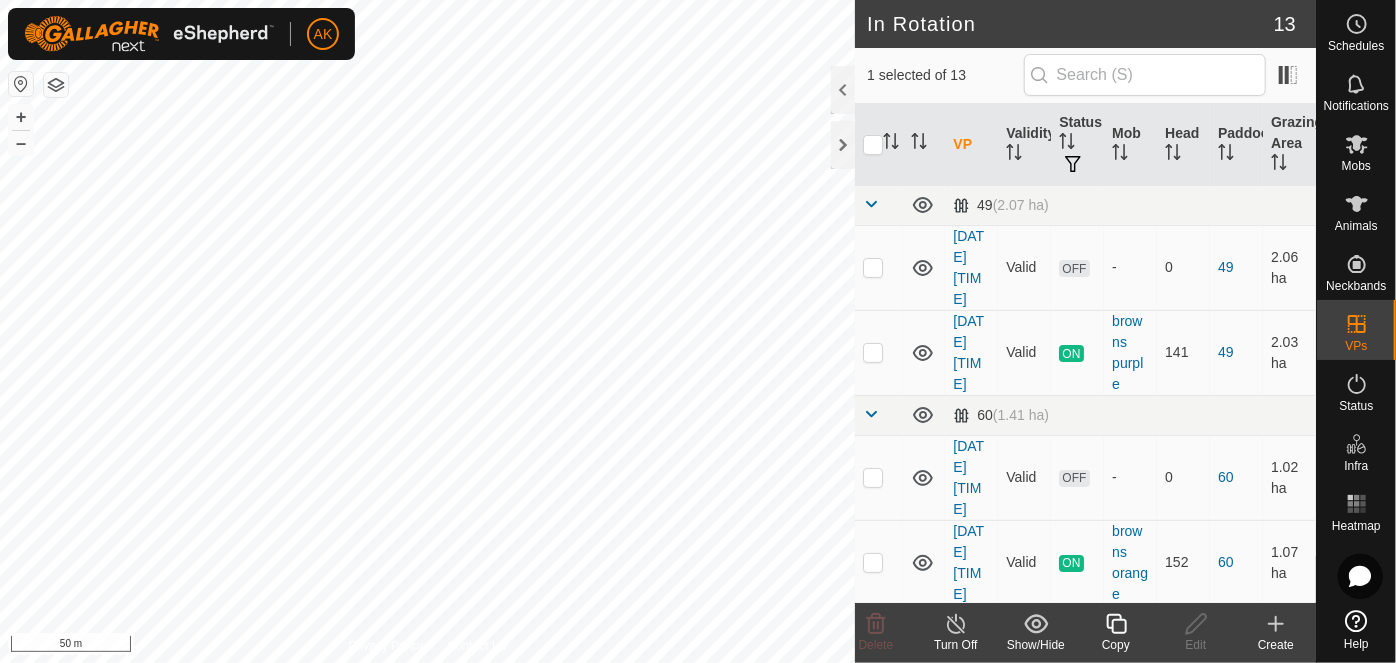 click 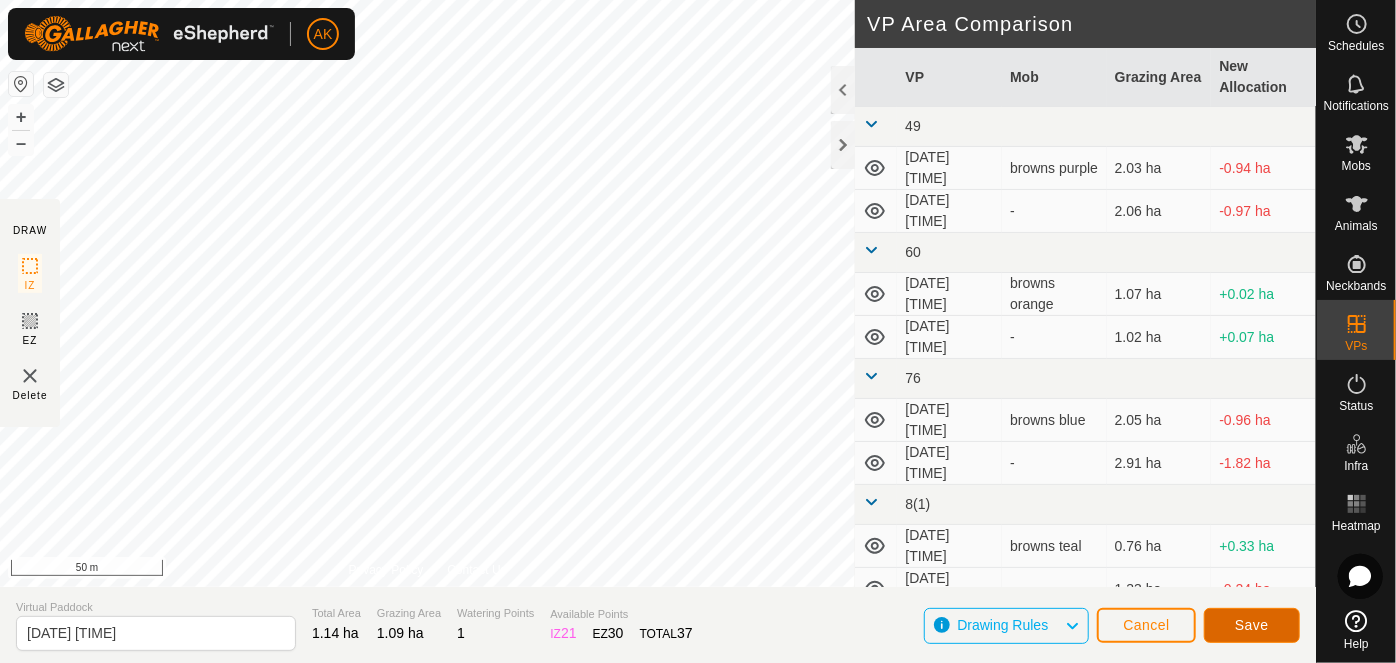 click on "Save" 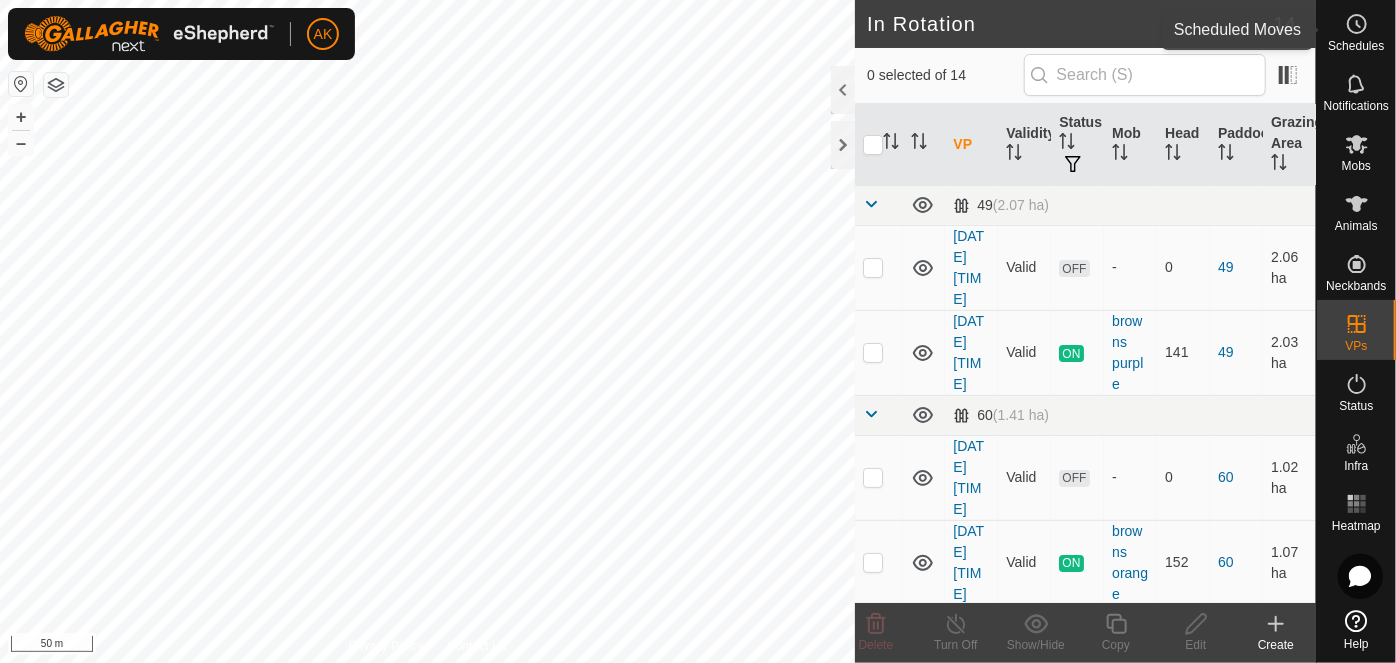click 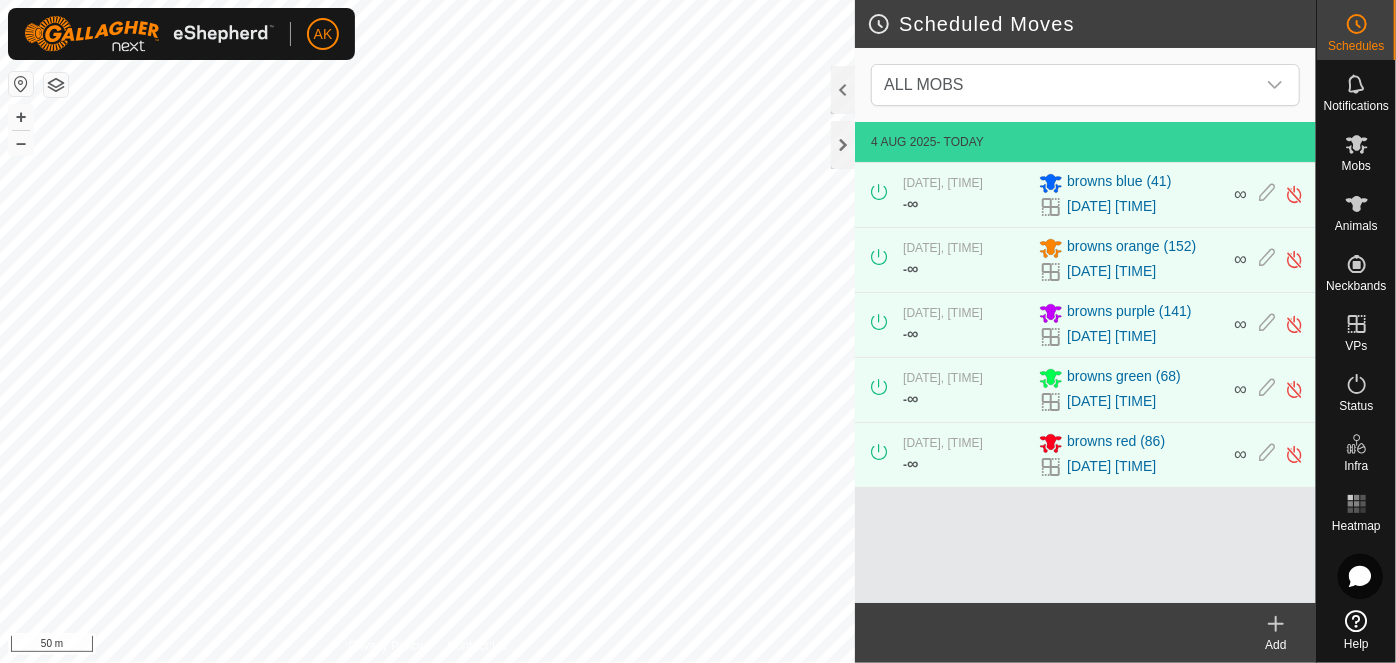 click 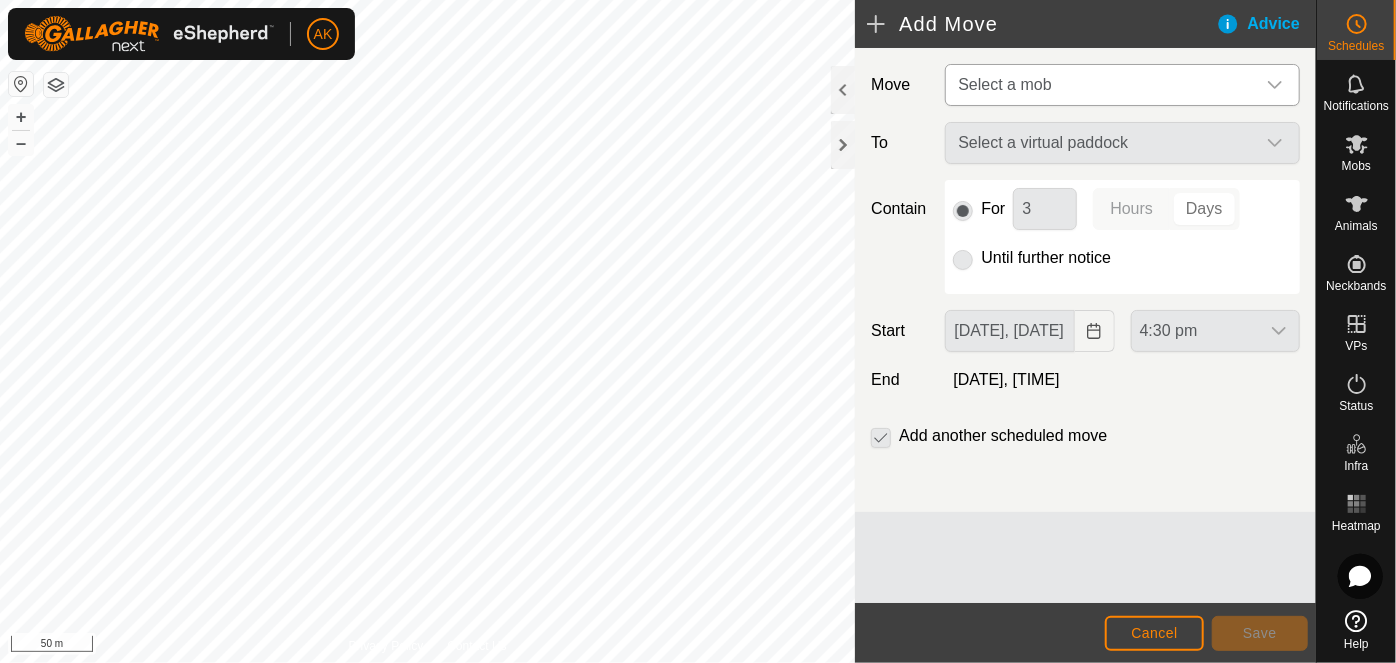 click on "Select a mob" at bounding box center [1004, 84] 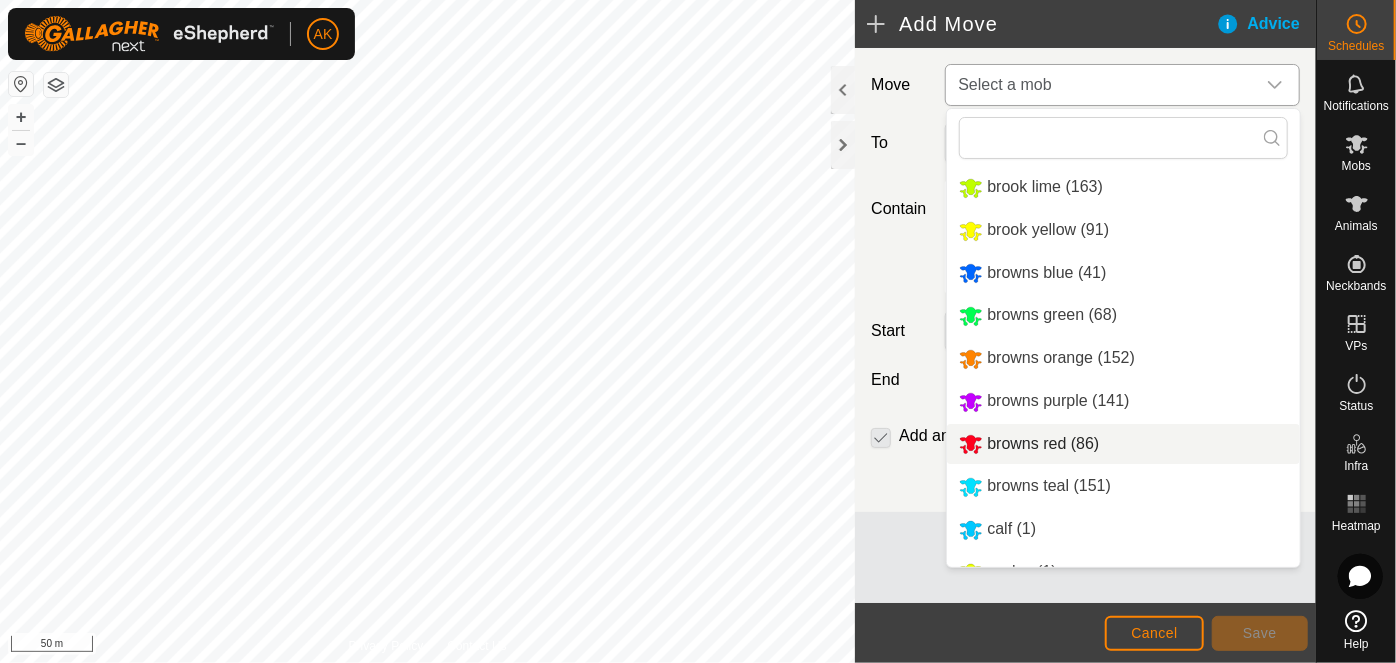 click on "browns red (86)" at bounding box center (1123, 444) 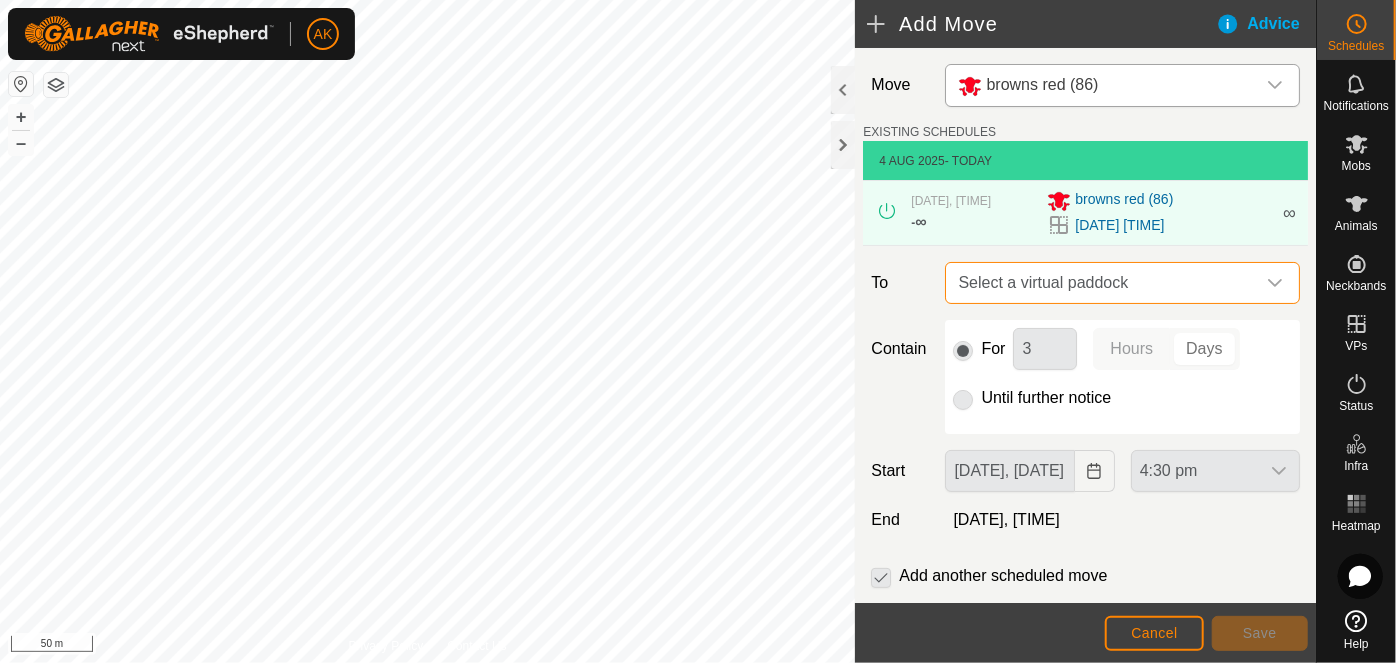 click on "Select a virtual paddock" at bounding box center (1102, 283) 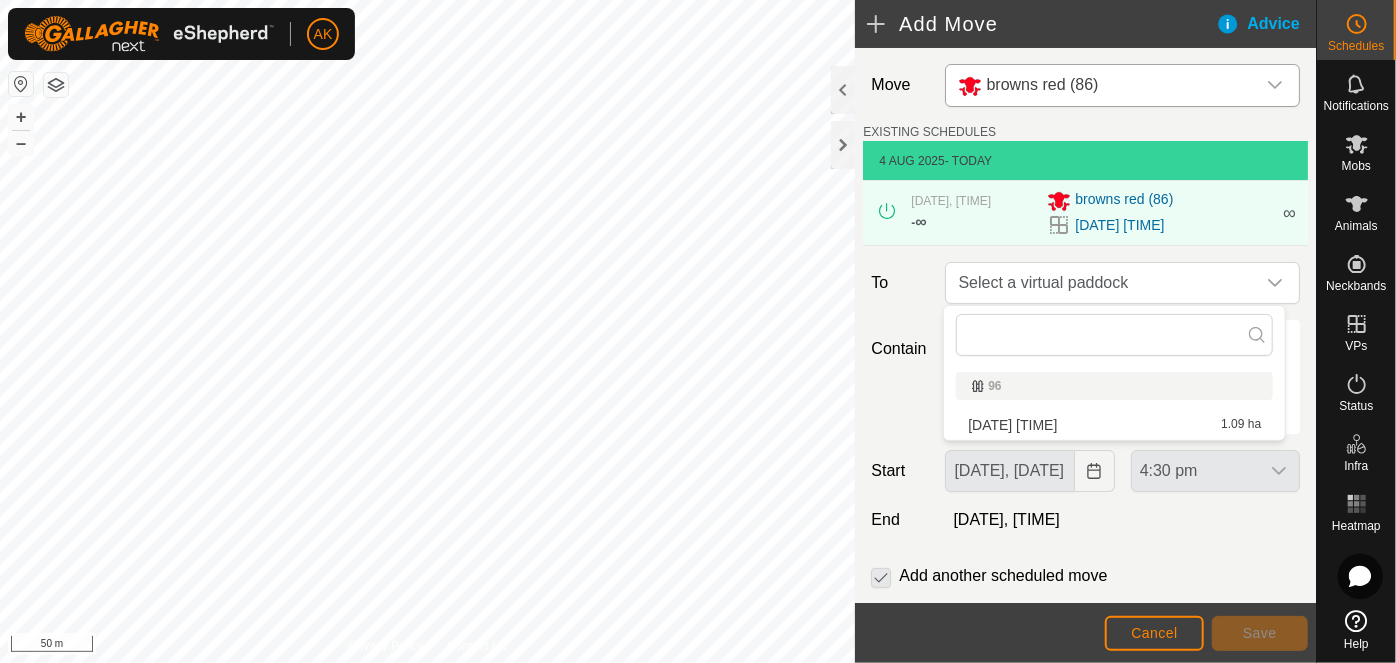 click on "[DATE] [TIME]  [NUMBER] ha" at bounding box center [1114, 425] 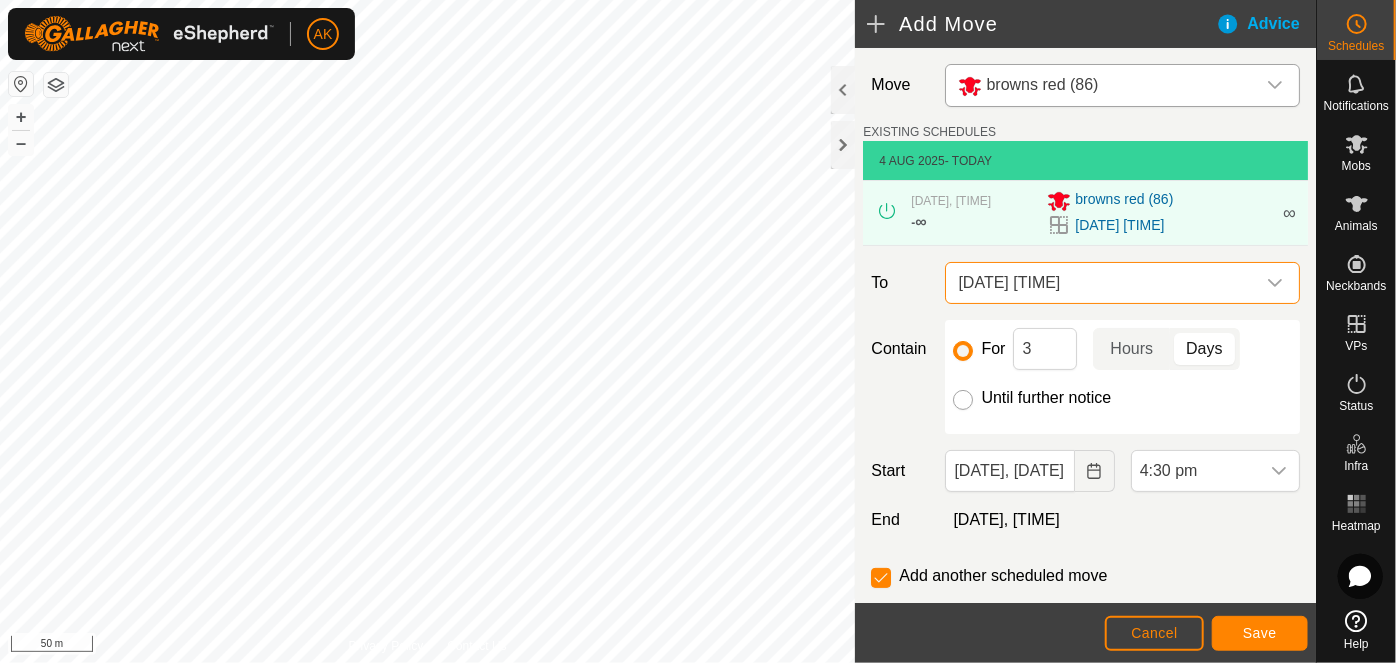 click on "Until further notice" at bounding box center (963, 400) 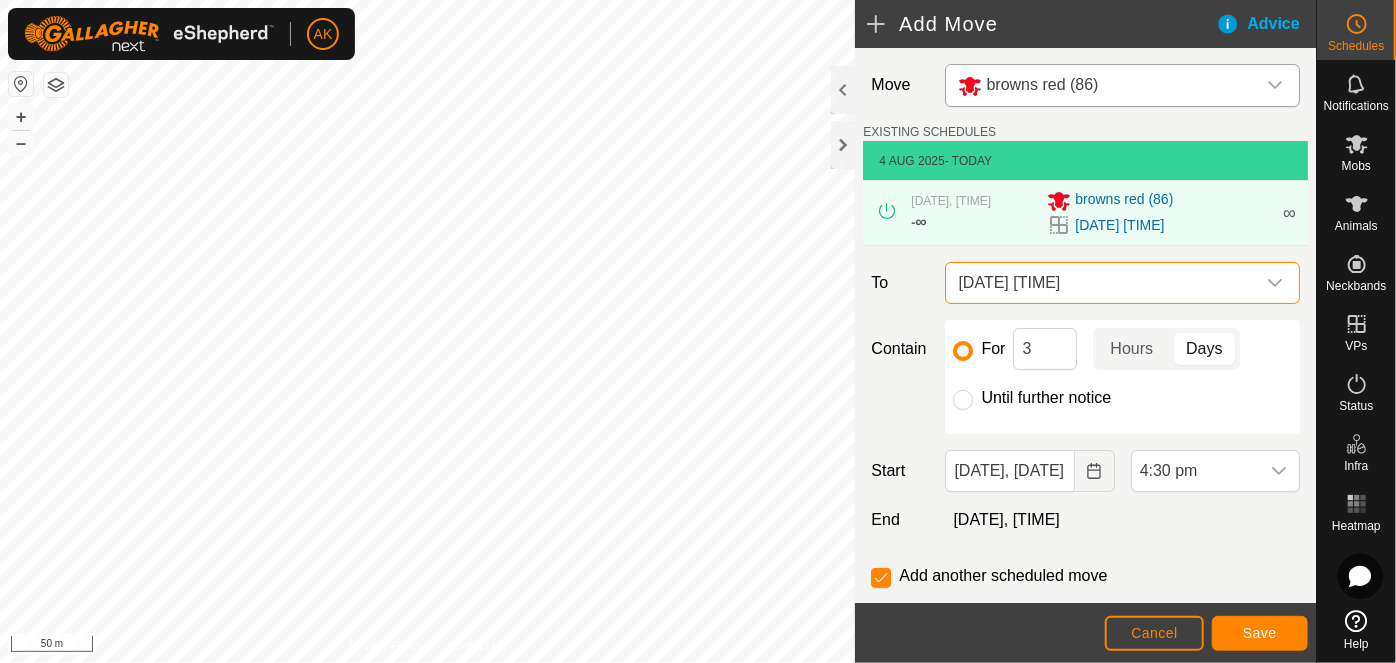 checkbox on "false" 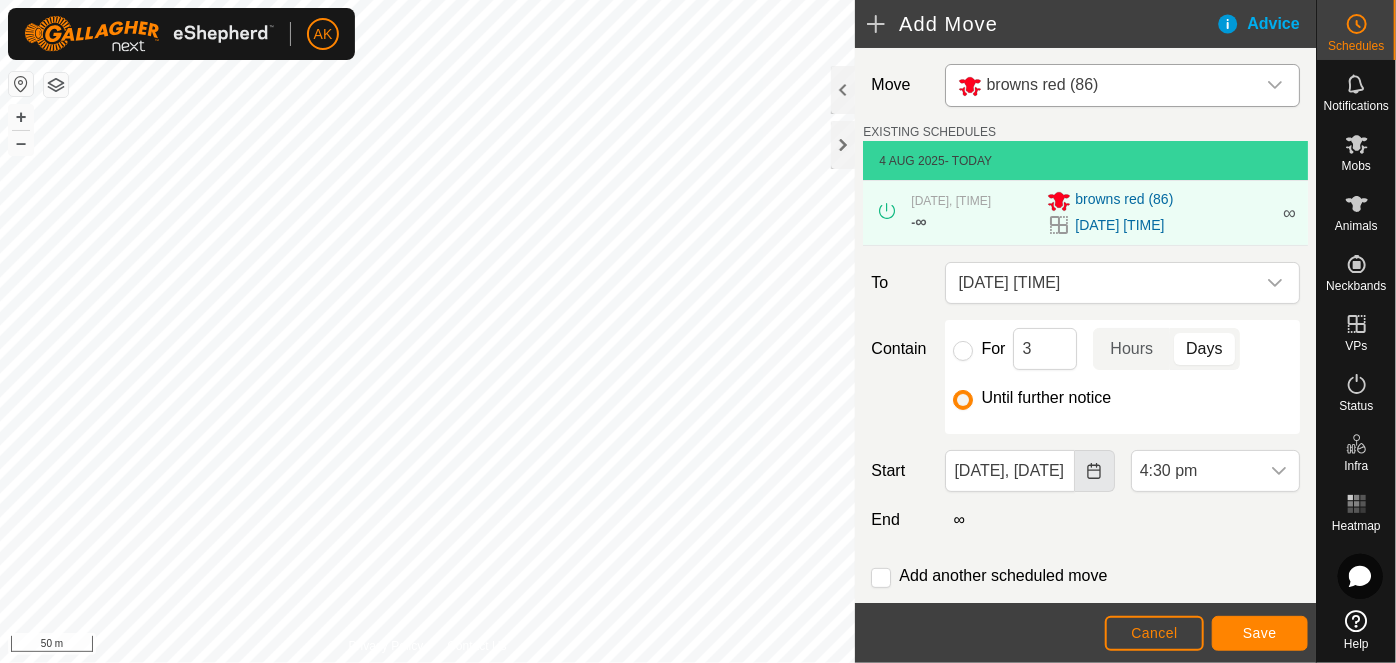 click 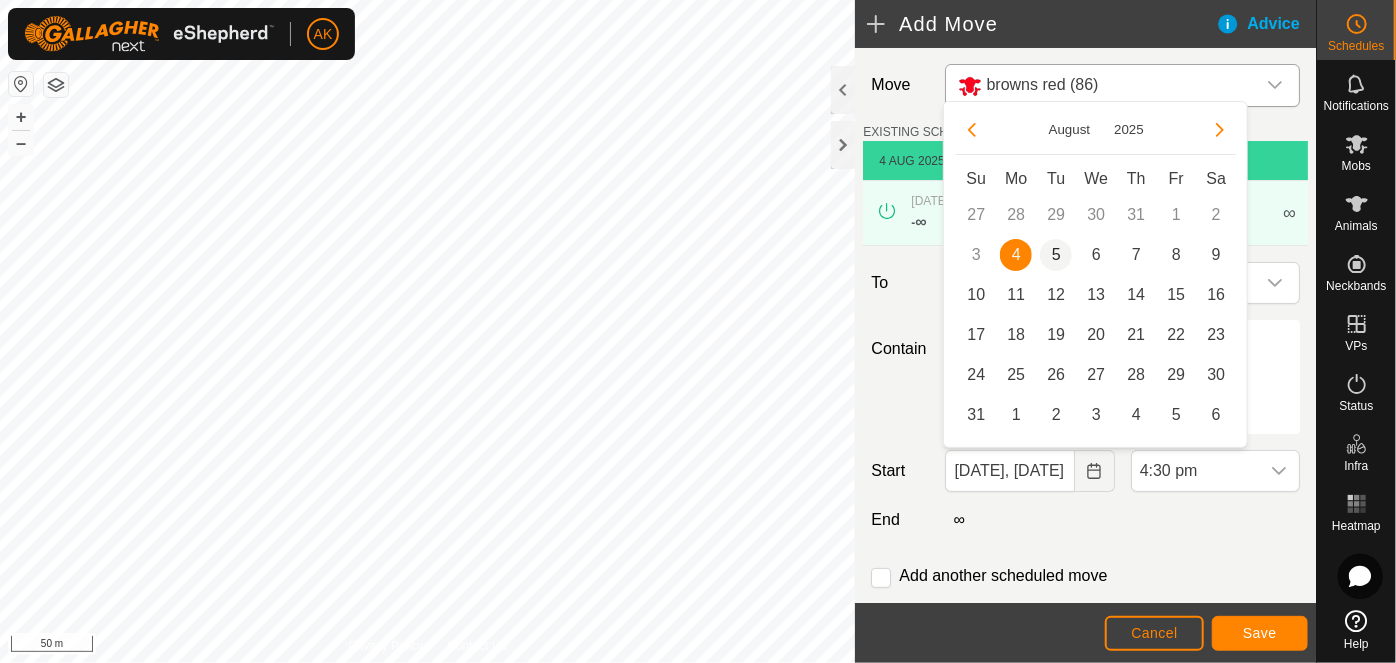 click on "5" at bounding box center (1056, 255) 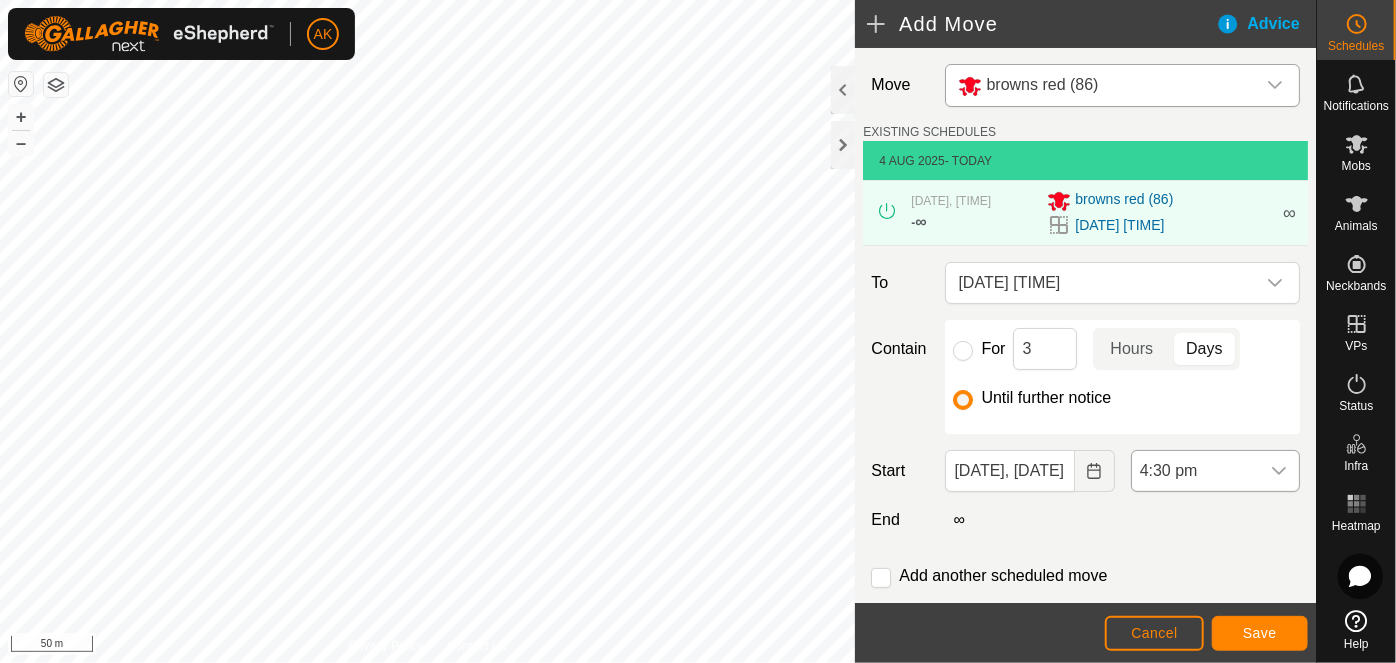 click on "4:30 pm" at bounding box center (1195, 471) 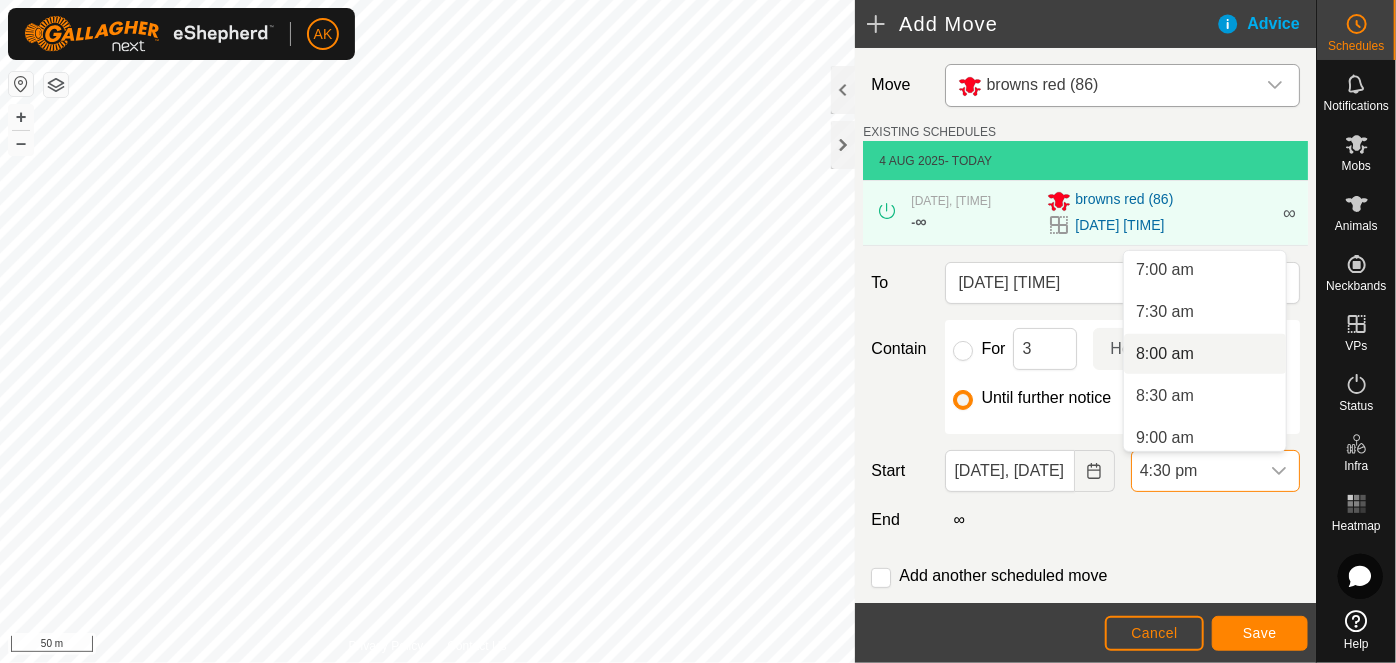 scroll, scrollTop: 498, scrollLeft: 0, axis: vertical 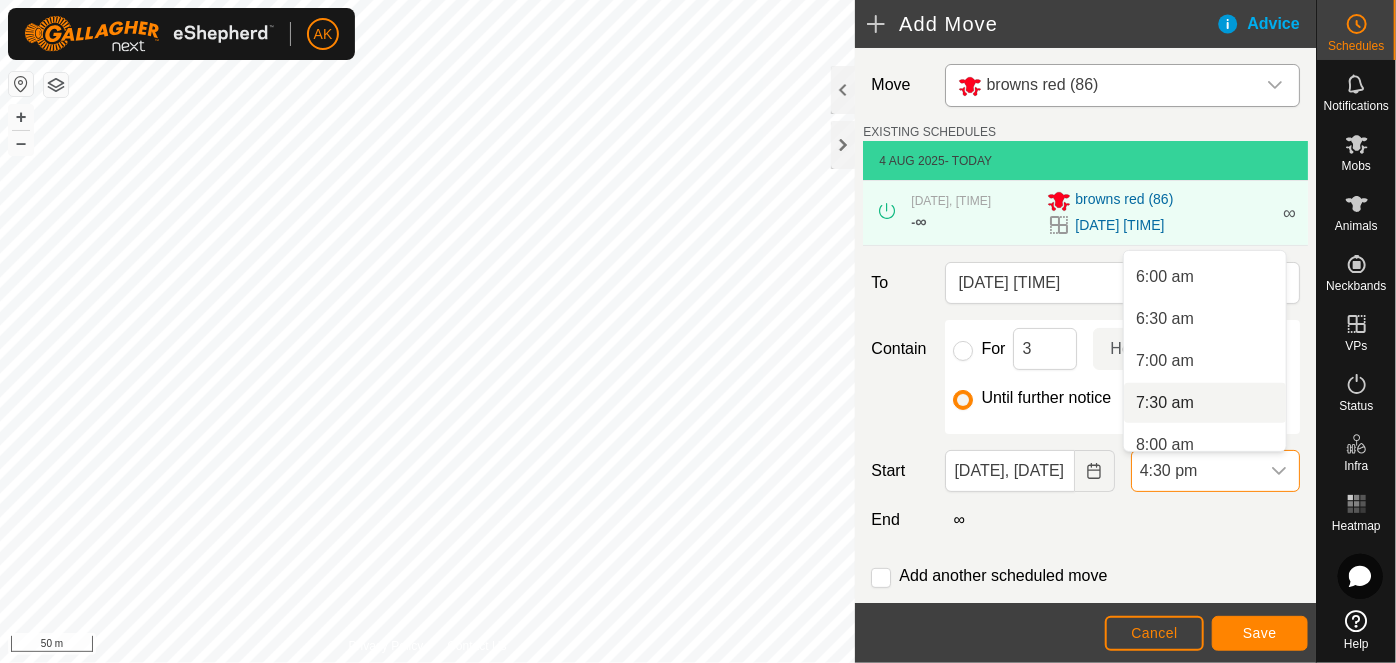 click on "7:30 am" at bounding box center [1205, 403] 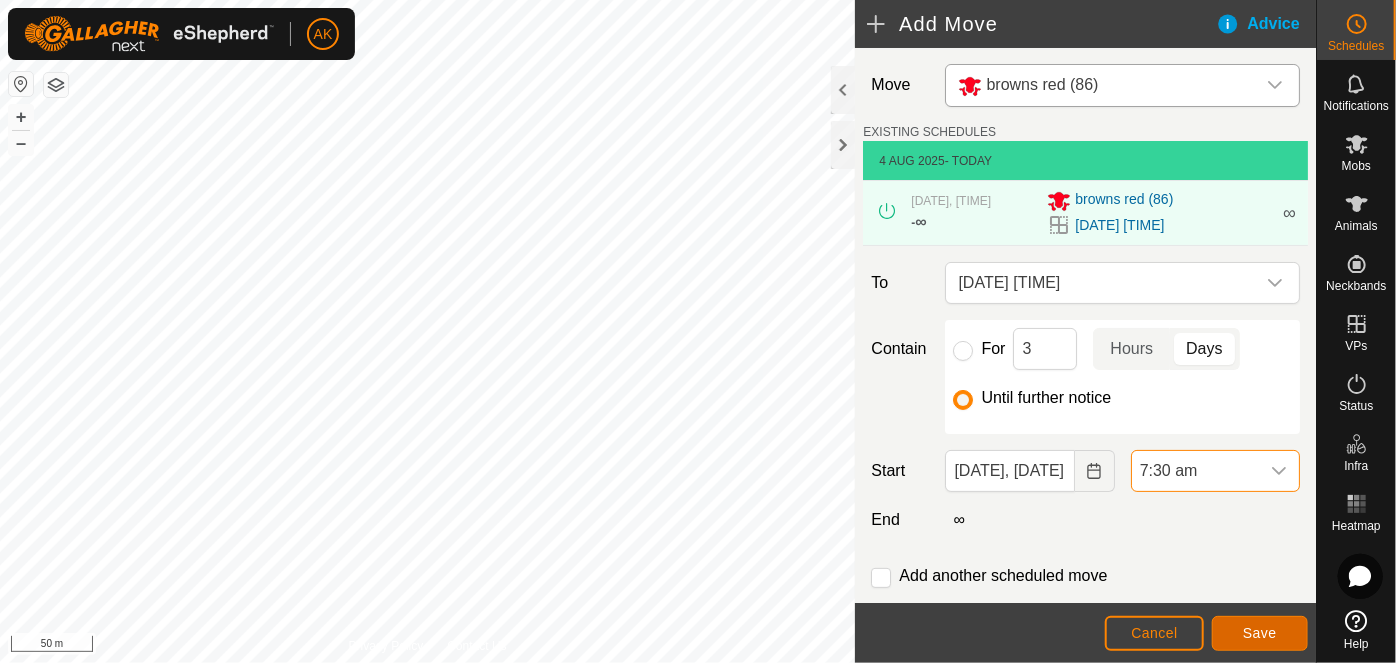 click on "Save" 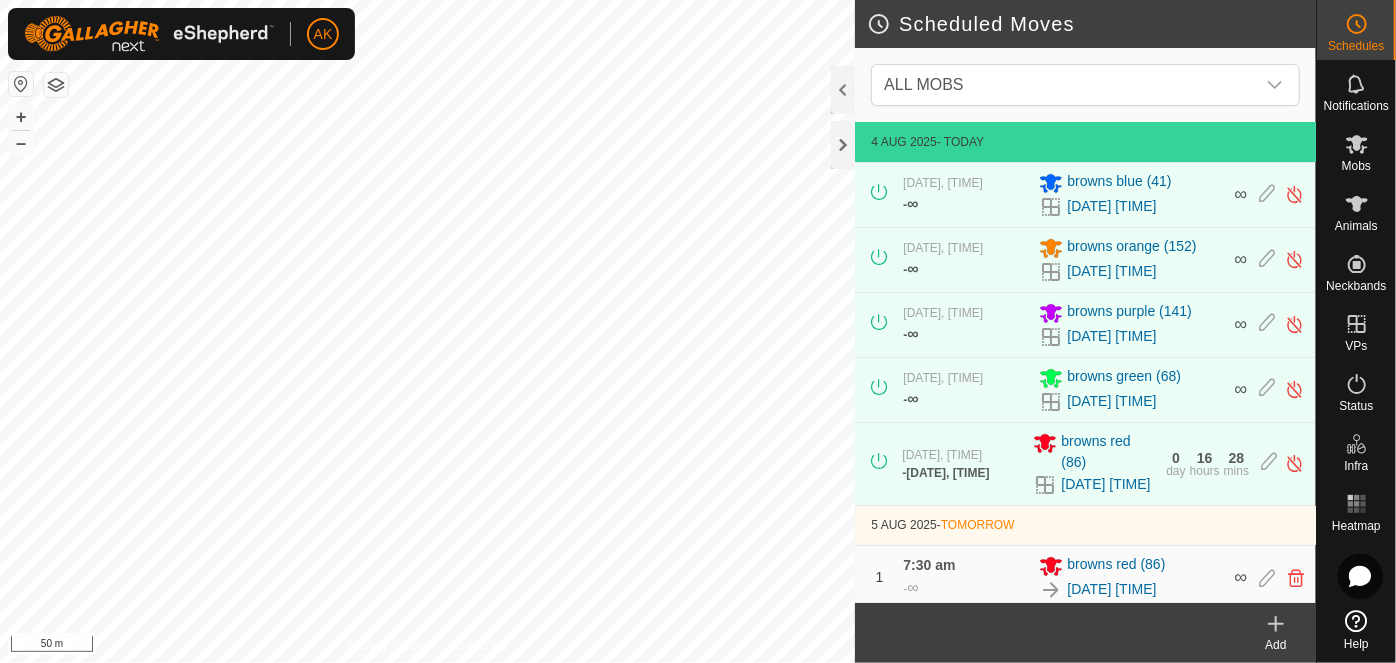 click 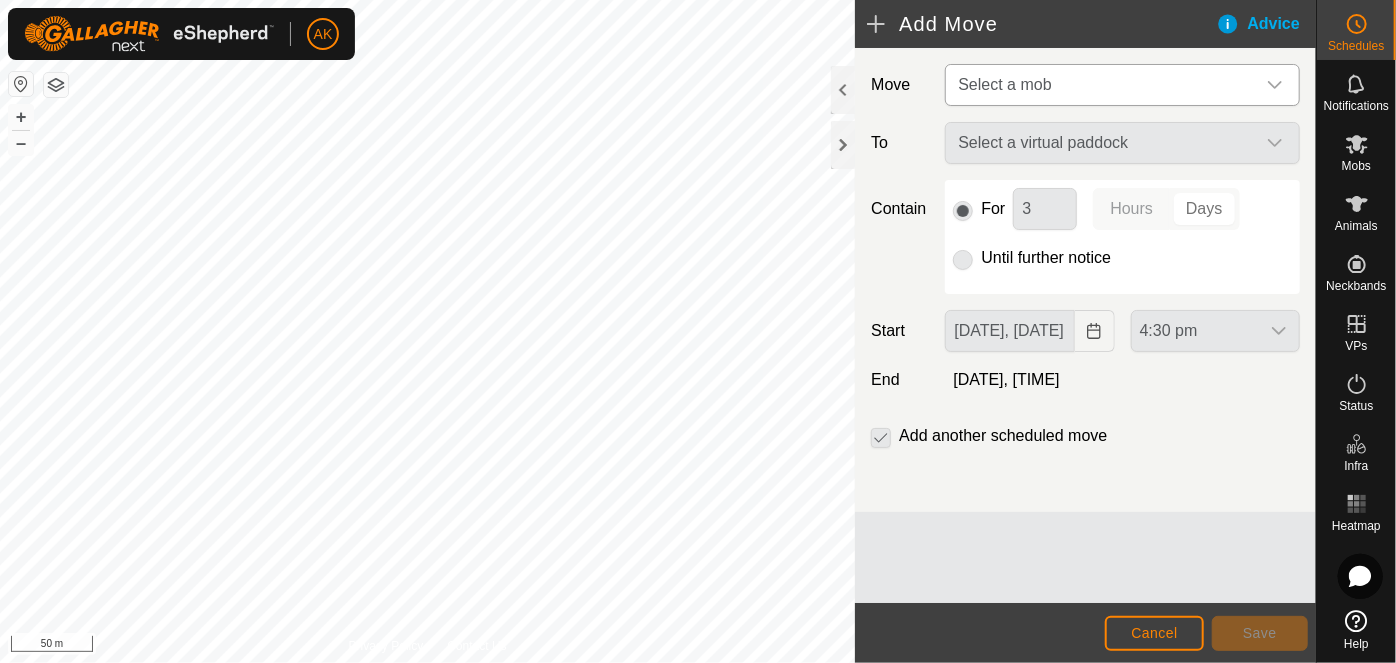 click on "Select a mob" at bounding box center [1102, 85] 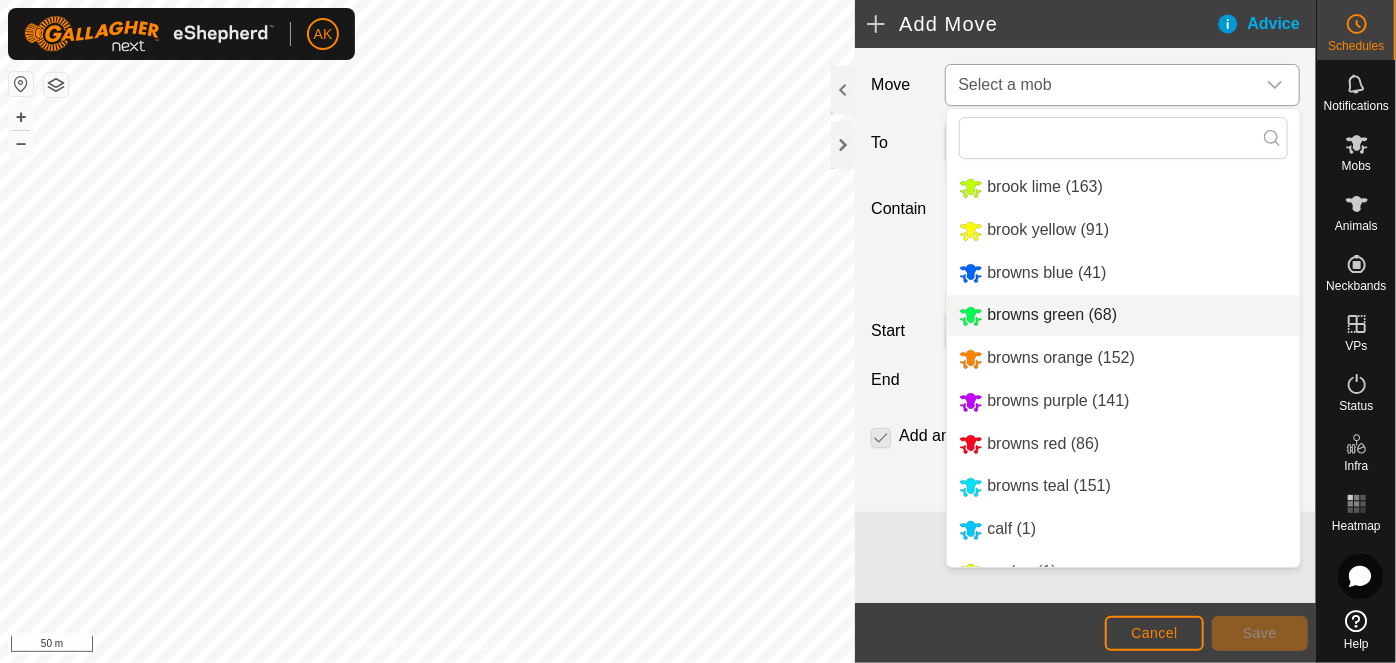 click on "browns green (68)" at bounding box center (1123, 315) 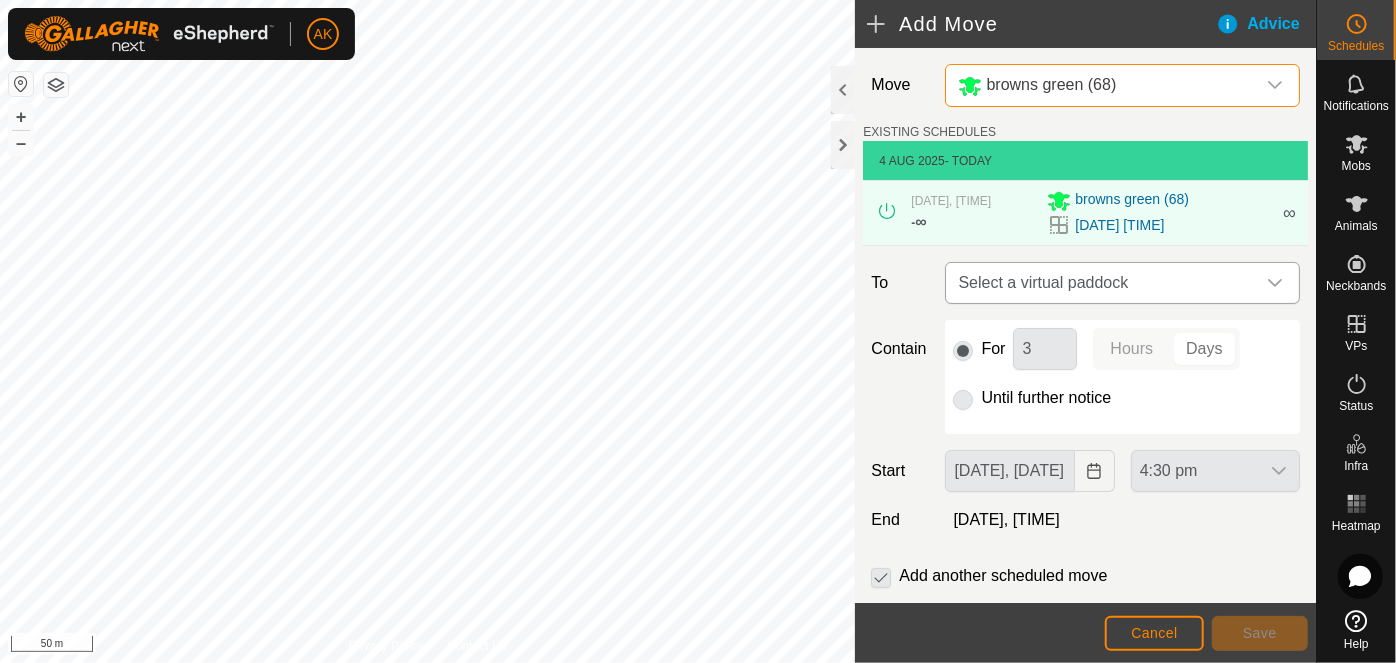 click on "Select a virtual paddock" at bounding box center (1102, 283) 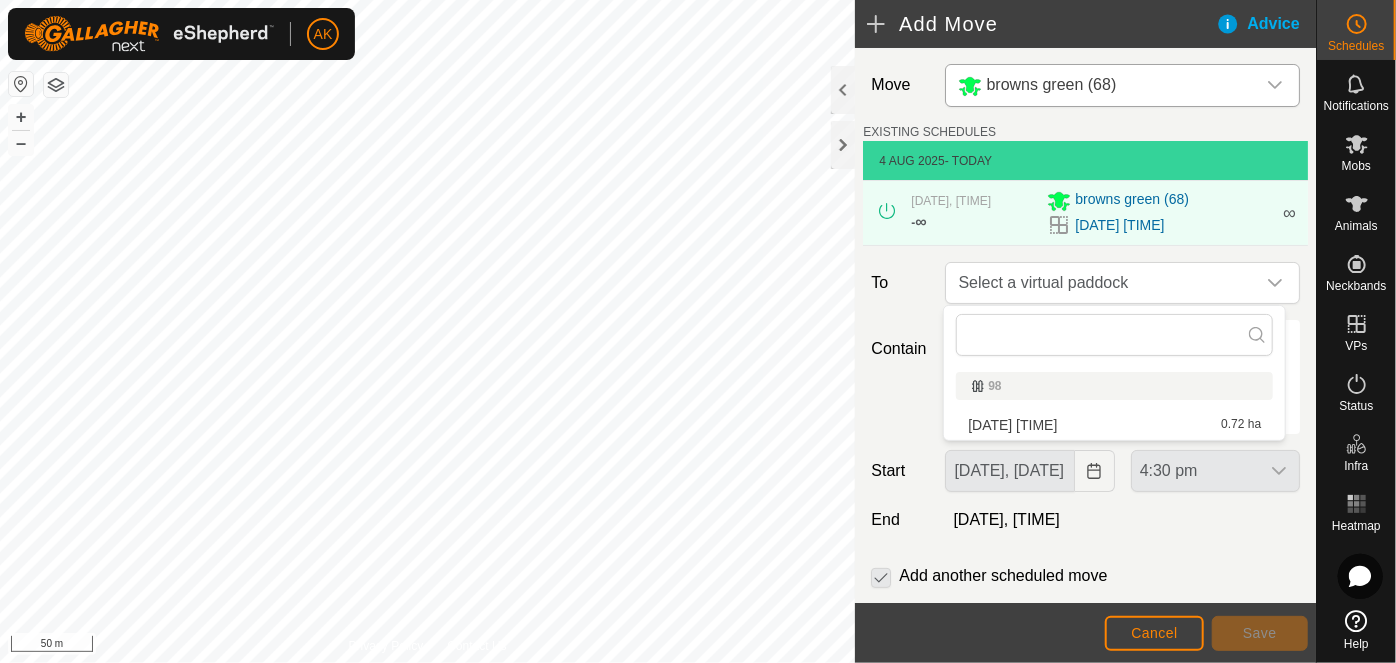 click on "[DATE] [TIME]  [NUMBER] ha" at bounding box center [1114, 425] 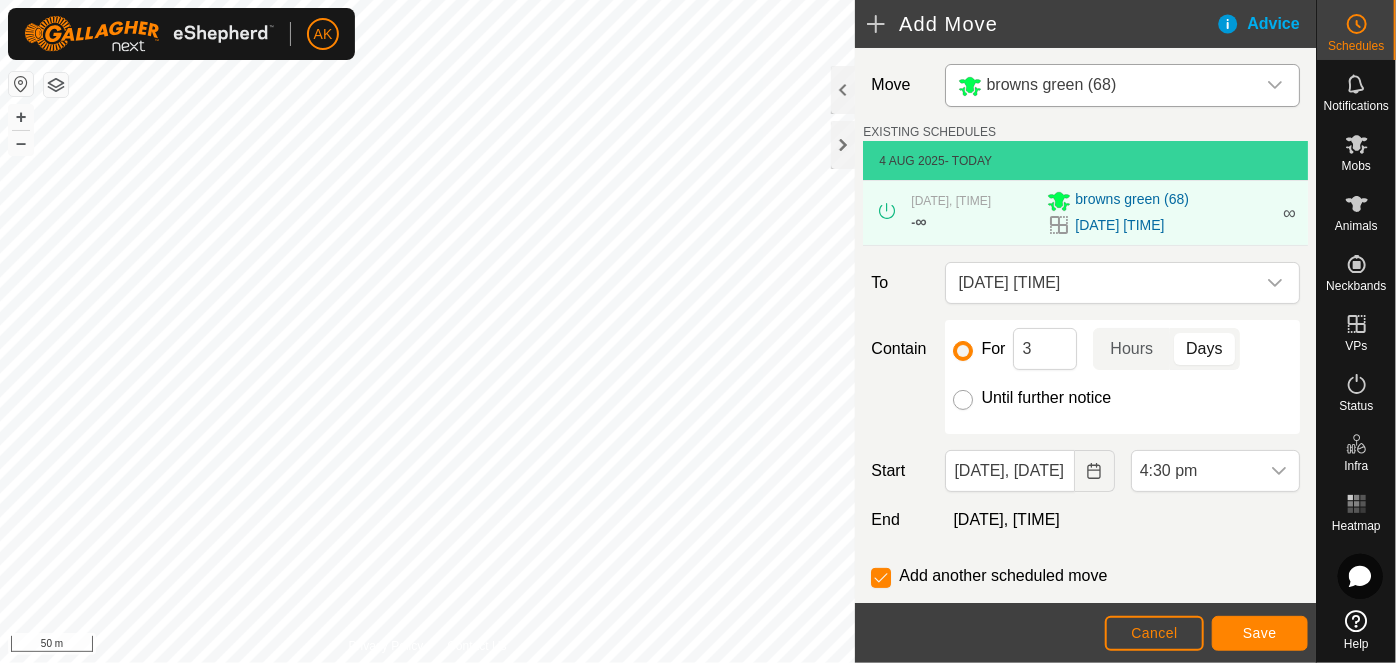 click on "Until further notice" at bounding box center (963, 400) 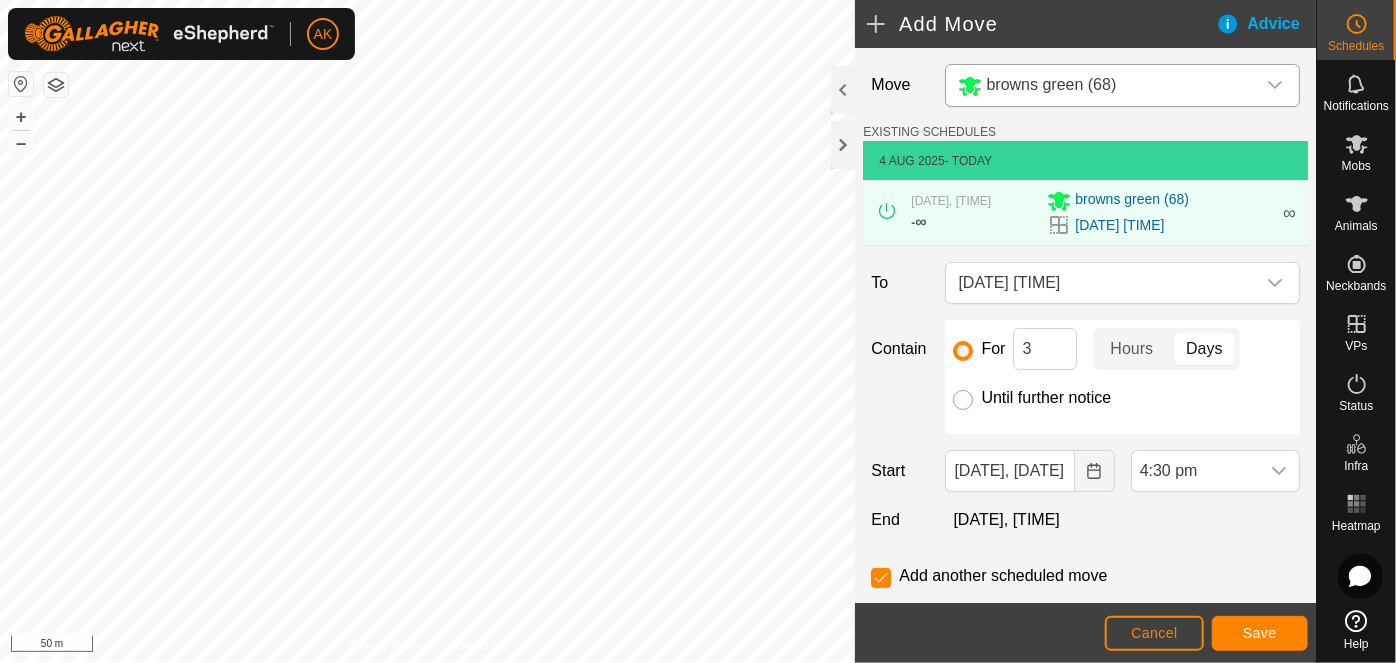 radio on "true" 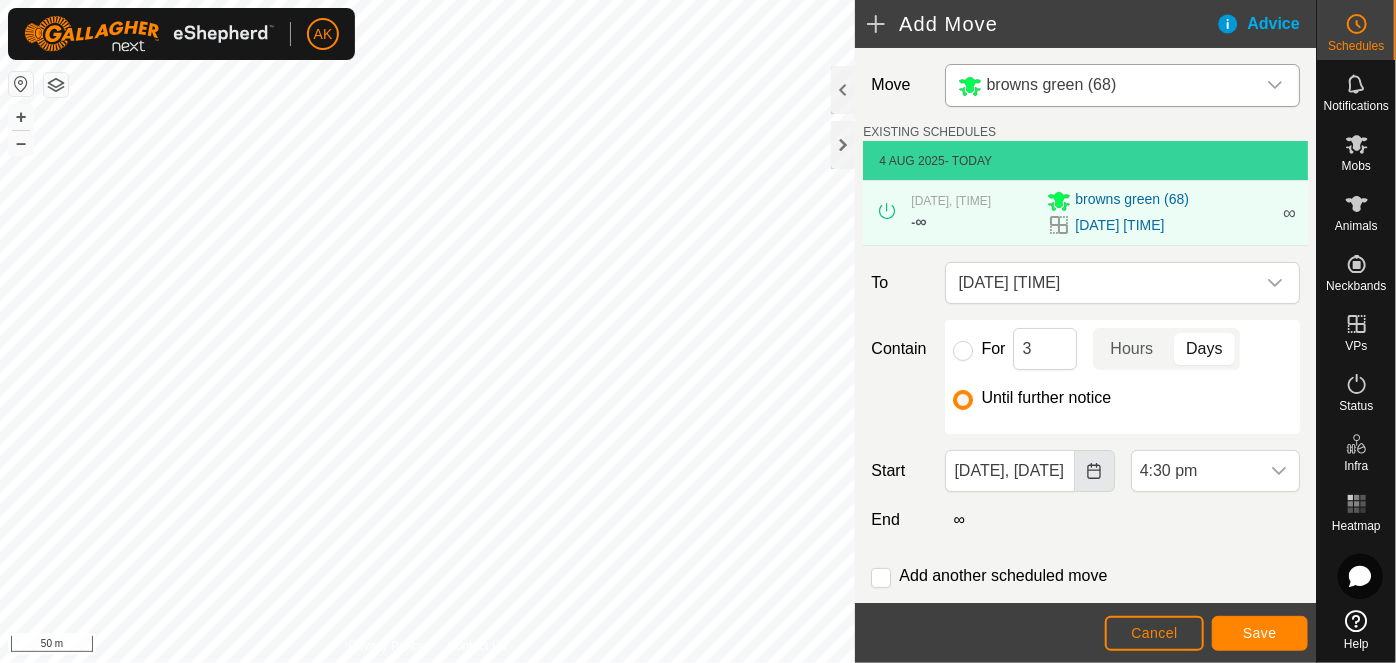 click 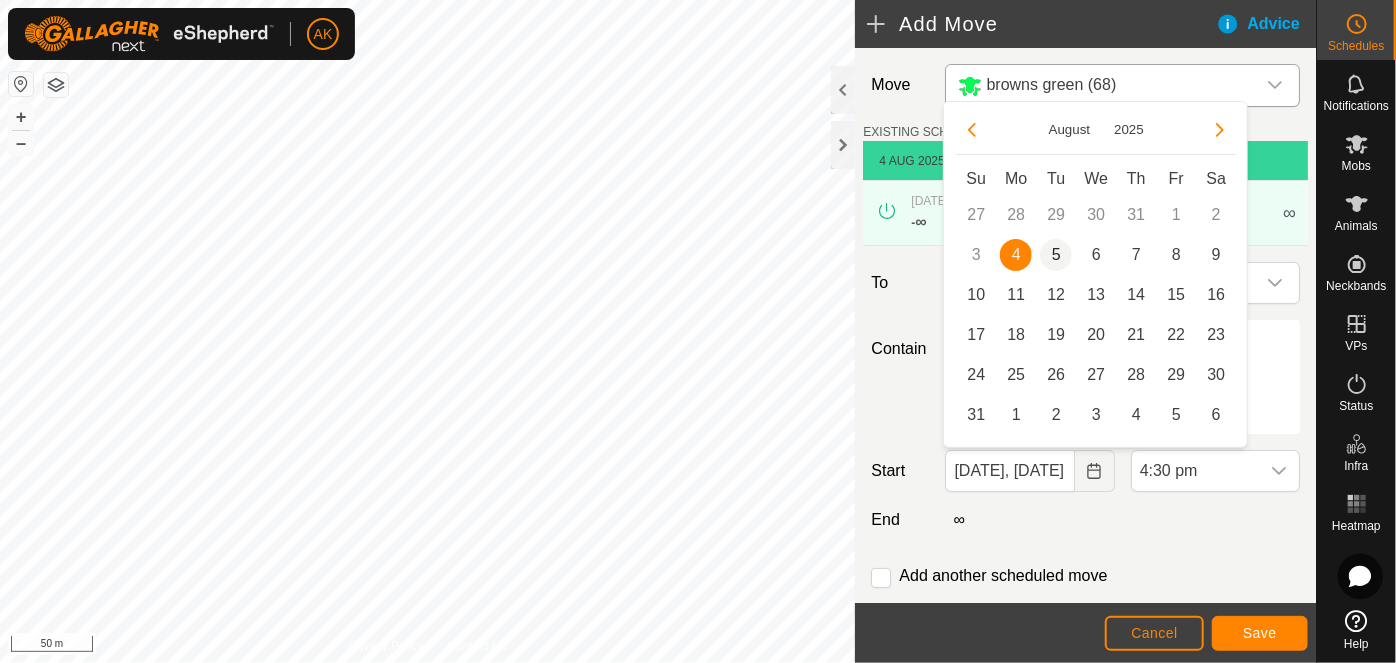 click on "5" at bounding box center [1056, 255] 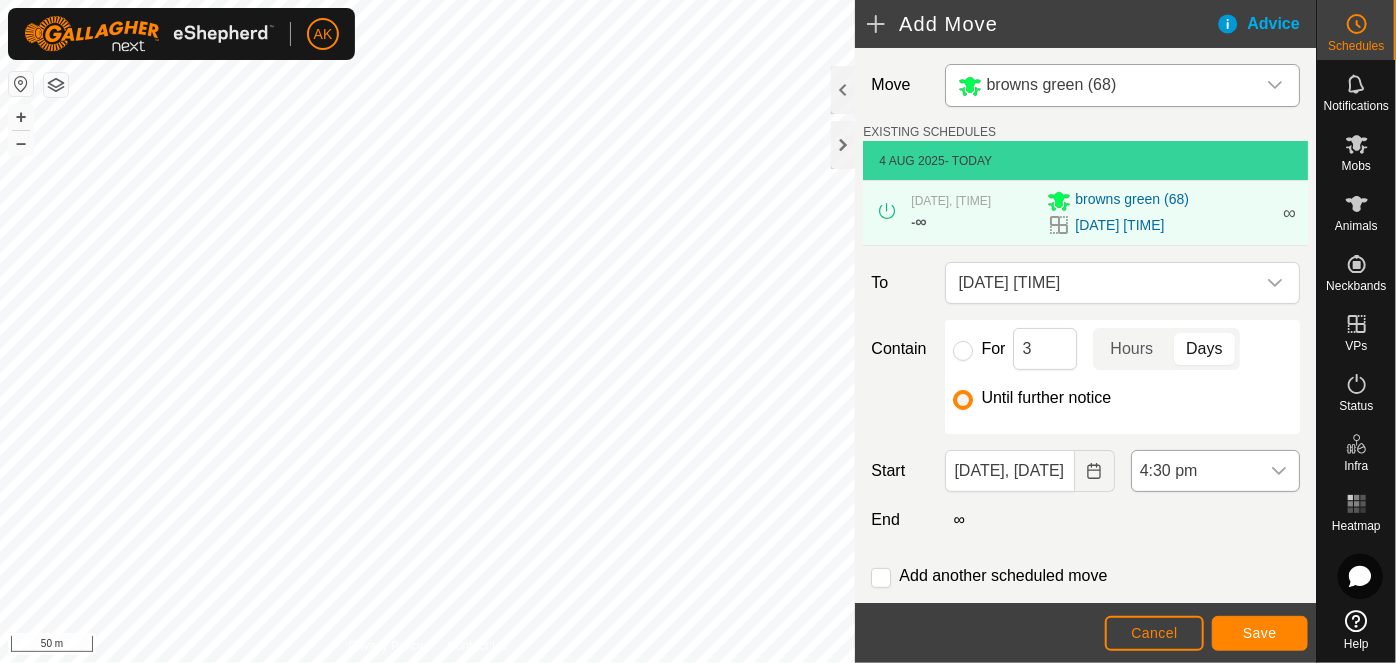click on "4:30 pm" at bounding box center (1195, 471) 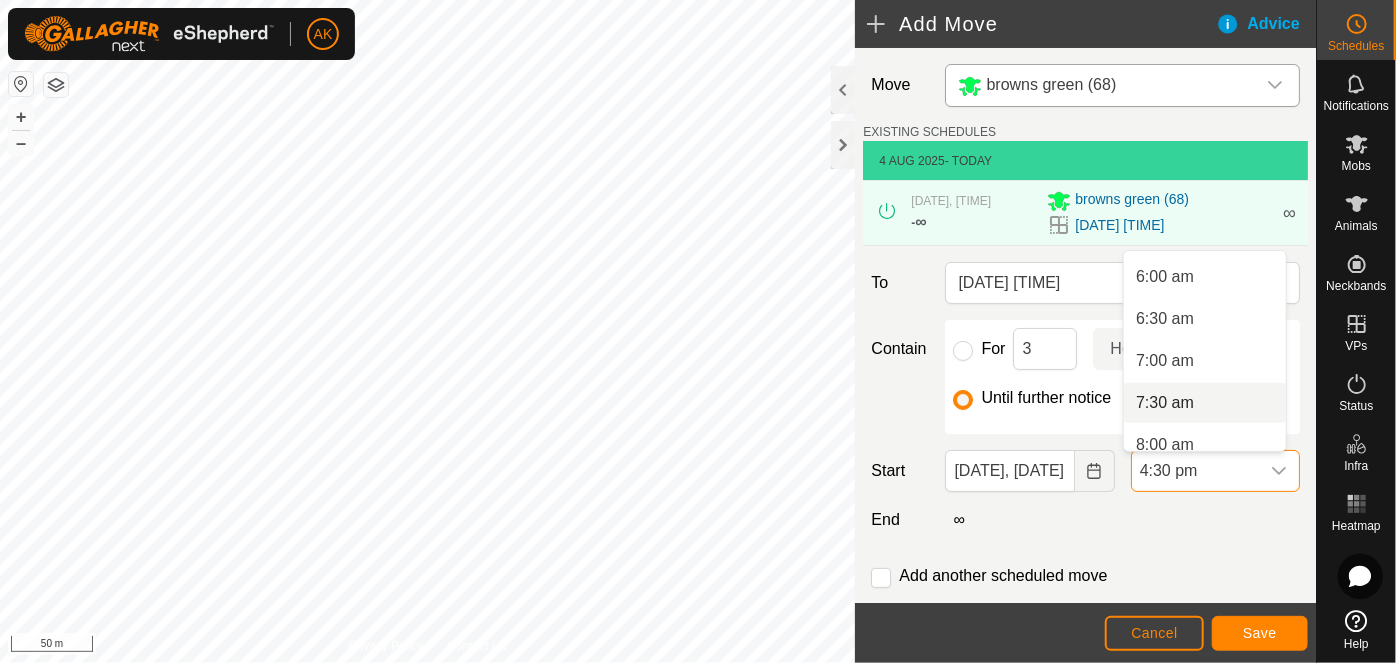 click on "7:30 am" at bounding box center [1205, 403] 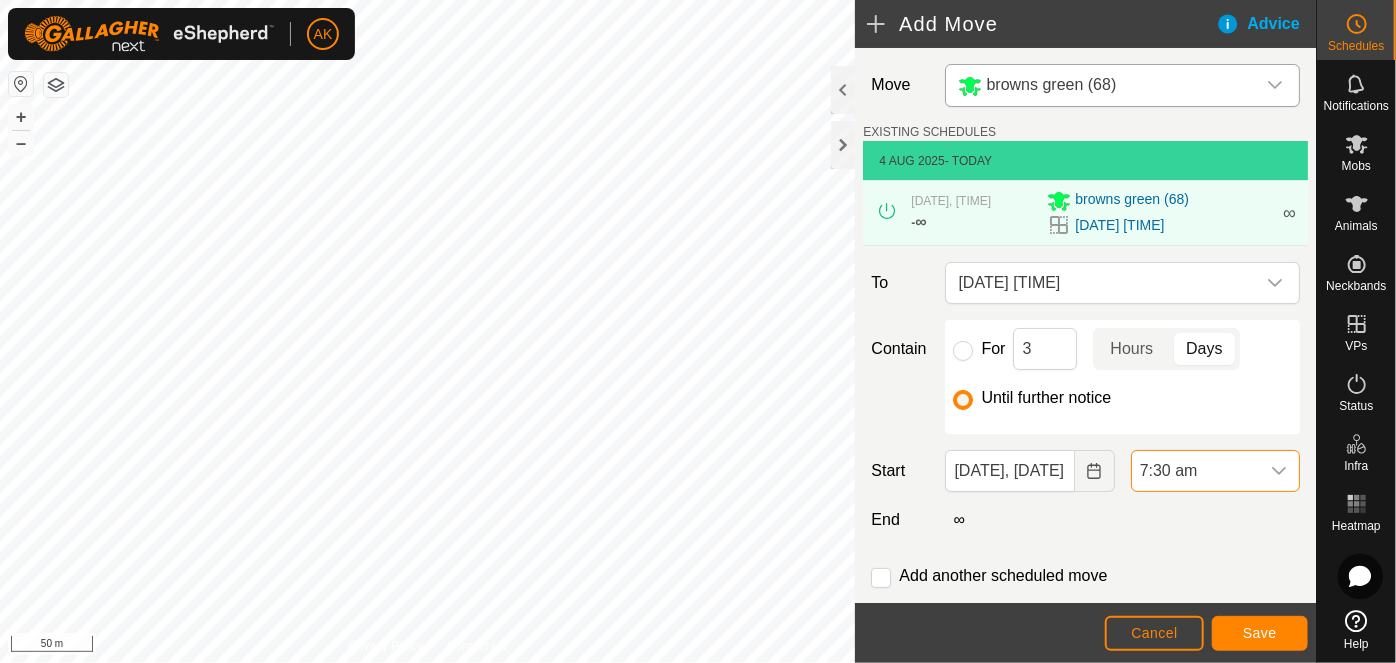 scroll, scrollTop: 1226, scrollLeft: 0, axis: vertical 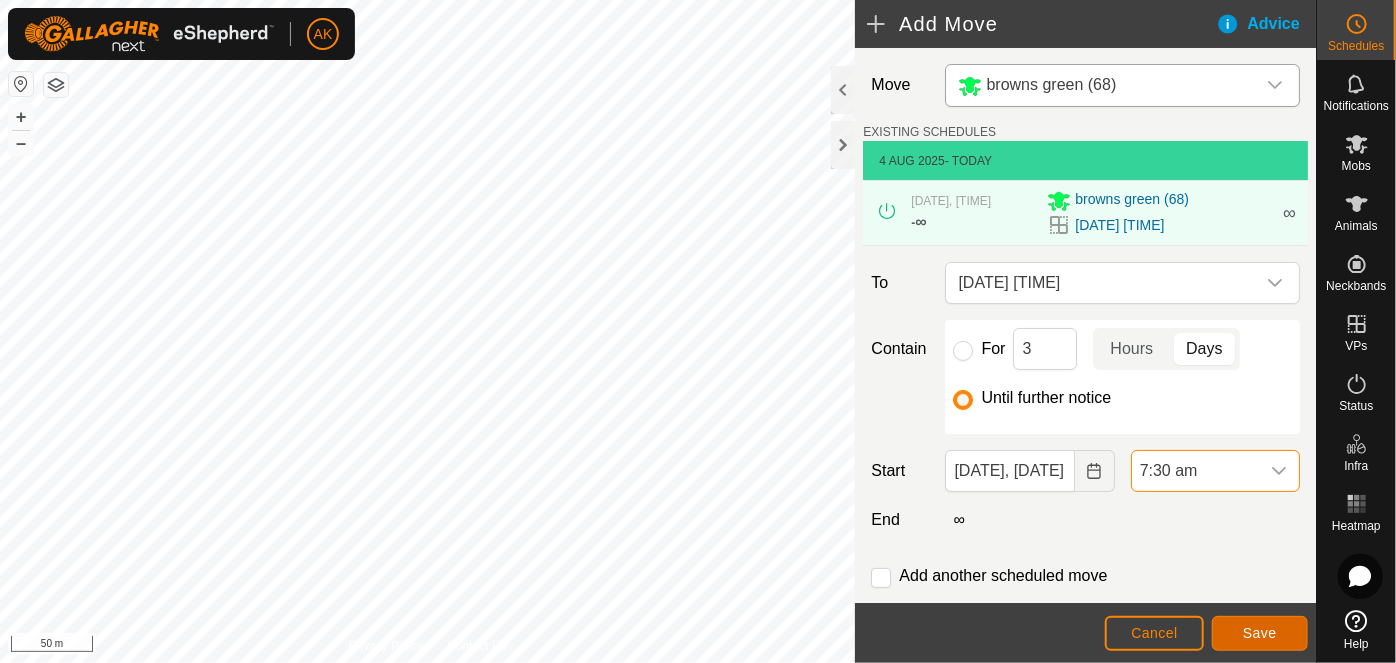 click on "Save" 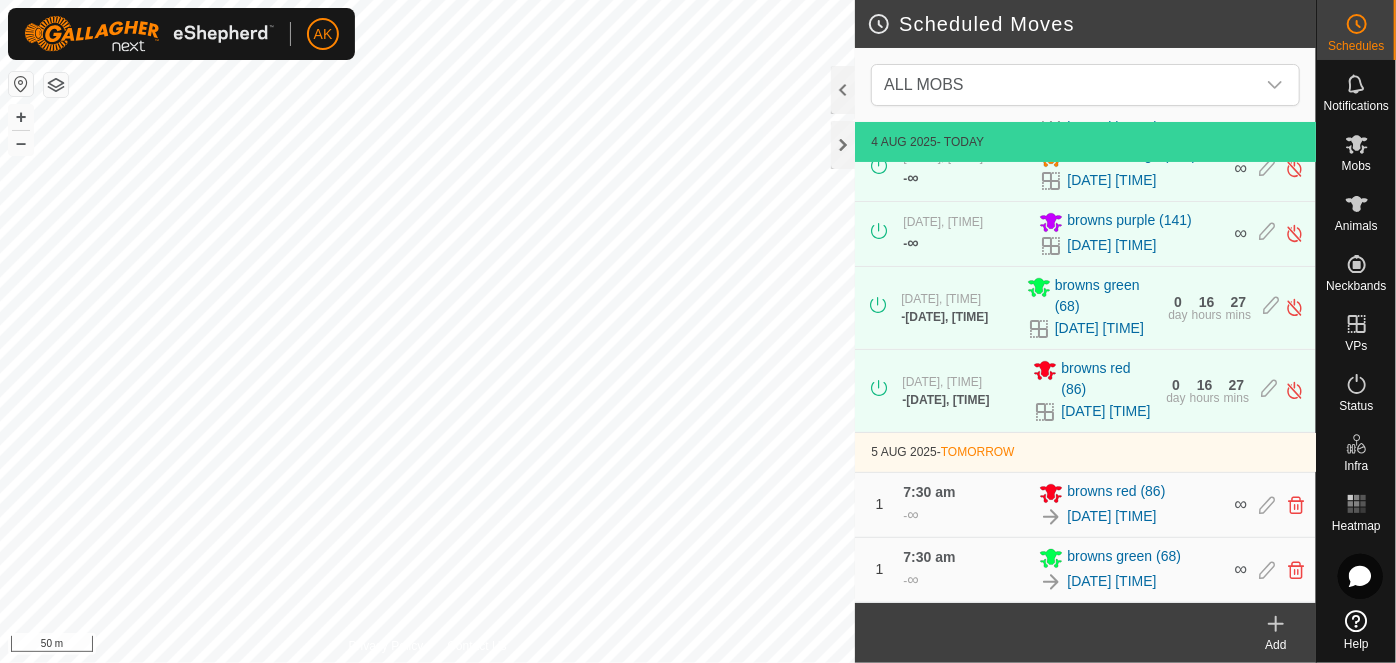 scroll, scrollTop: 111, scrollLeft: 0, axis: vertical 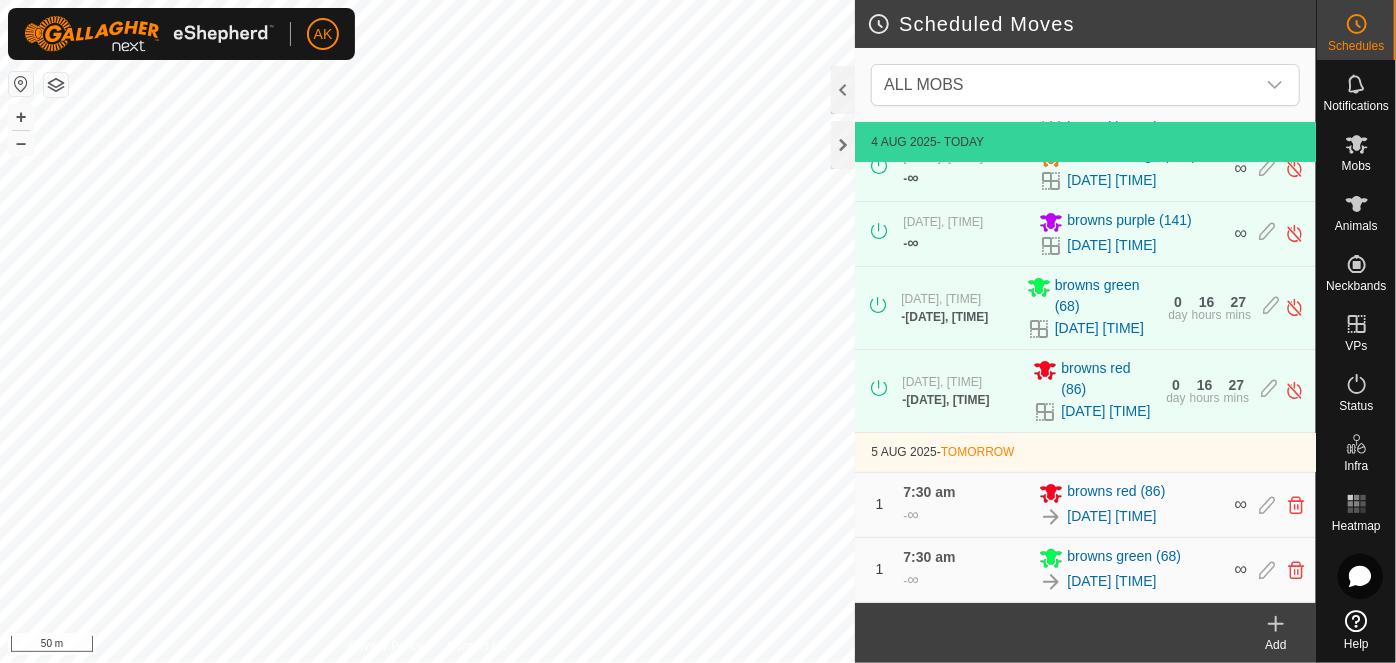 click 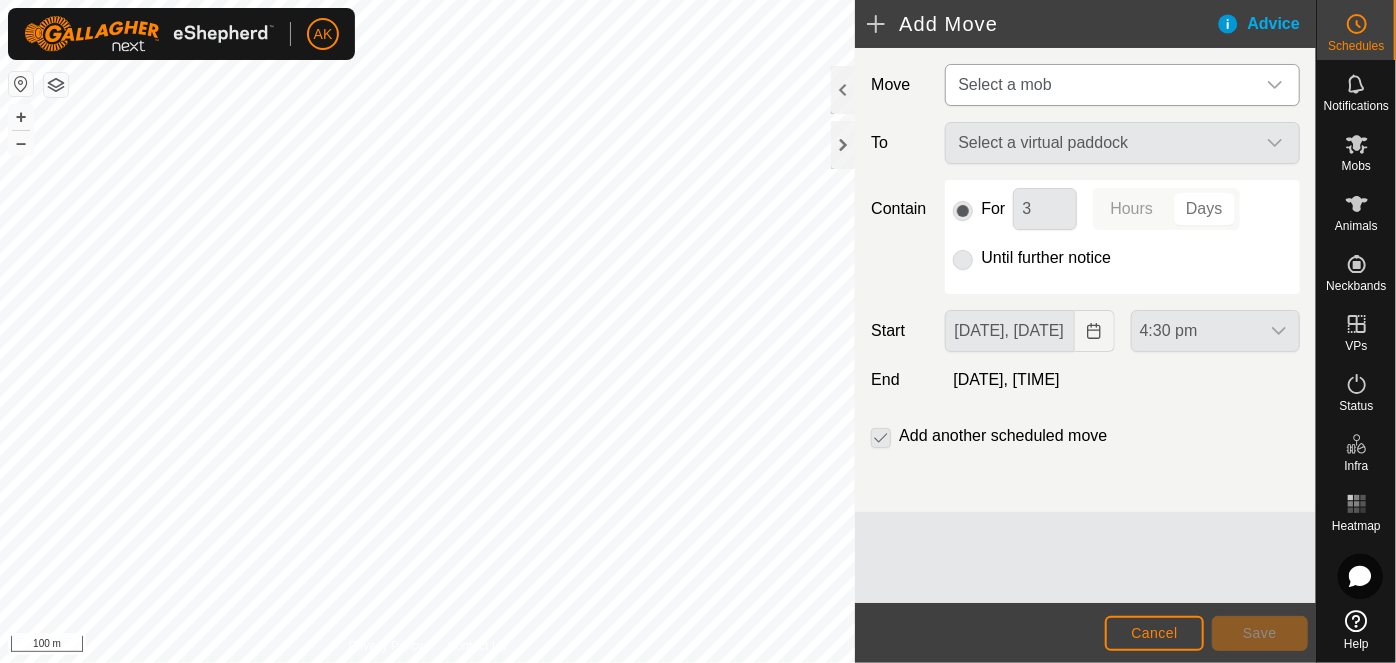 click on "Select a mob" at bounding box center [1004, 84] 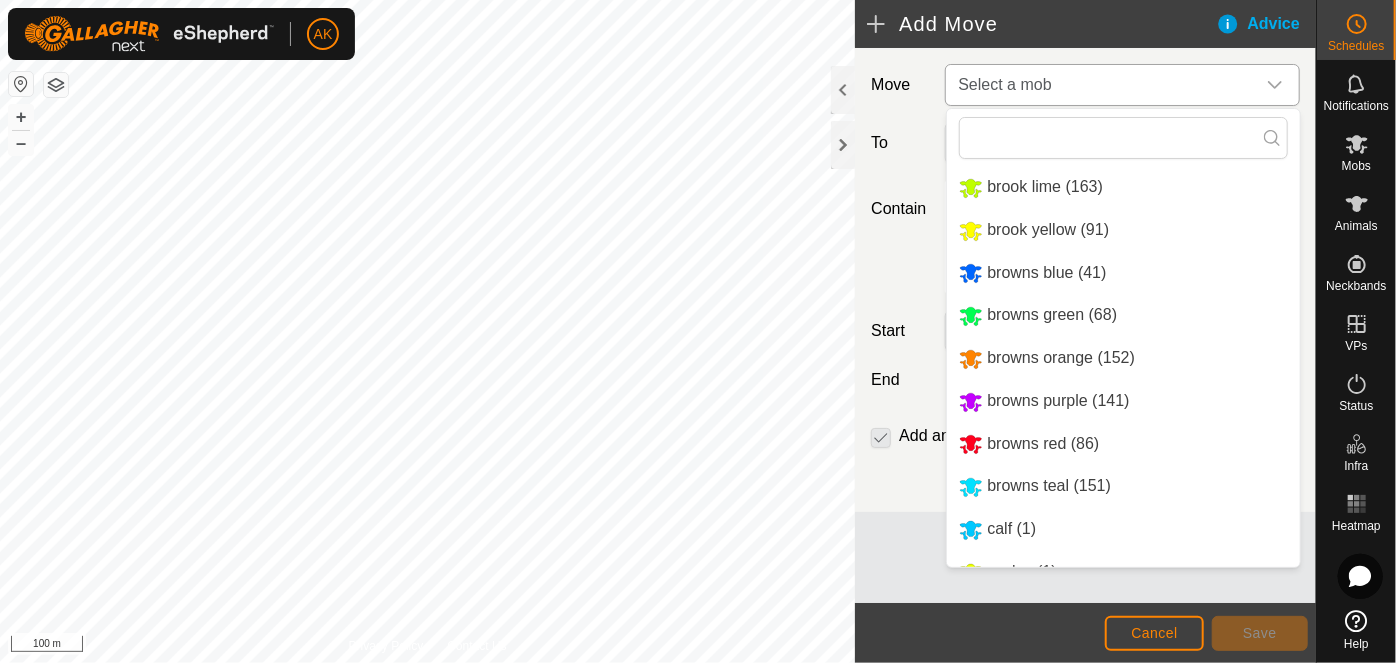click on "browns blue (41)" at bounding box center [1123, 273] 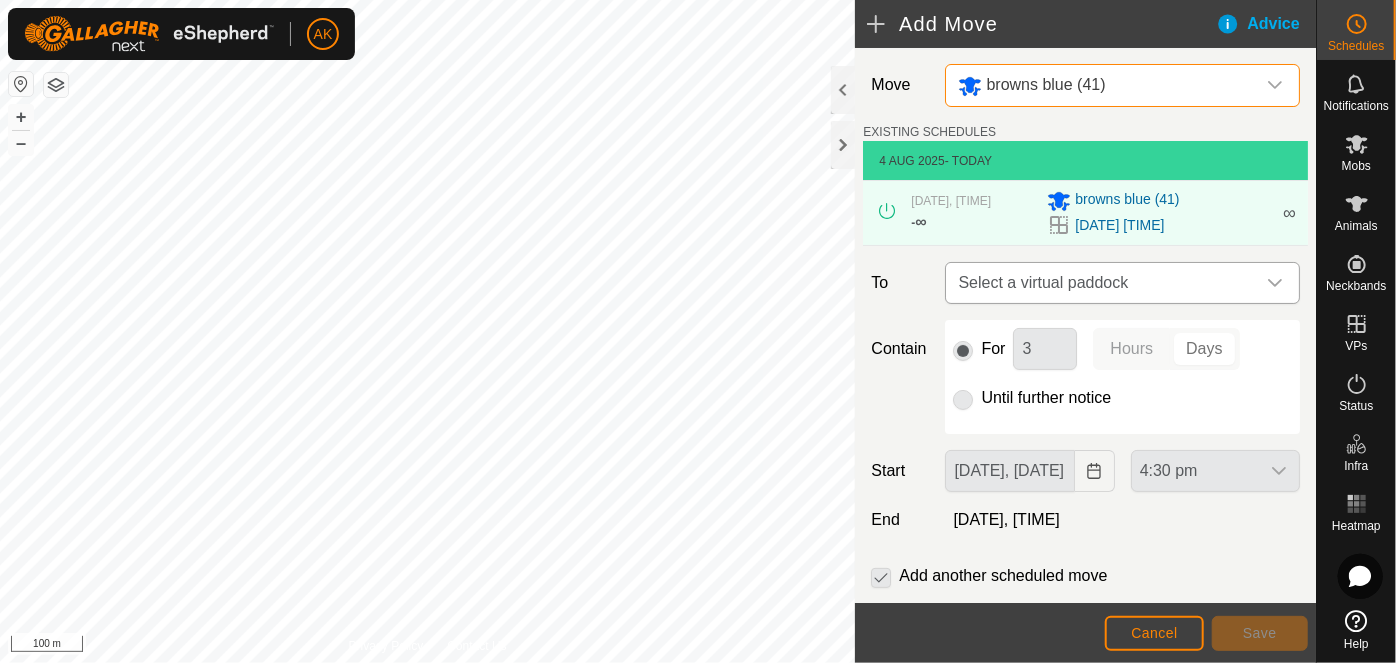 click on "Select a virtual paddock" at bounding box center (1102, 283) 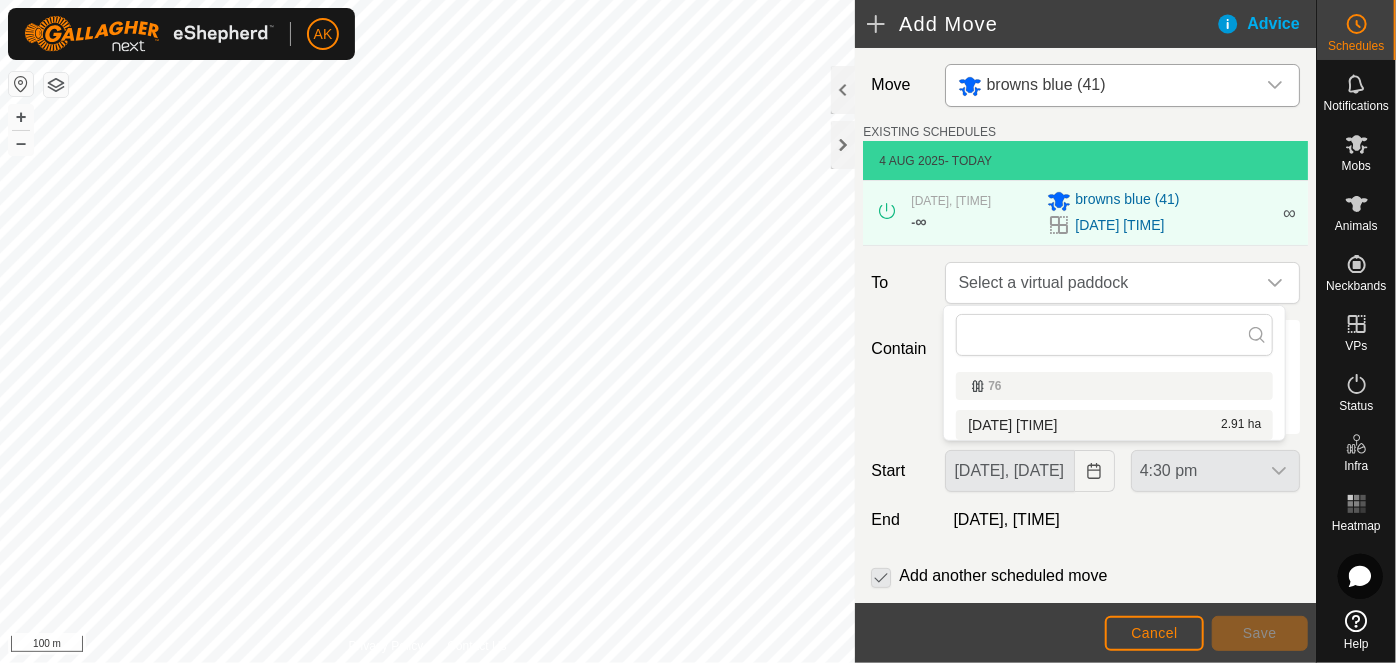 click on "[DATE] [TIME]  [NUMBER] ha" at bounding box center (1114, 425) 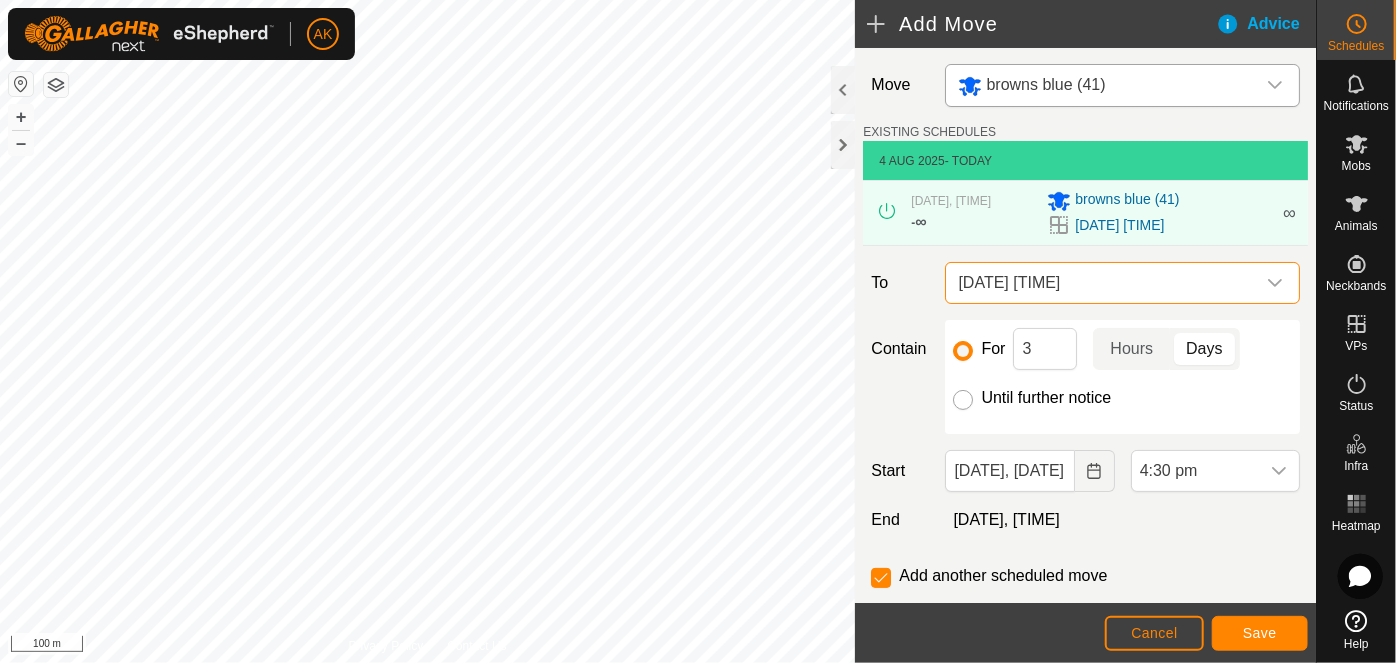 click on "Until further notice" at bounding box center (963, 400) 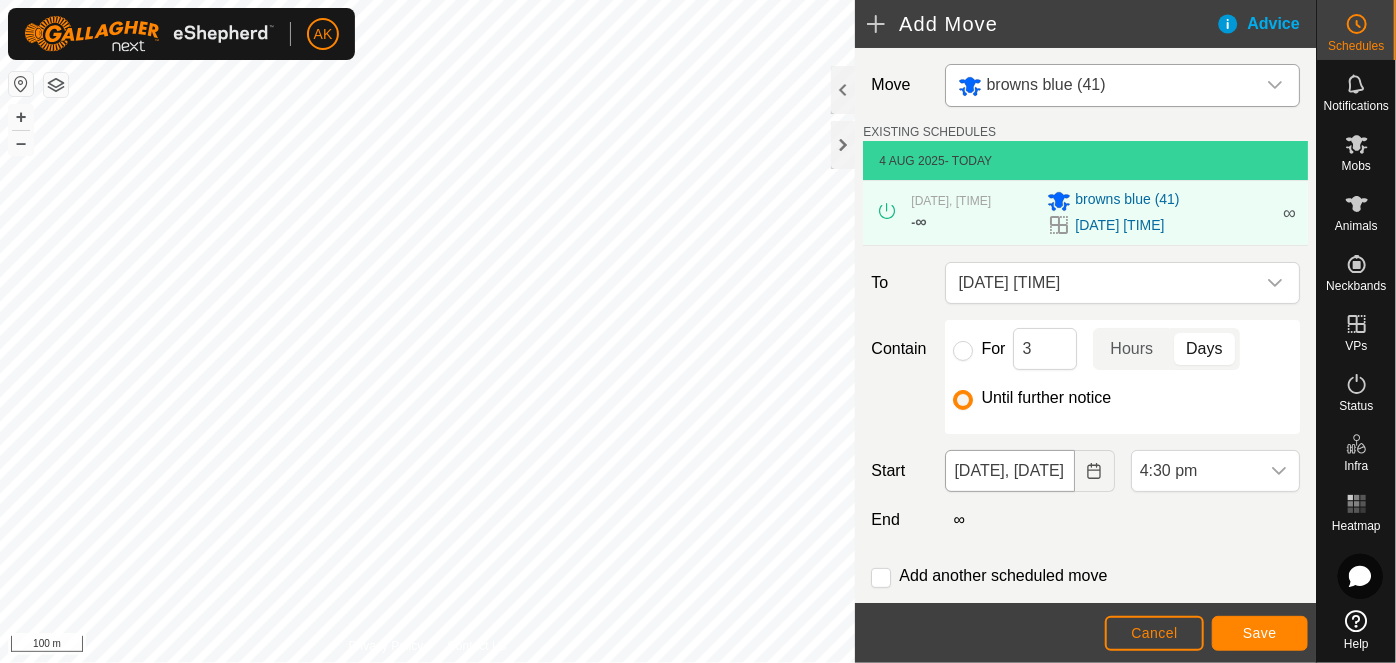 checkbox on "false" 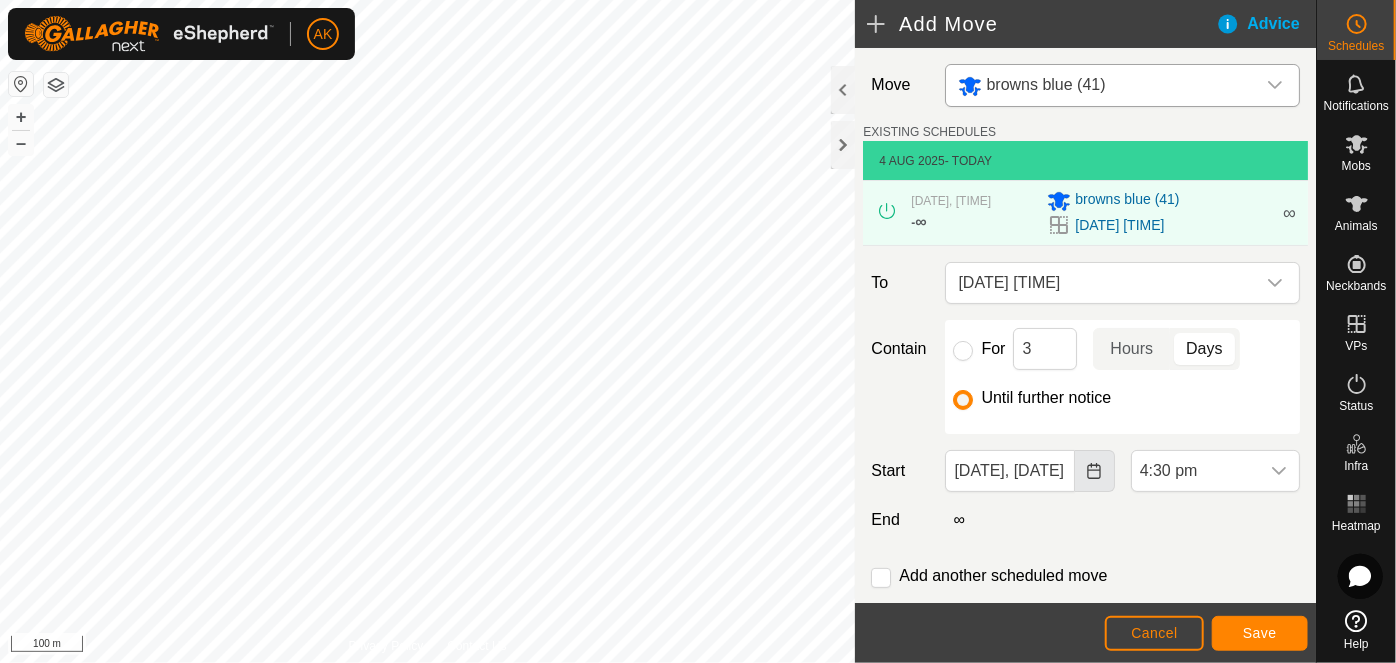 click 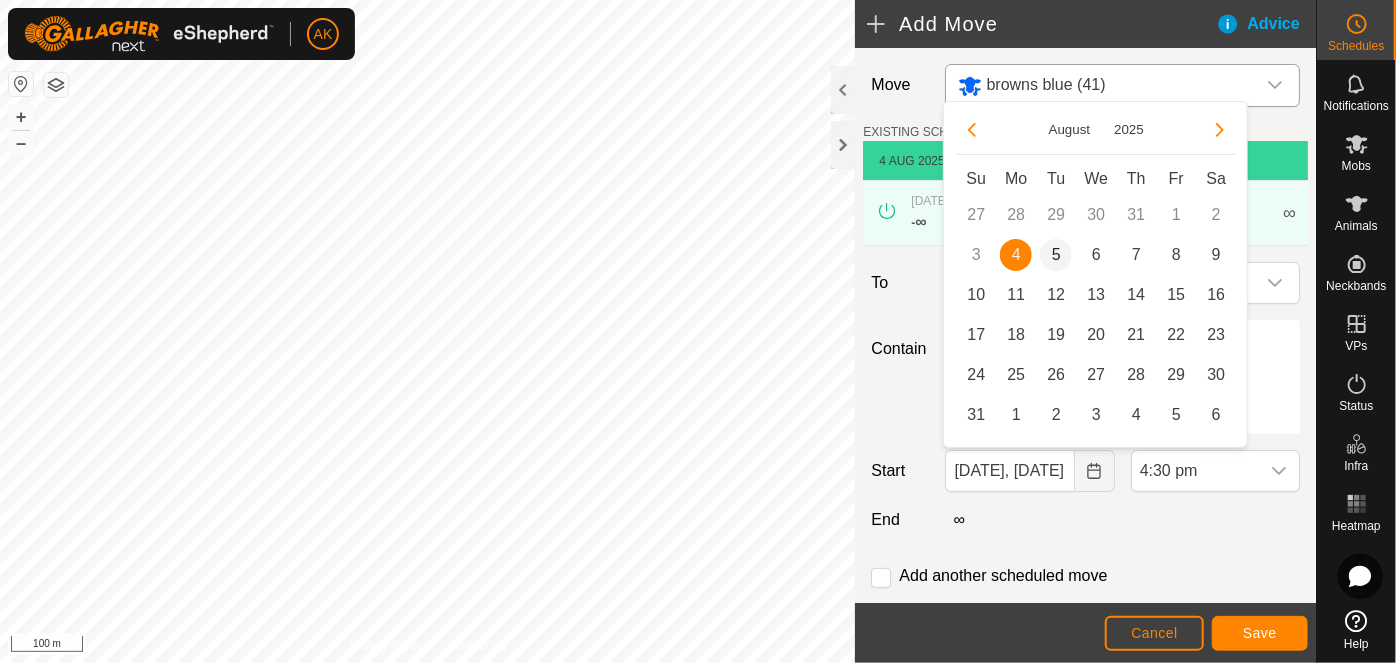 click on "5" at bounding box center (1056, 255) 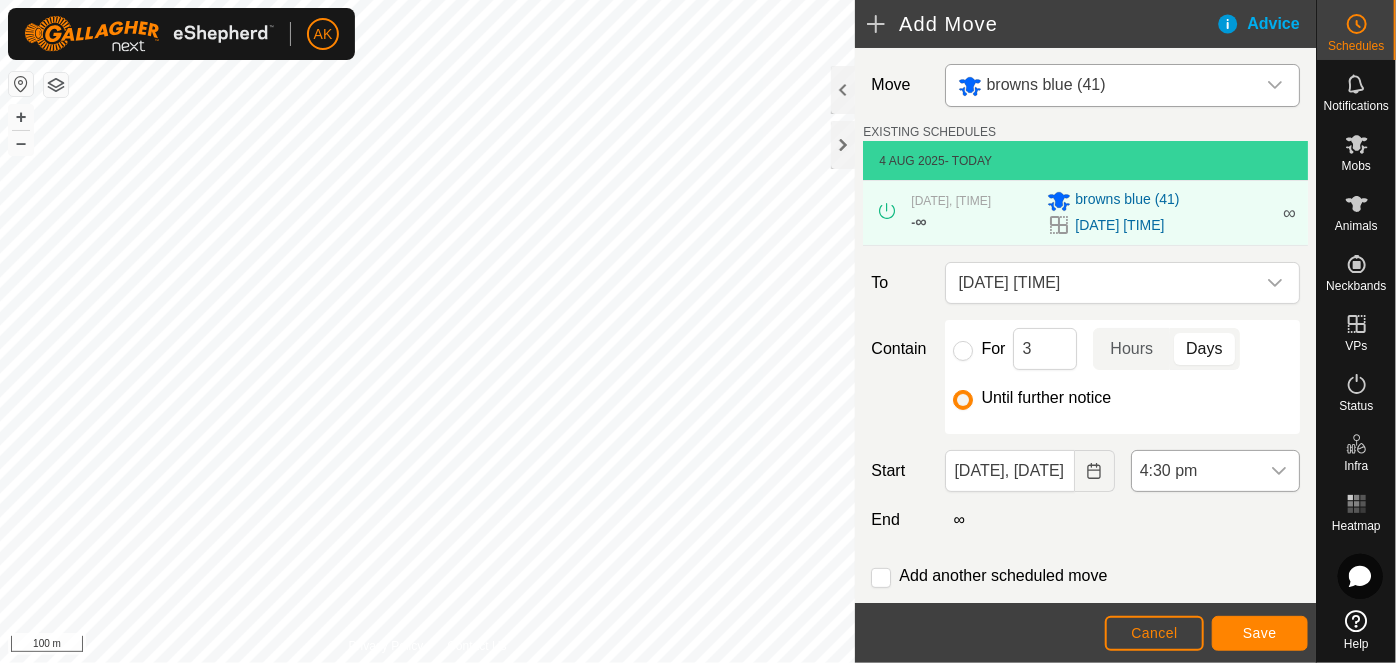 click on "4:30 pm" at bounding box center [1195, 471] 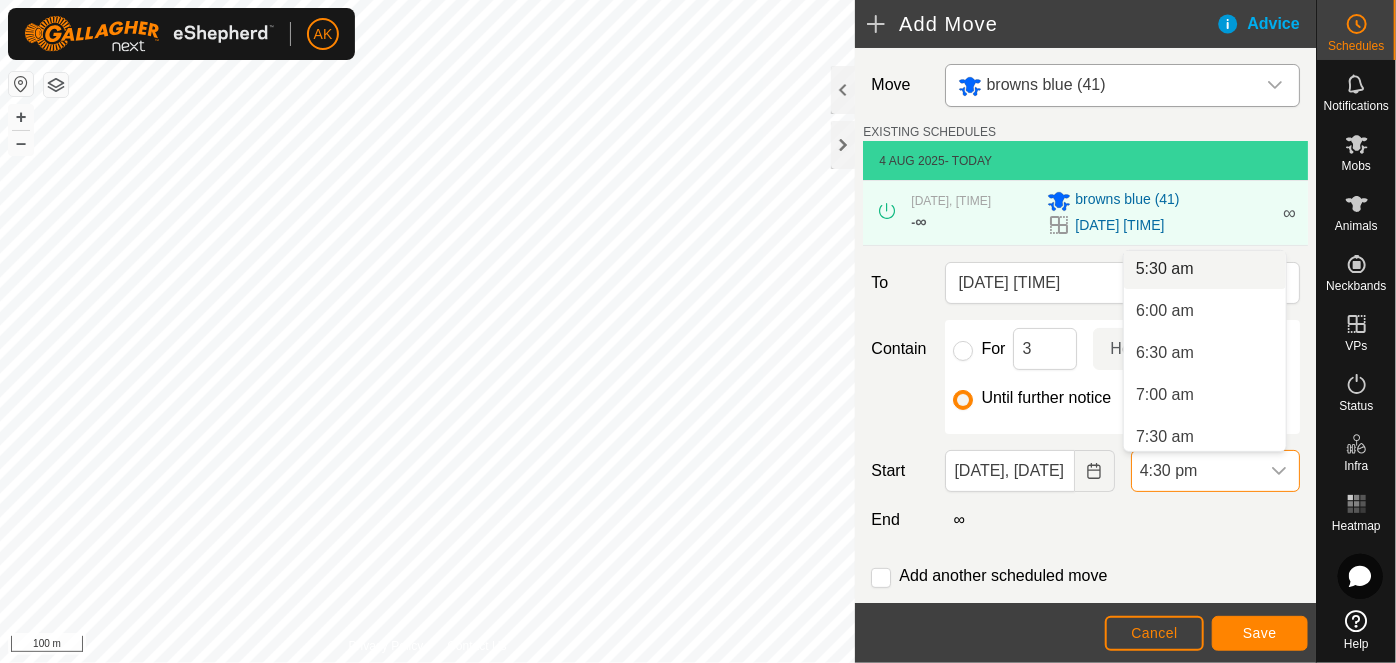 scroll, scrollTop: 498, scrollLeft: 0, axis: vertical 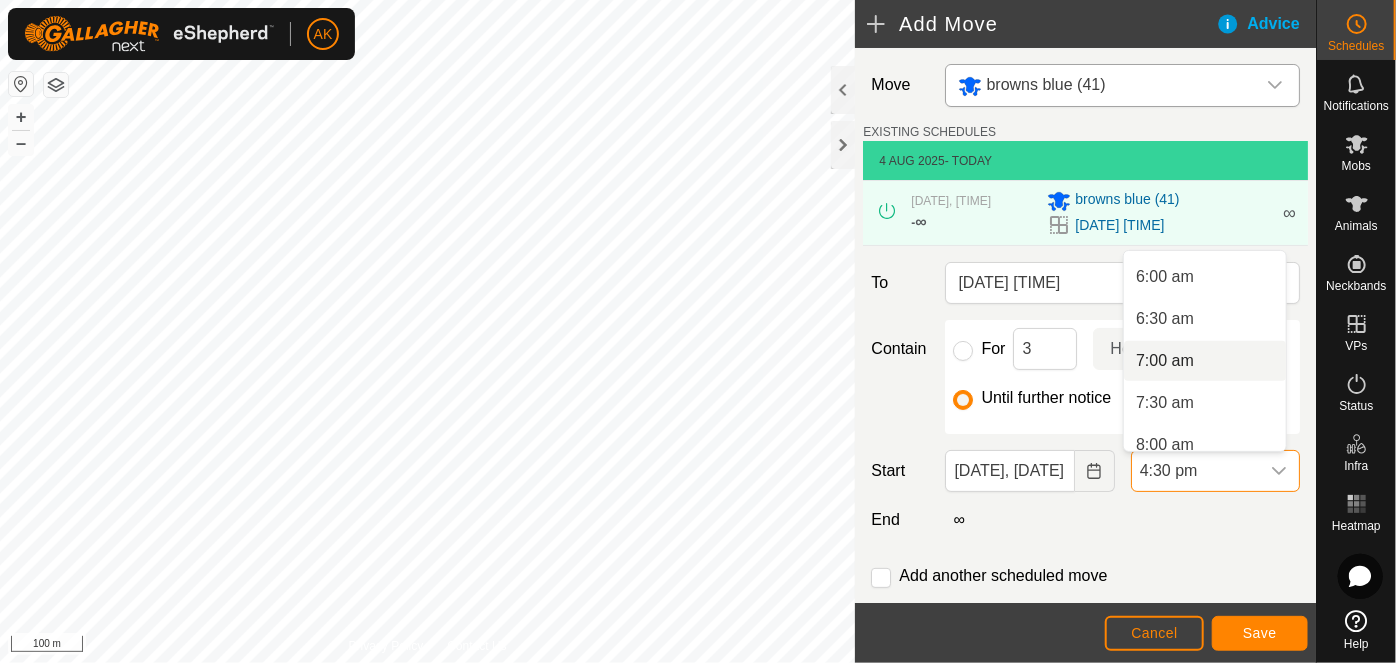 click on "7:00 am" at bounding box center [1205, 361] 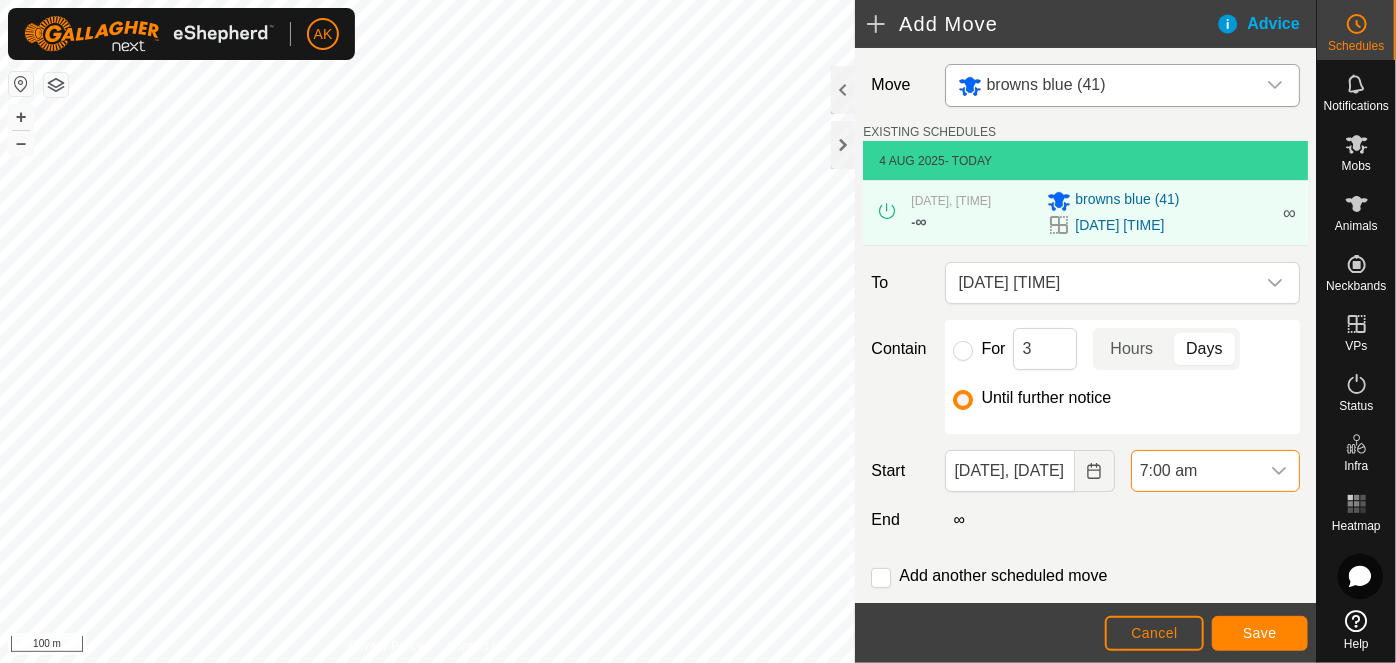 scroll, scrollTop: 1226, scrollLeft: 0, axis: vertical 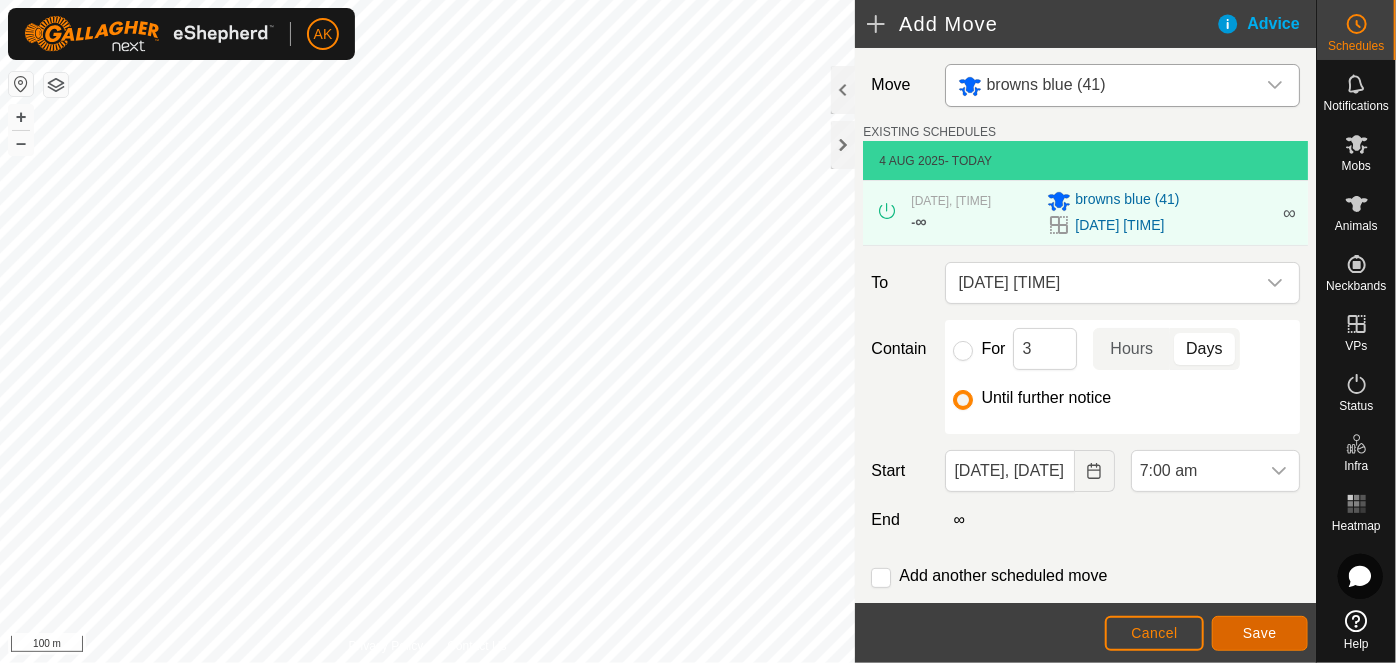 click on "Save" 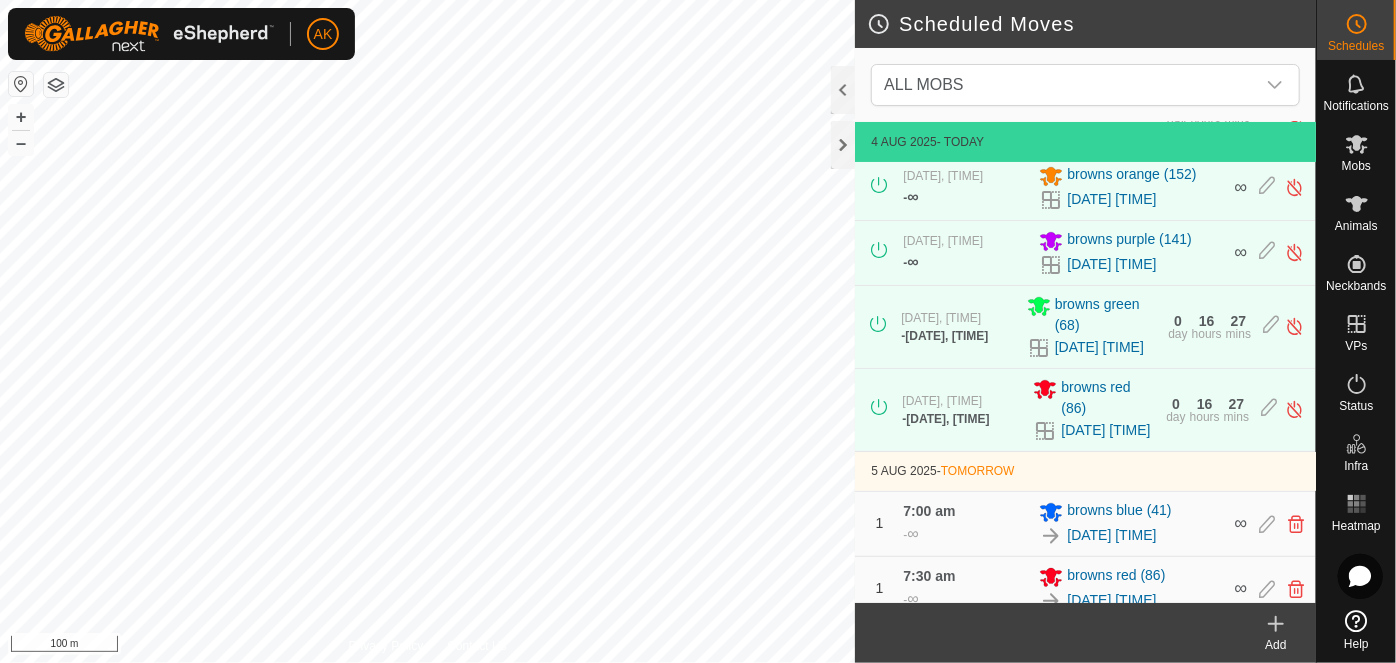 scroll, scrollTop: 212, scrollLeft: 0, axis: vertical 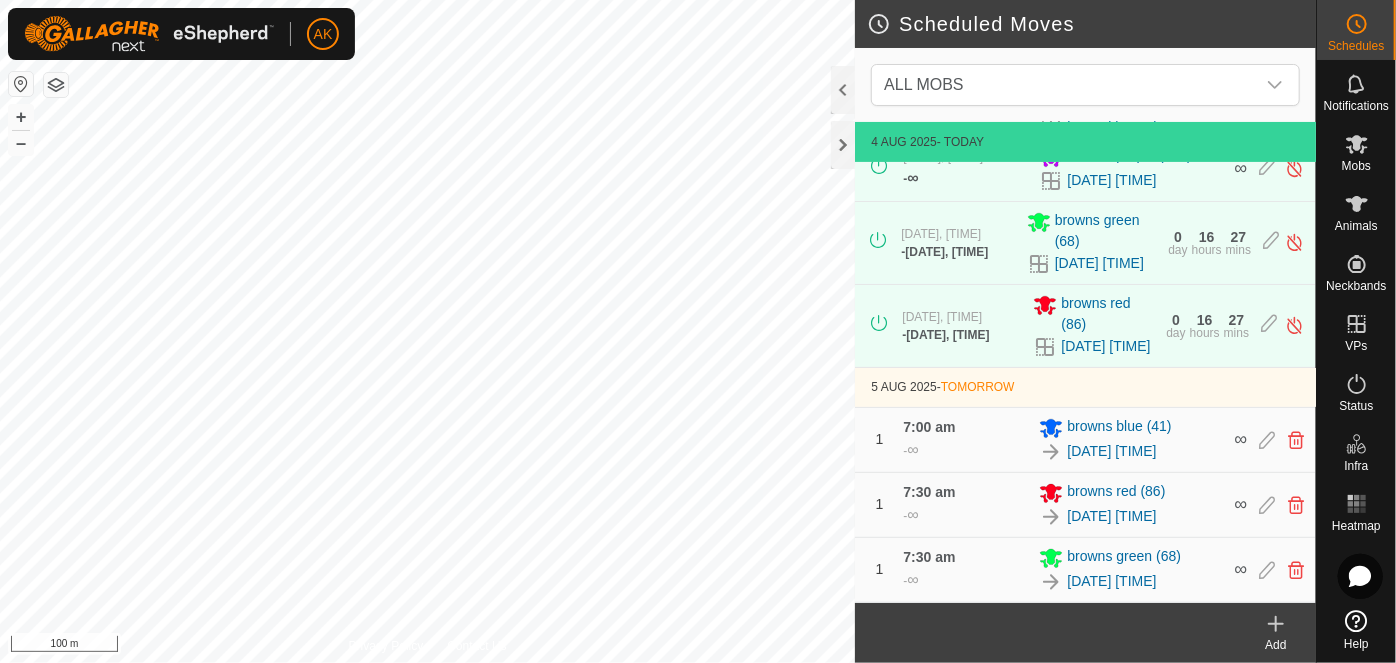 click 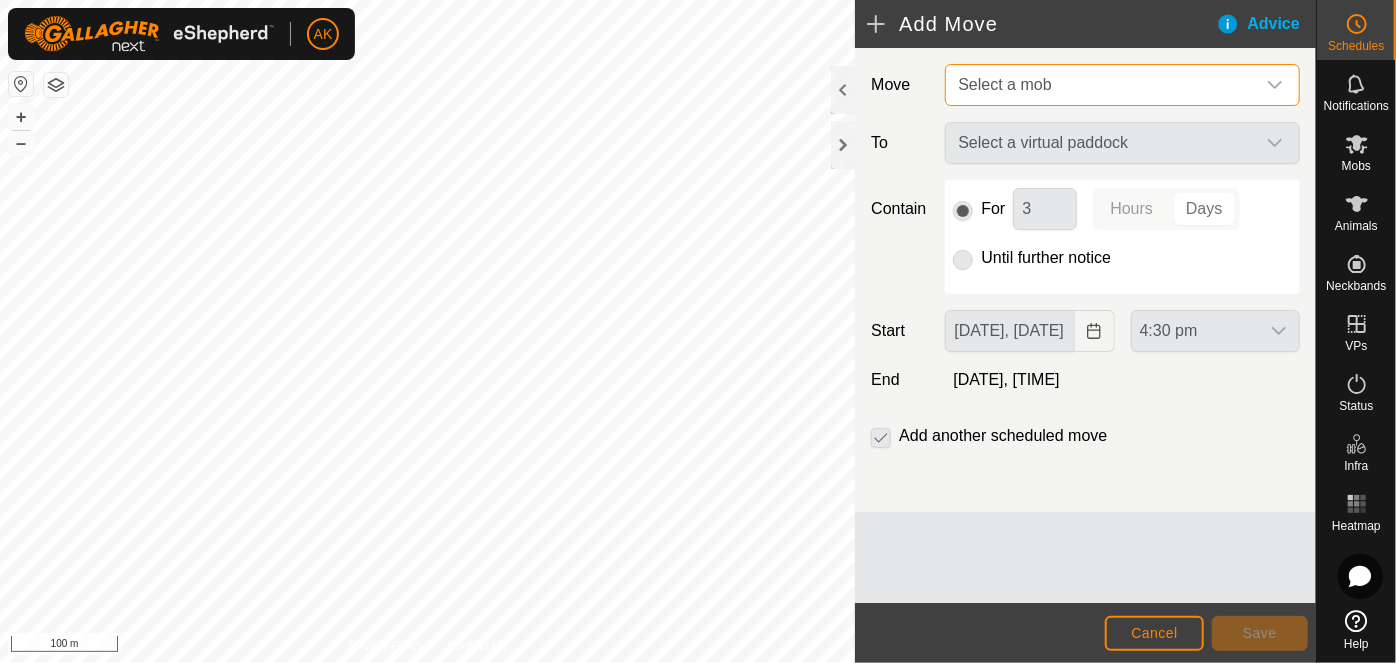 click on "Select a mob" at bounding box center [1102, 85] 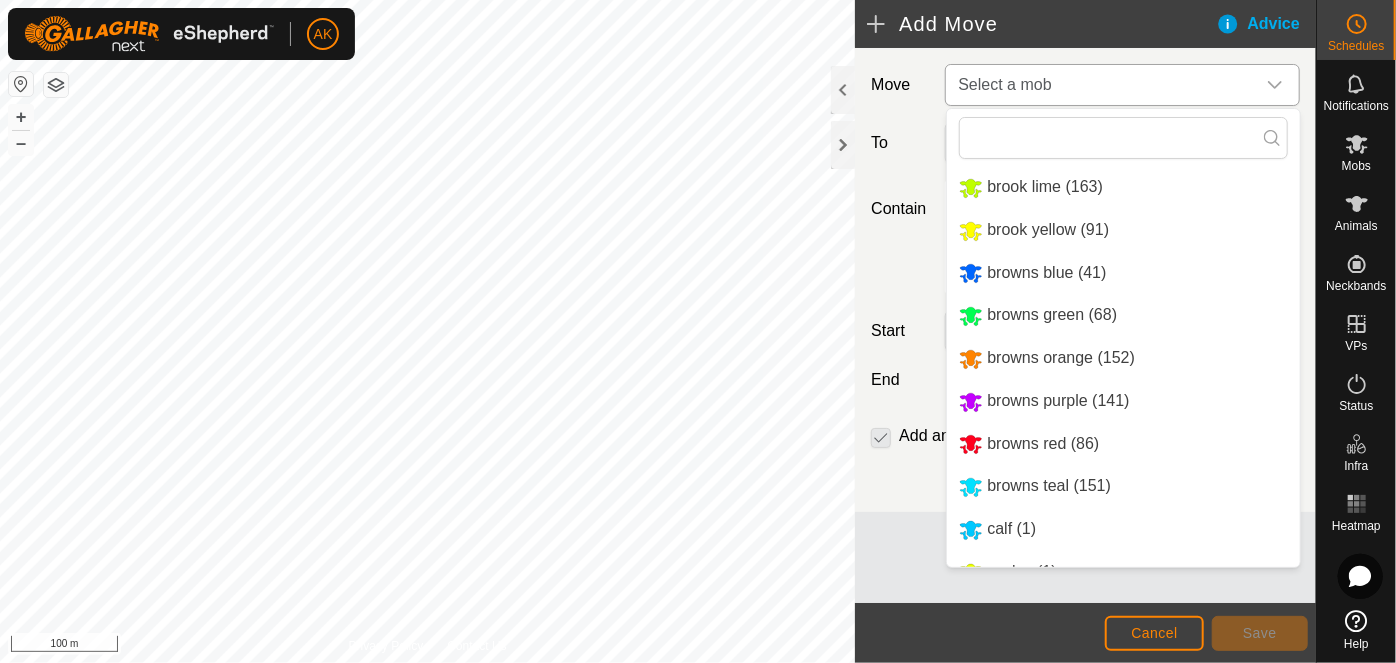 click on "browns teal (151)" at bounding box center (1123, 486) 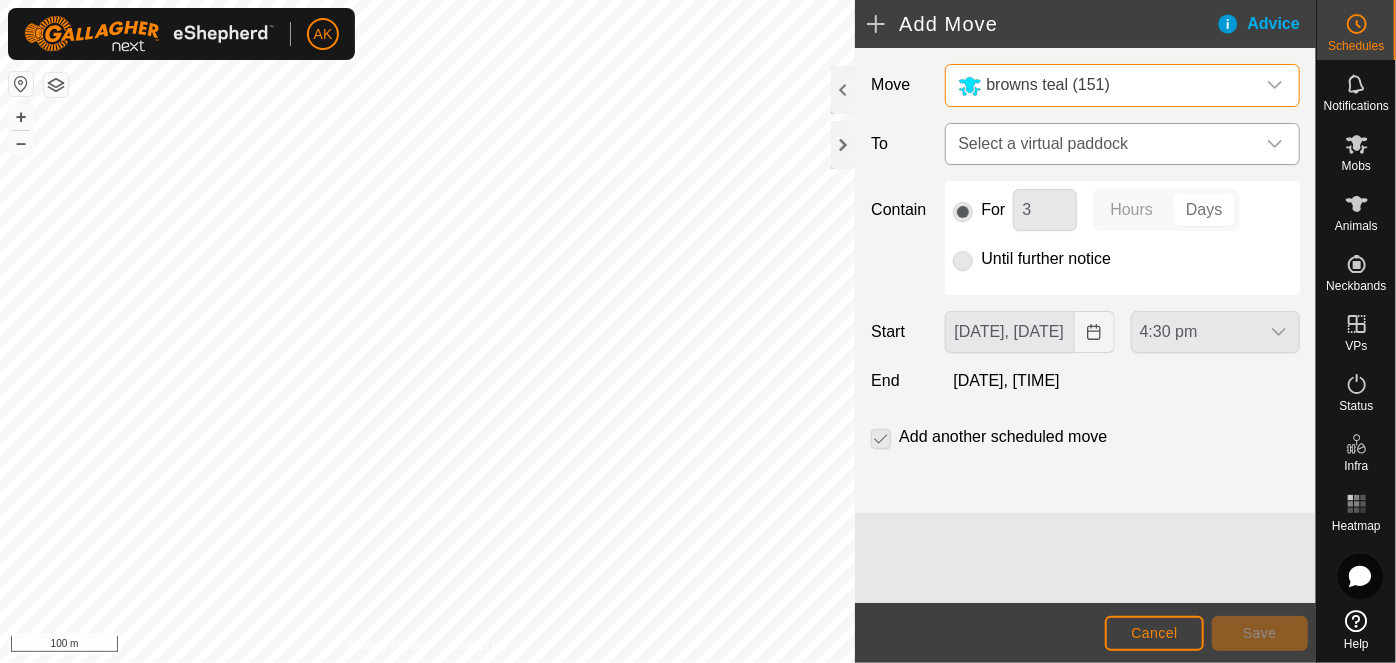 click on "Select a virtual paddock" at bounding box center (1102, 144) 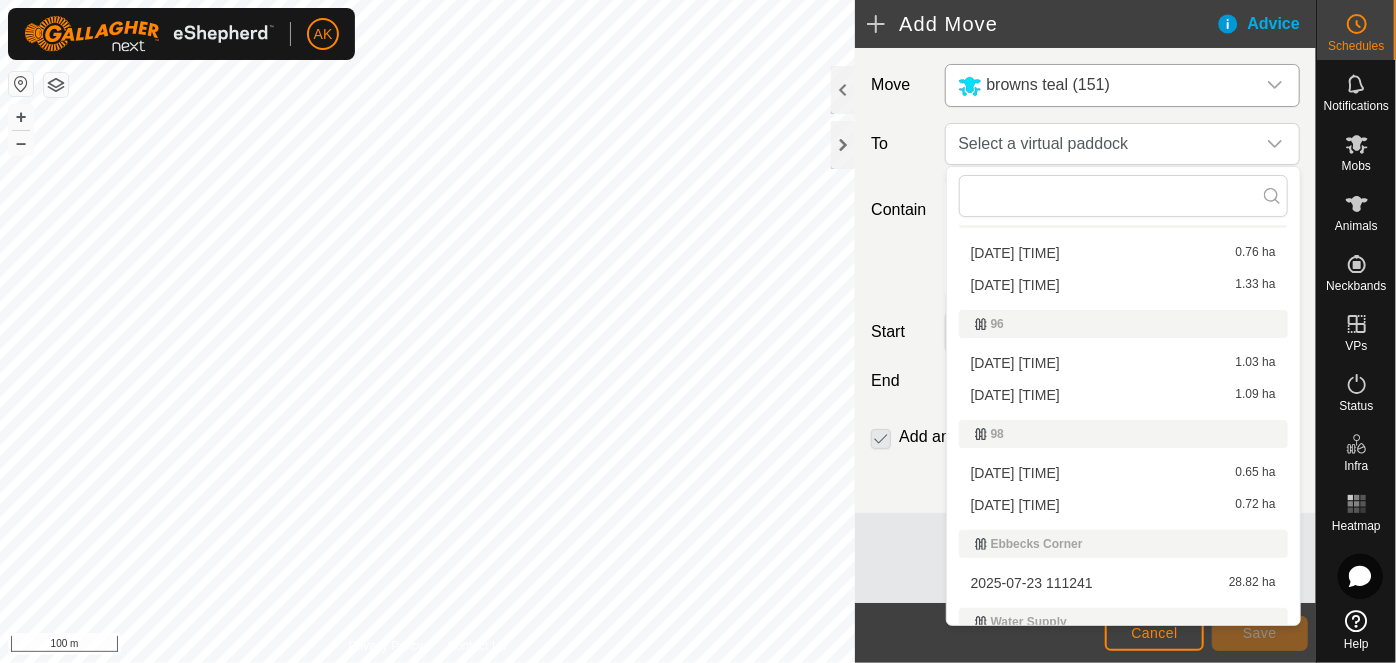 scroll, scrollTop: 272, scrollLeft: 0, axis: vertical 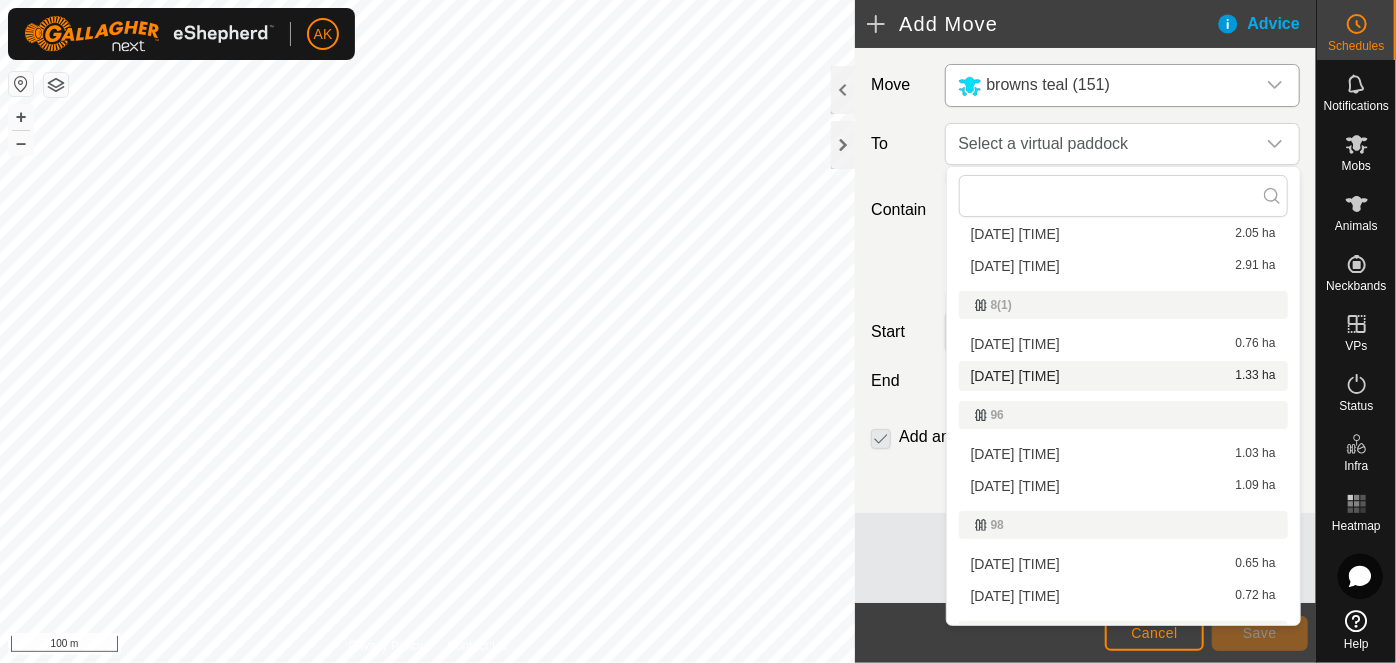 click on "[DATE] [TIME]  [NUMBER] ha" at bounding box center [1123, 376] 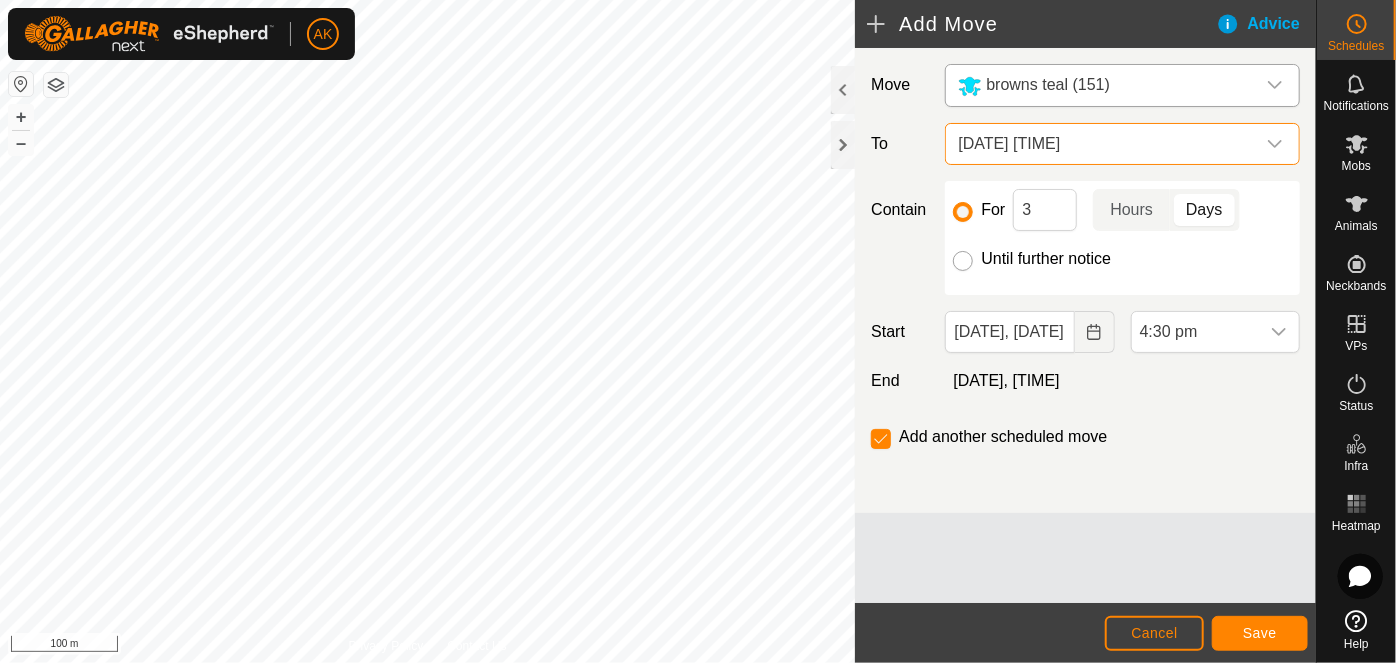 click on "Until further notice" at bounding box center [963, 261] 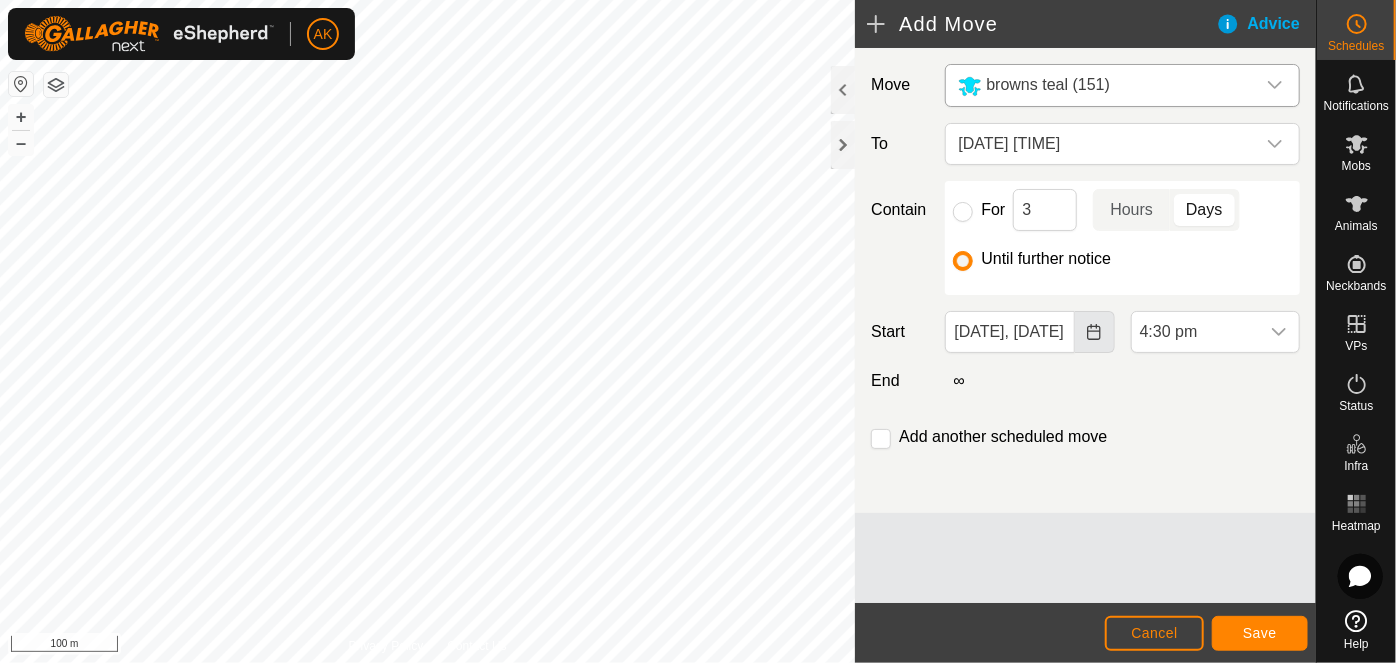 click 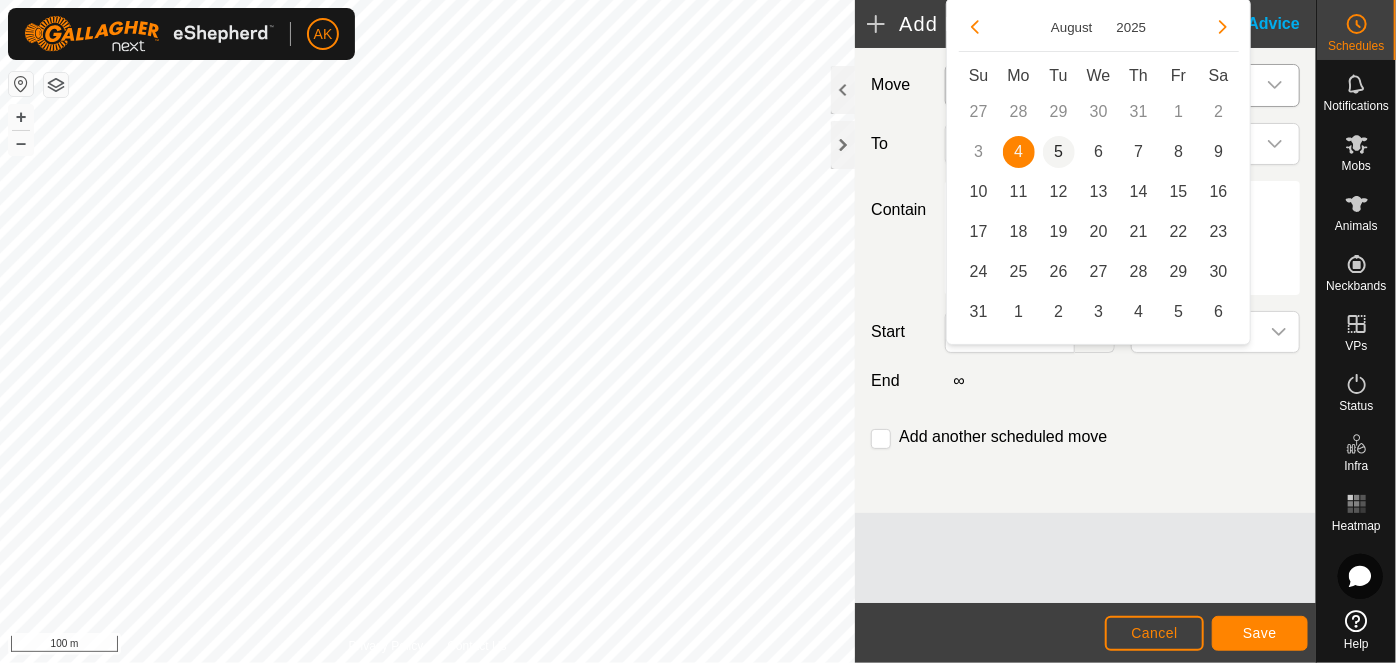click on "5" at bounding box center [1059, 152] 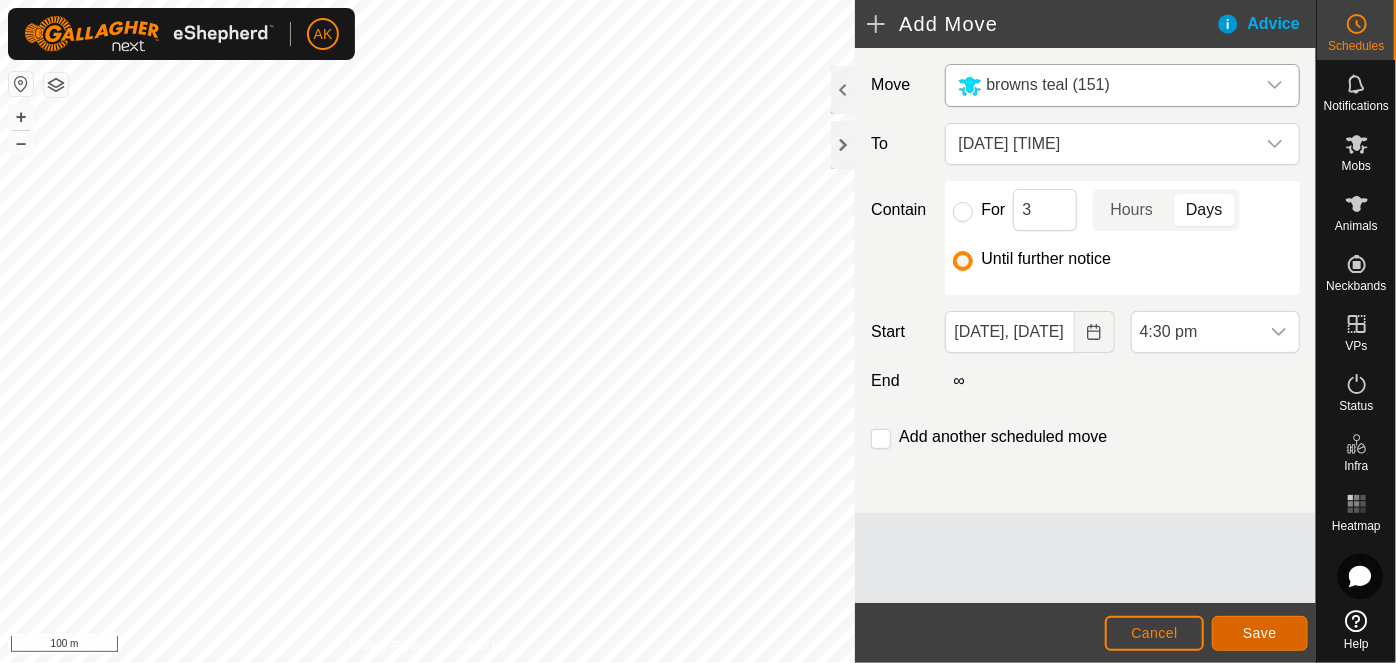 click on "Save" 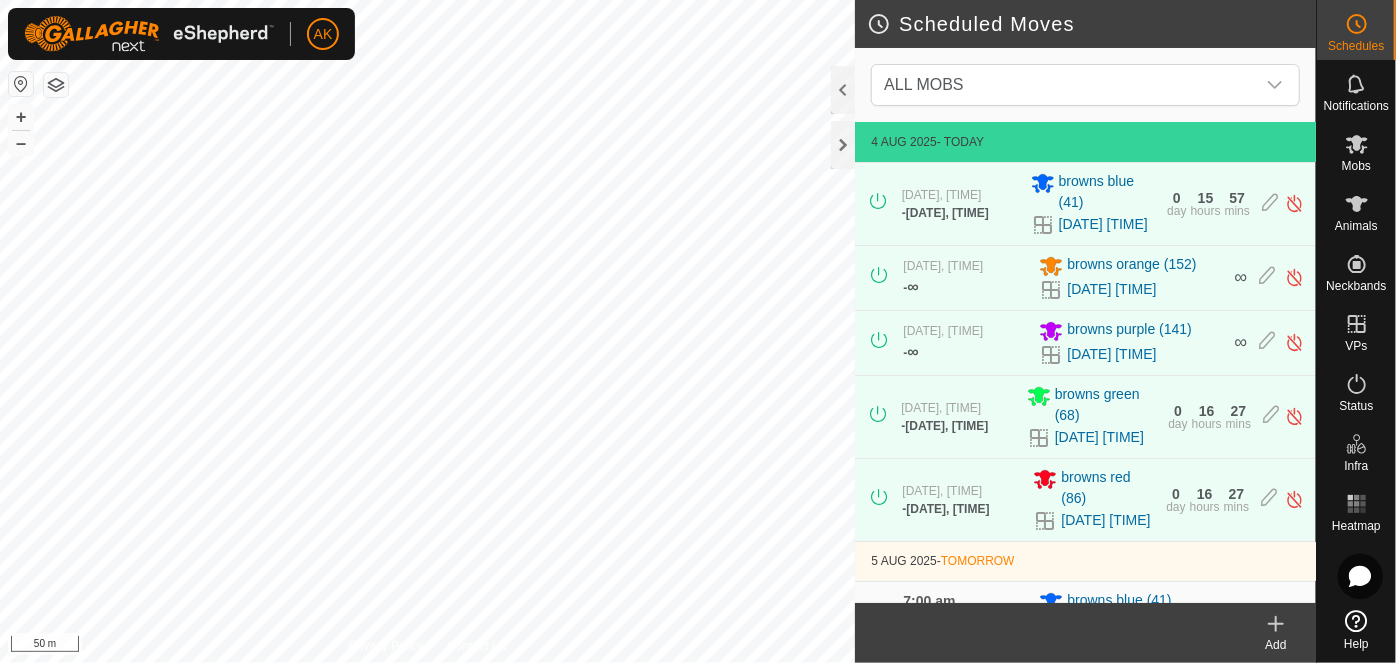 click 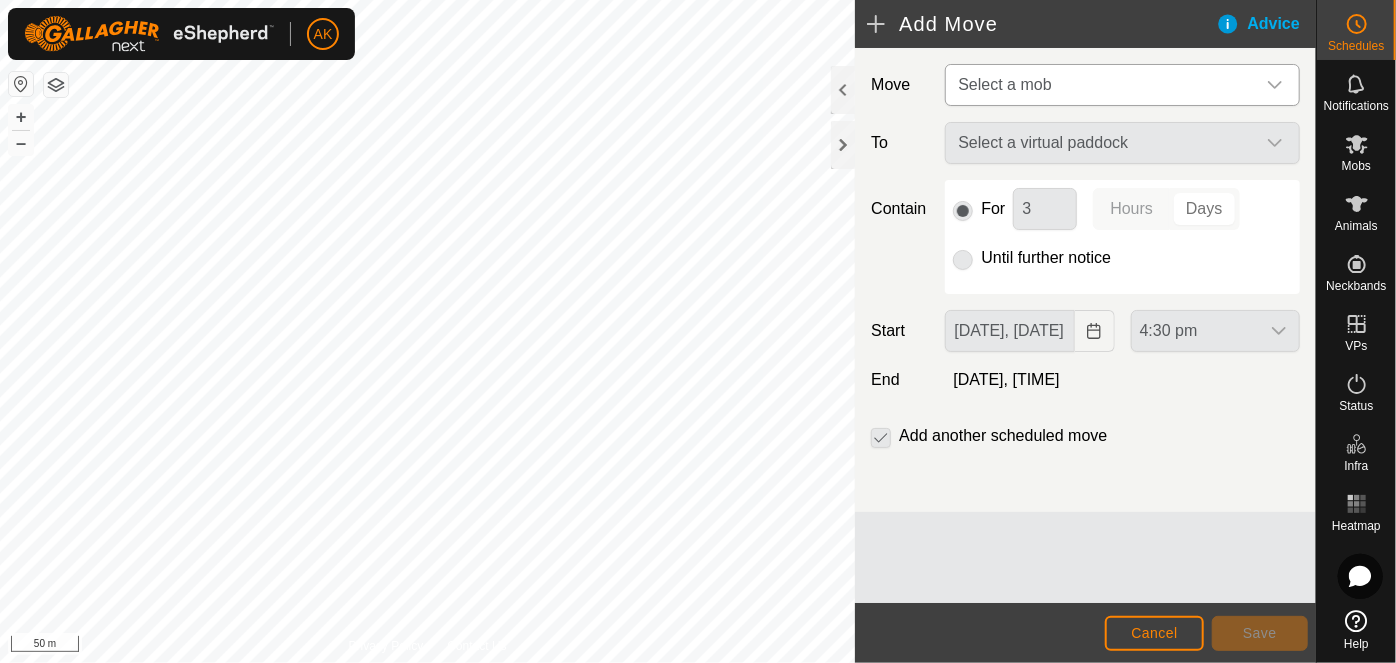 click on "Select a mob" at bounding box center (1004, 84) 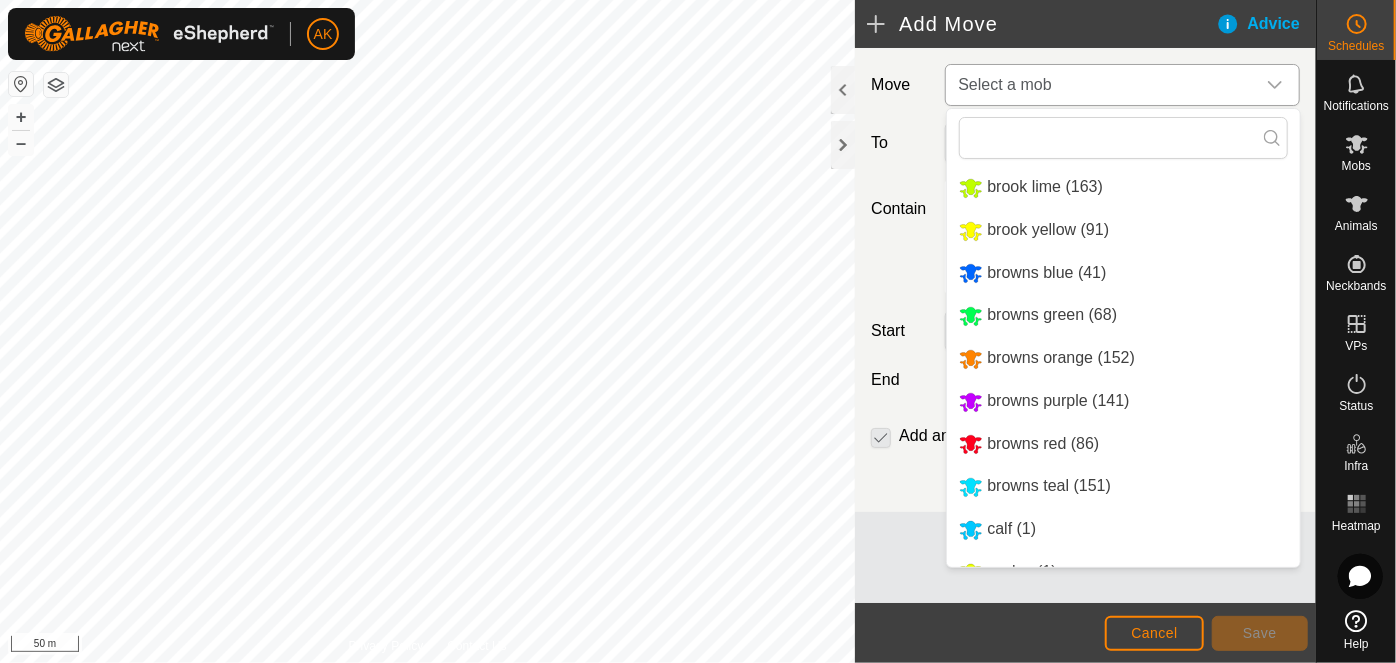 click on "browns purple (141)" at bounding box center [1123, 401] 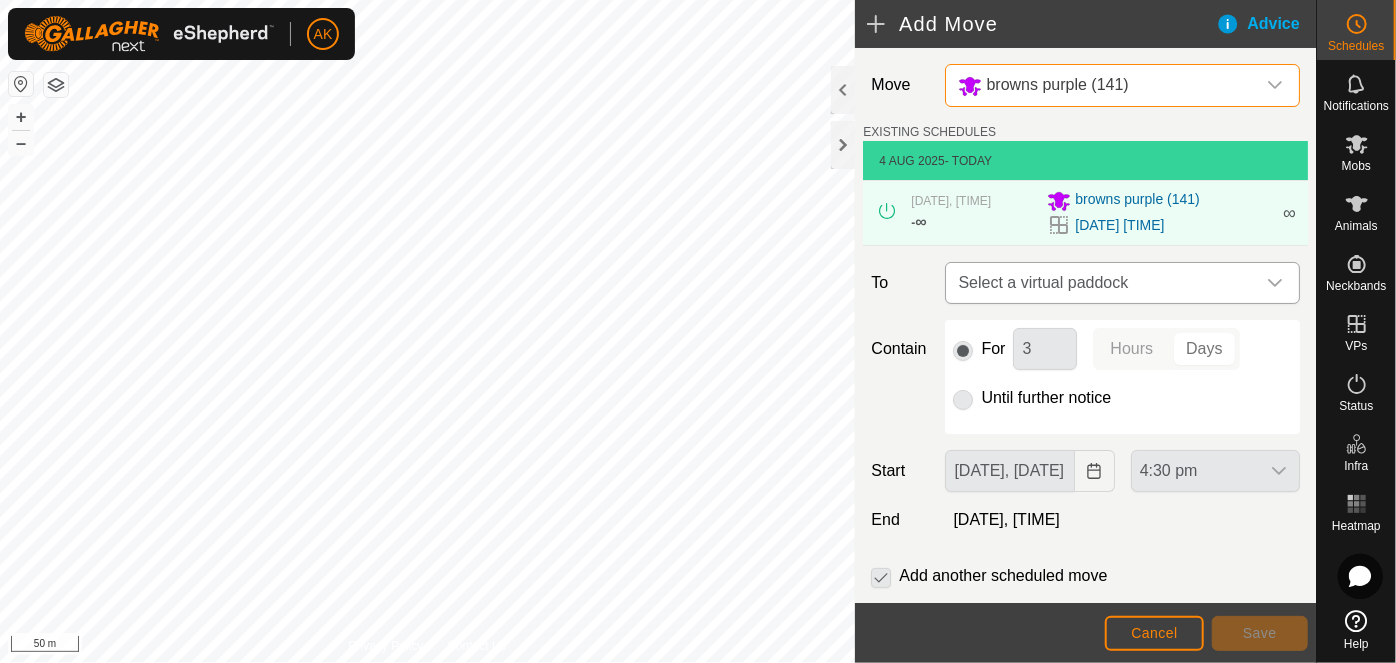 click on "Select a virtual paddock" at bounding box center (1102, 283) 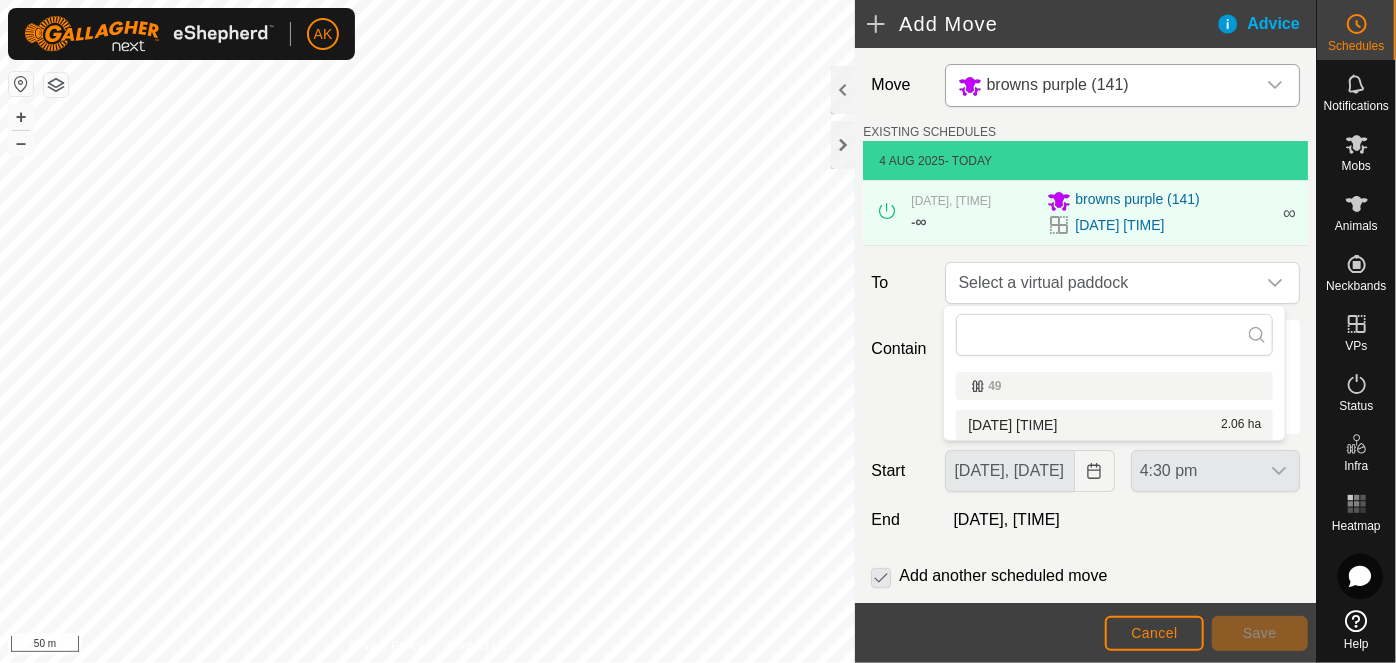 click on "[DATE] [TIME]  [NUMBER] ha" at bounding box center (1114, 425) 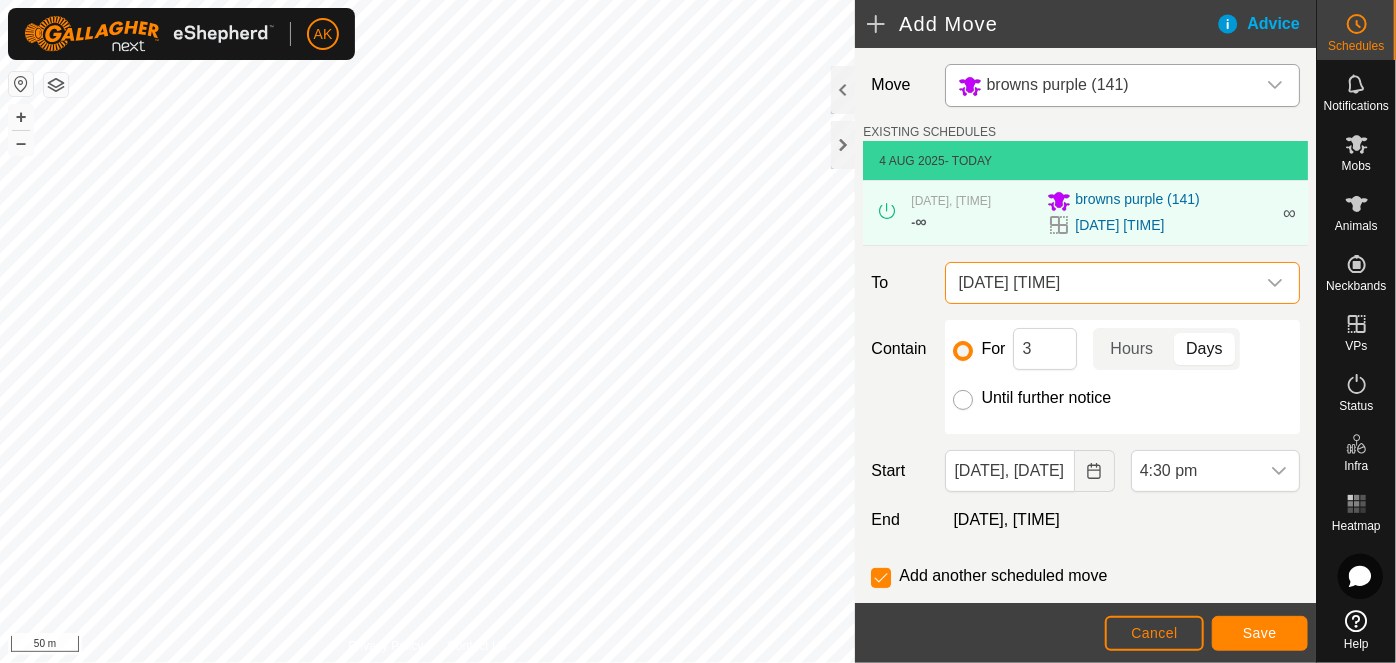 click on "Until further notice" at bounding box center (963, 400) 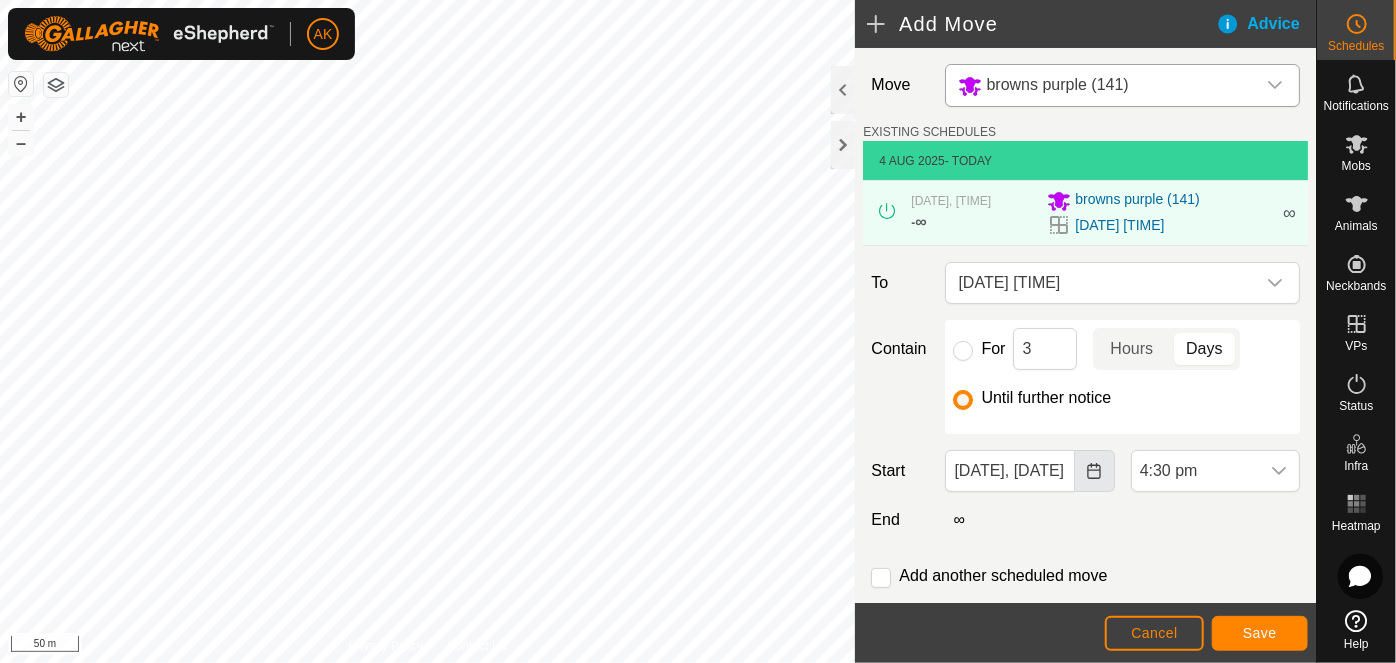 click 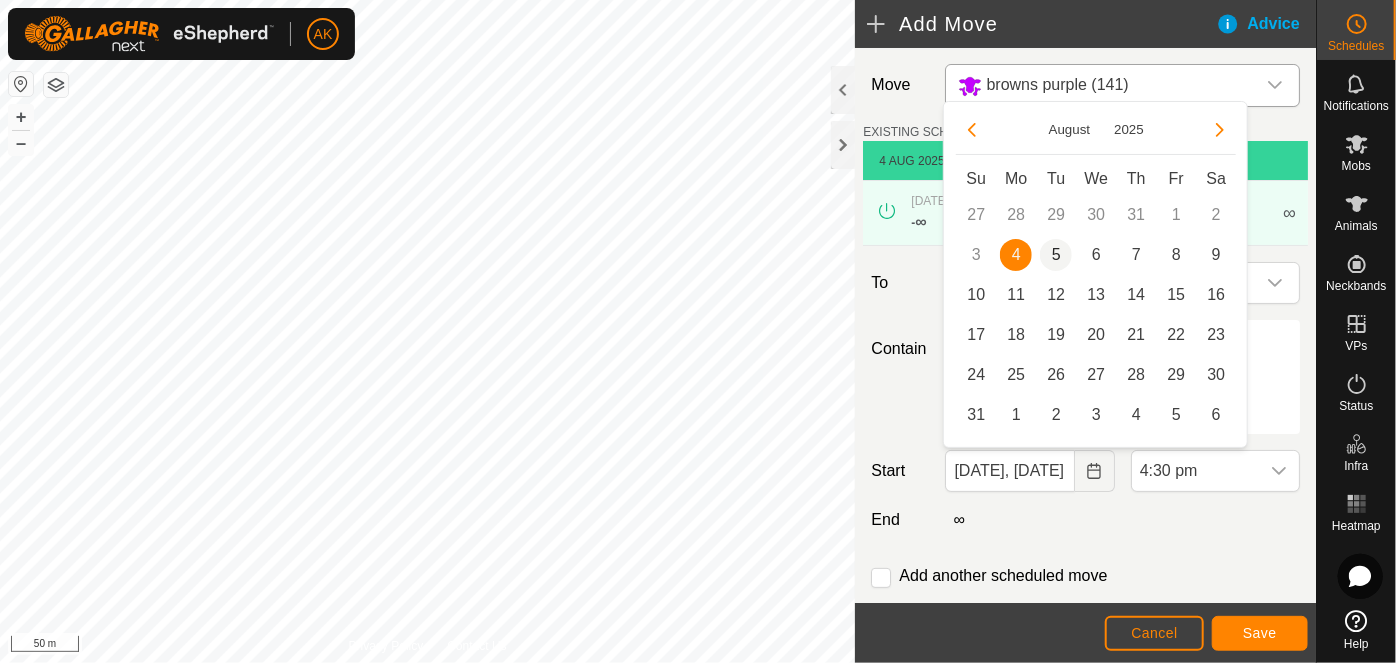 click on "5" at bounding box center (1056, 255) 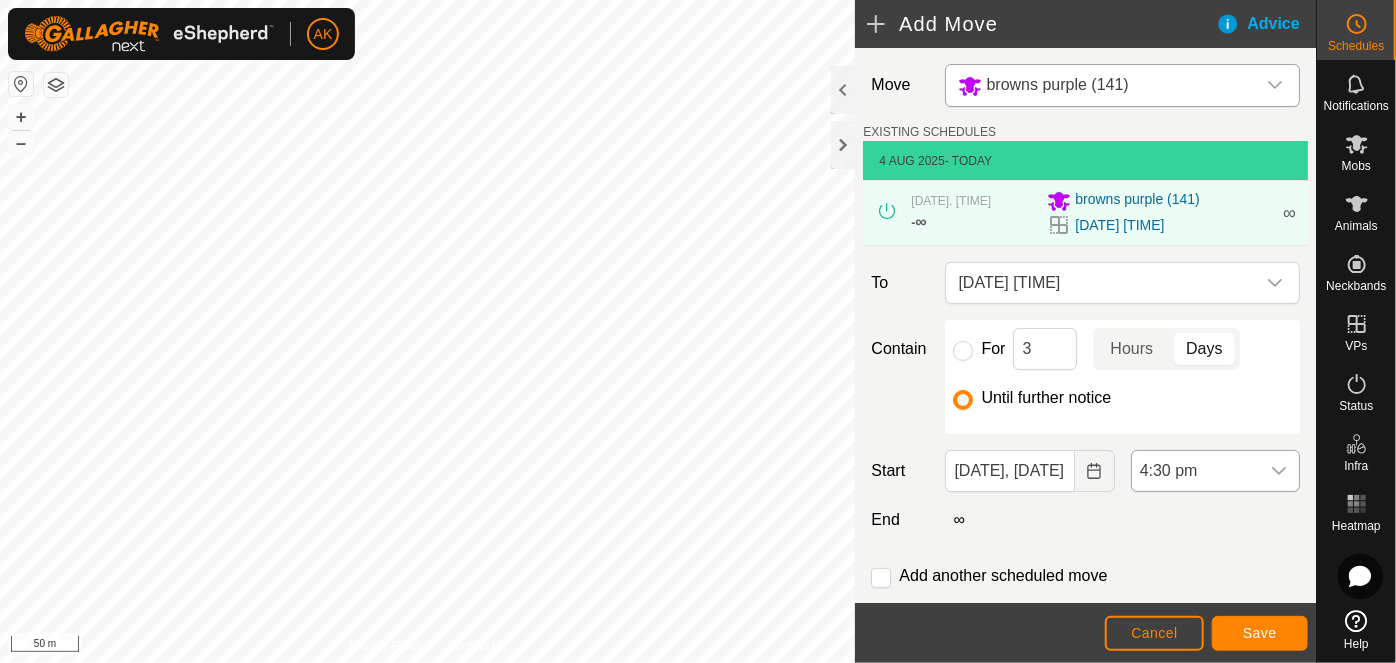 click on "4:30 pm" at bounding box center [1195, 471] 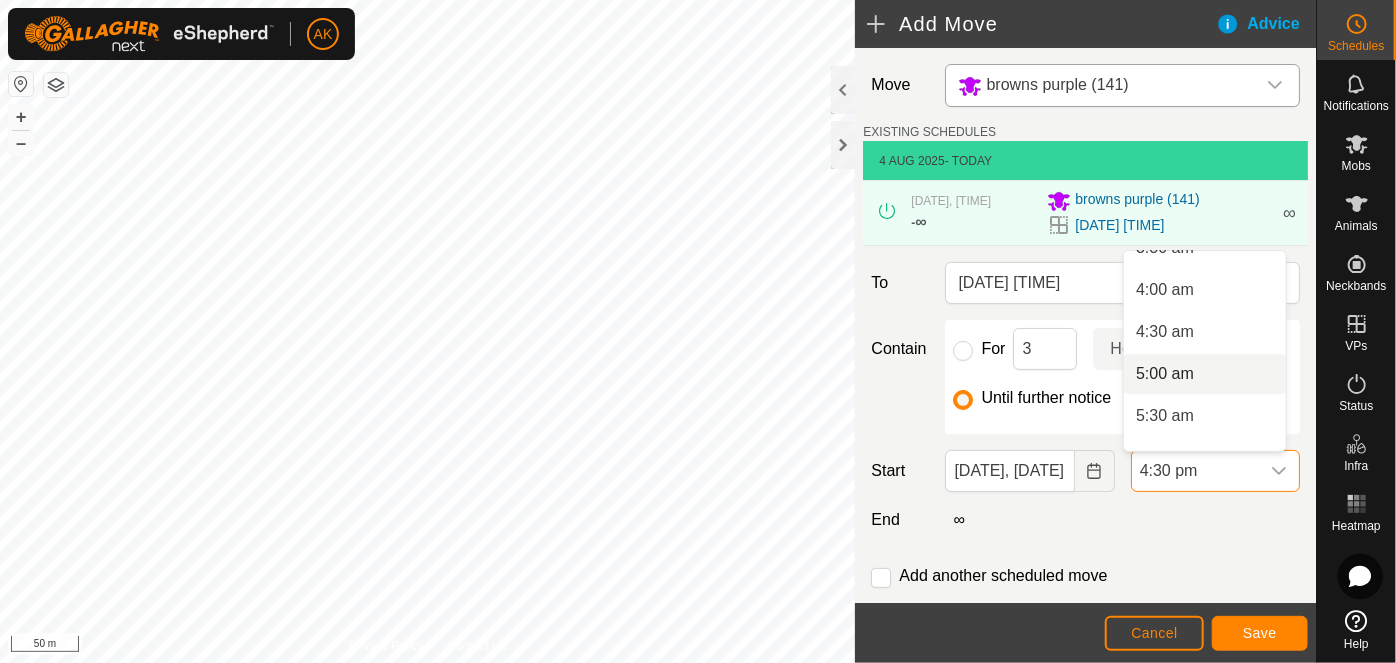 click on "5:00 am" at bounding box center [1205, 374] 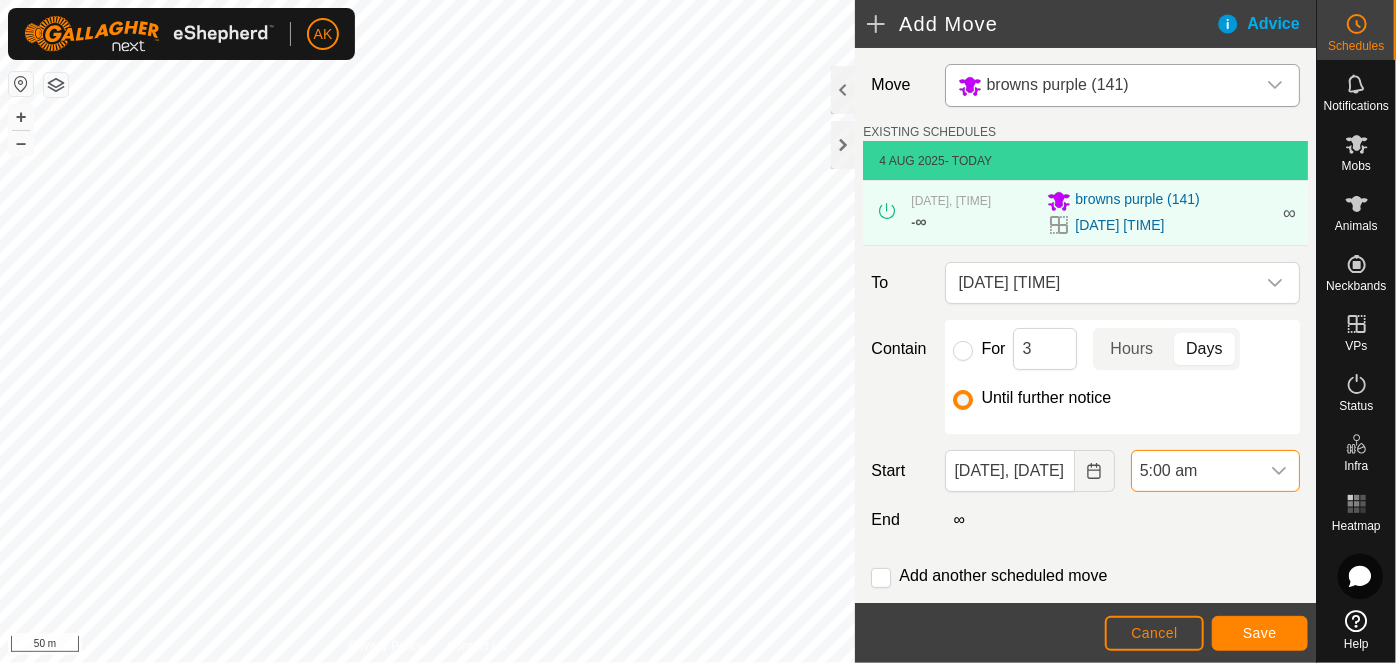 scroll, scrollTop: 1226, scrollLeft: 0, axis: vertical 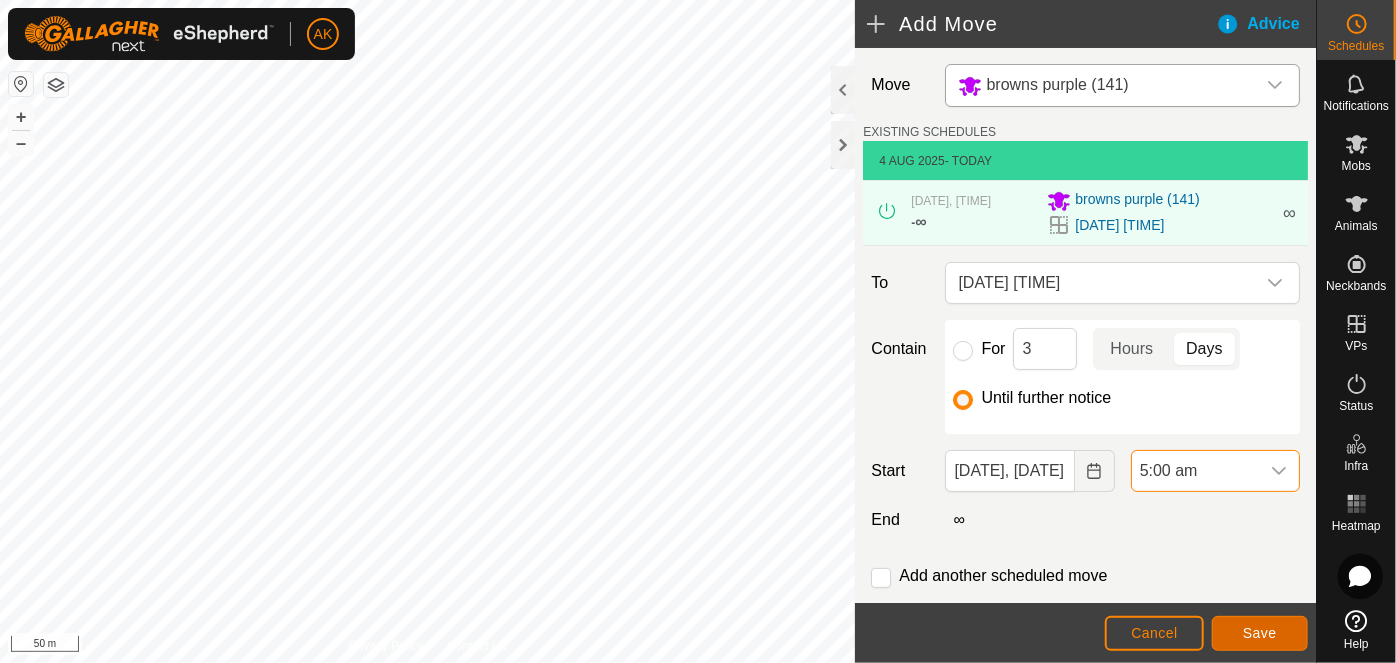click on "Save" 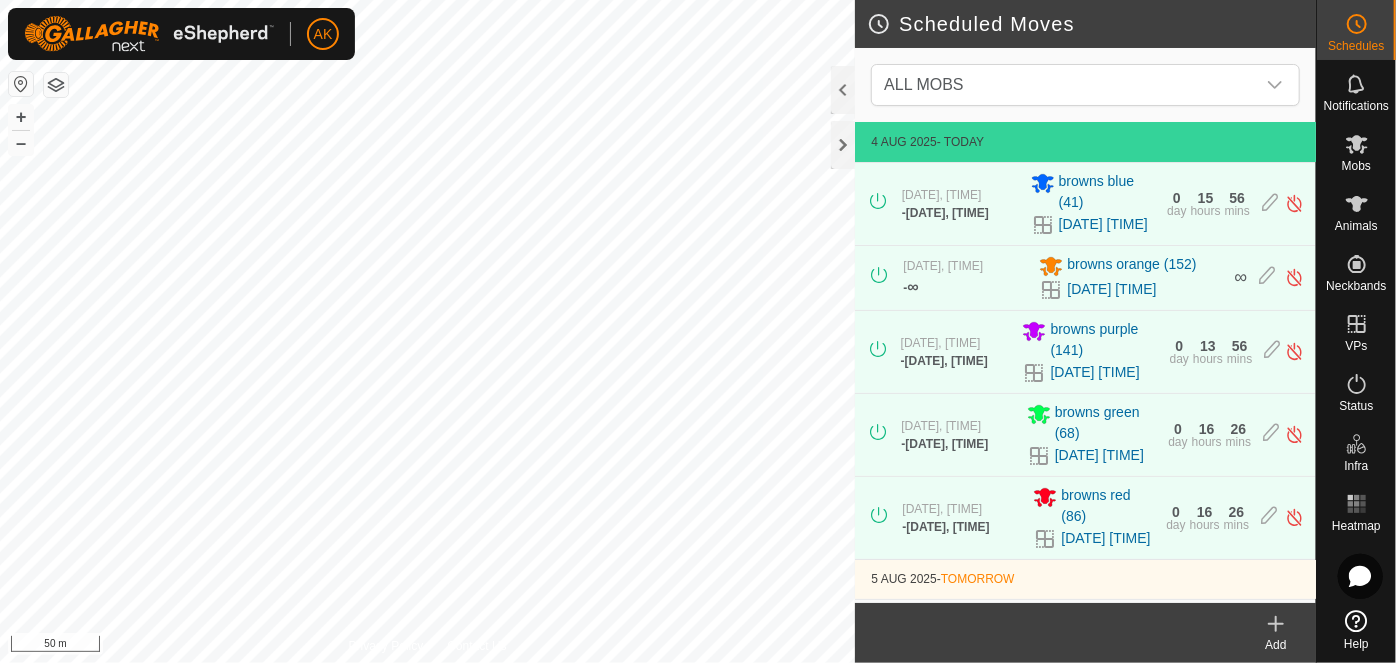 click 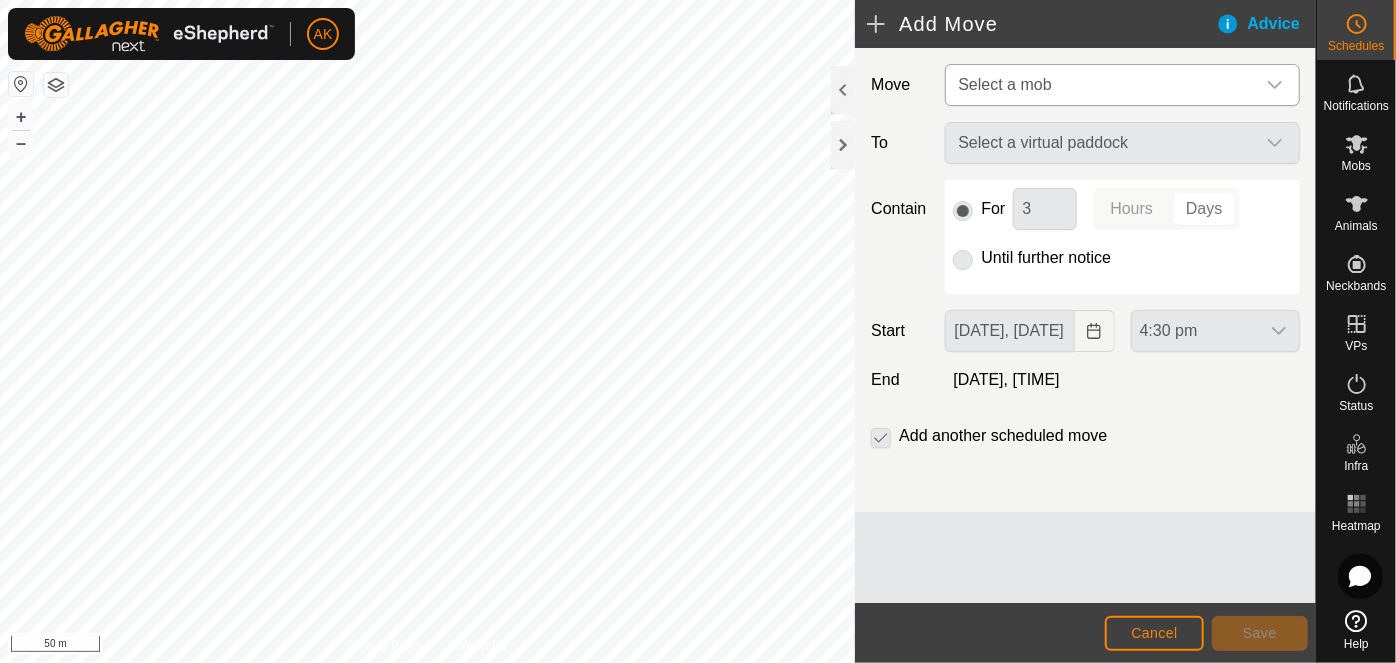click on "Select a mob" at bounding box center [1004, 84] 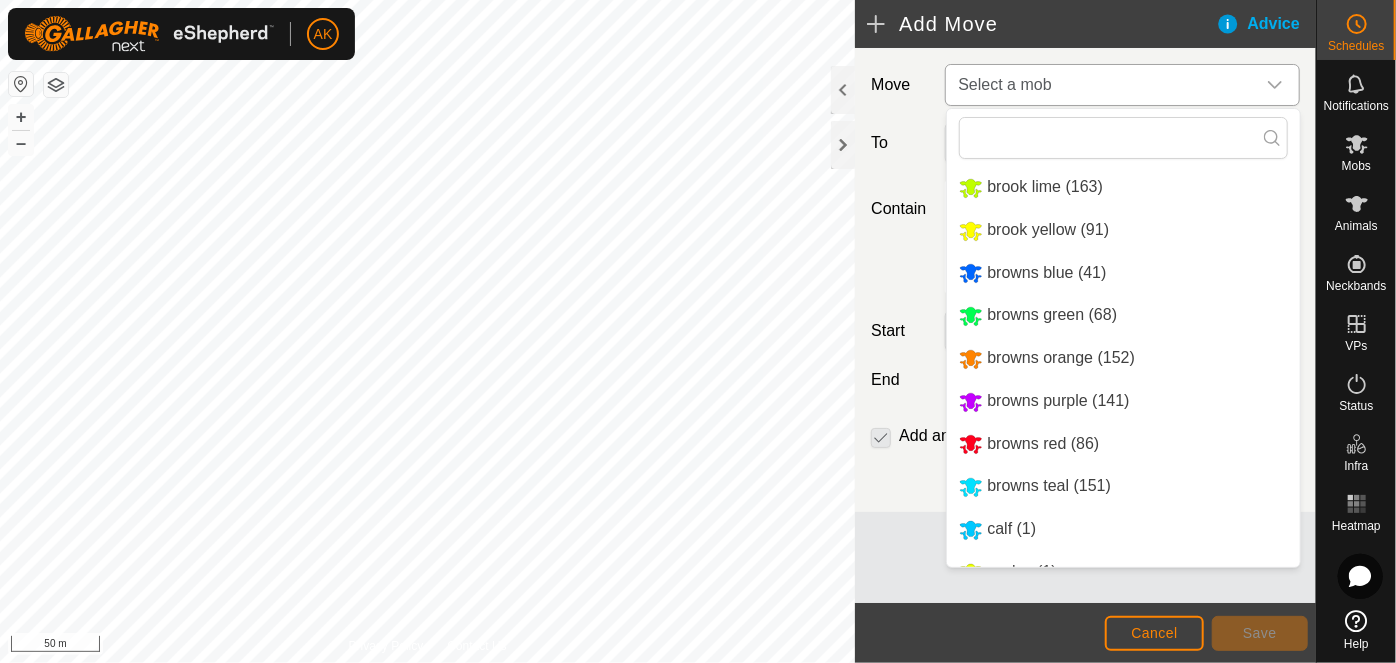 click on "browns orange (152)" at bounding box center (1123, 358) 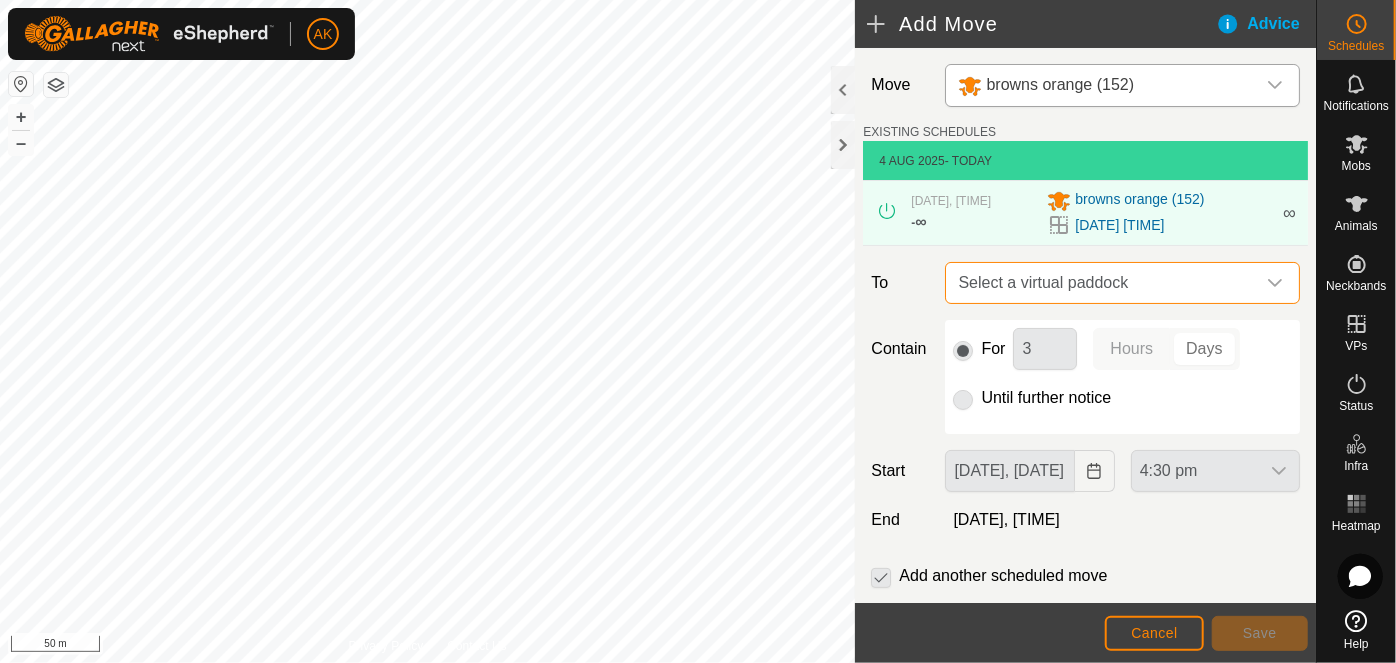 click on "Select a virtual paddock" at bounding box center [1102, 283] 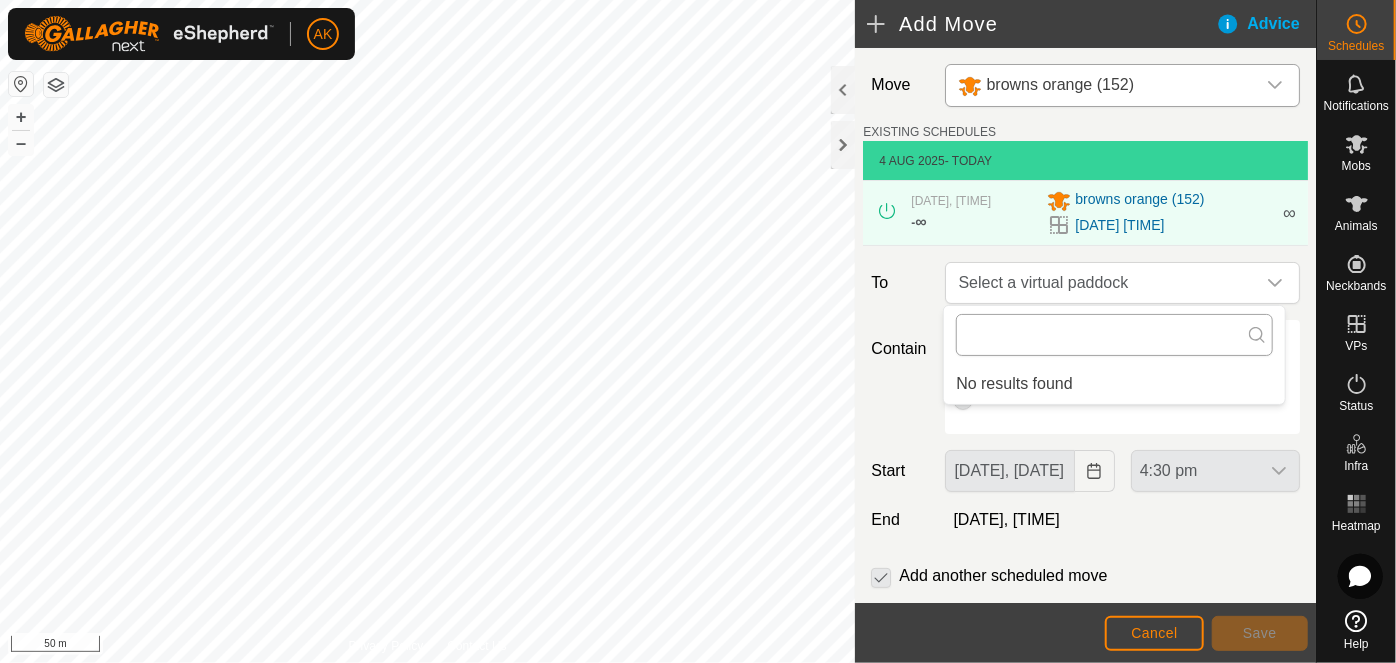 click at bounding box center (1114, 335) 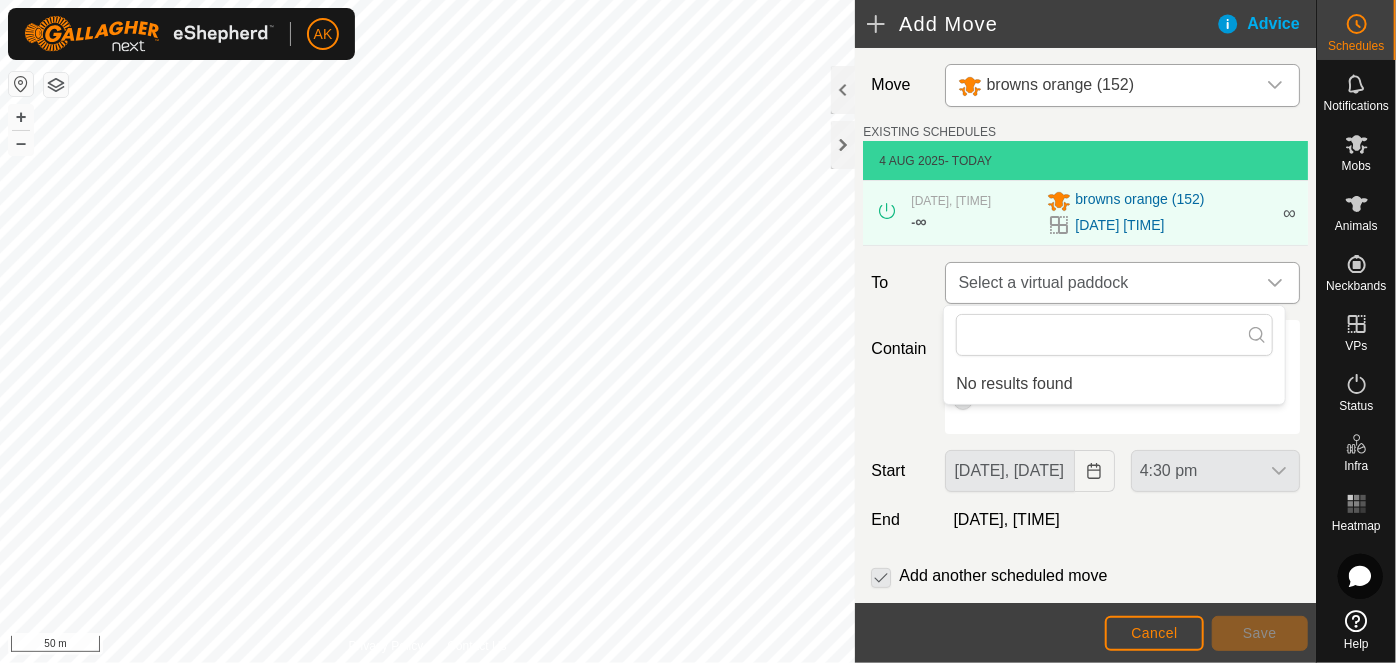 click on "Select a virtual paddock" at bounding box center [1102, 283] 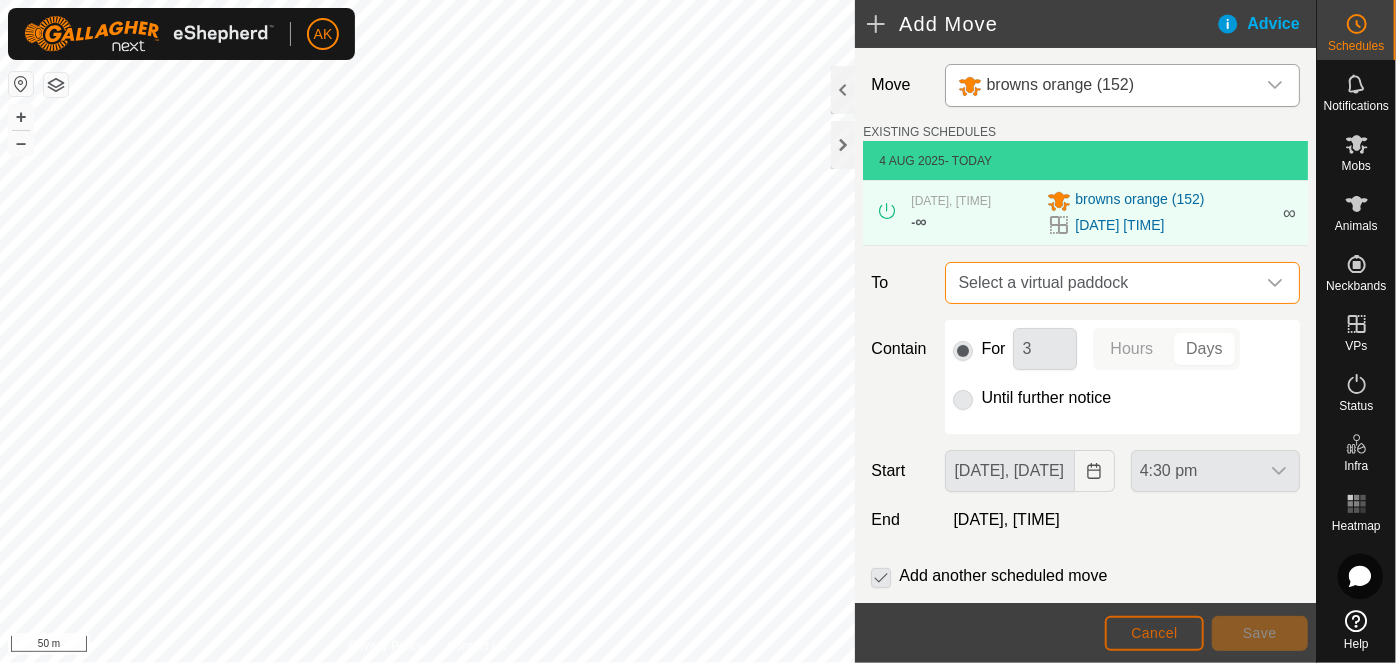 click on "Cancel" 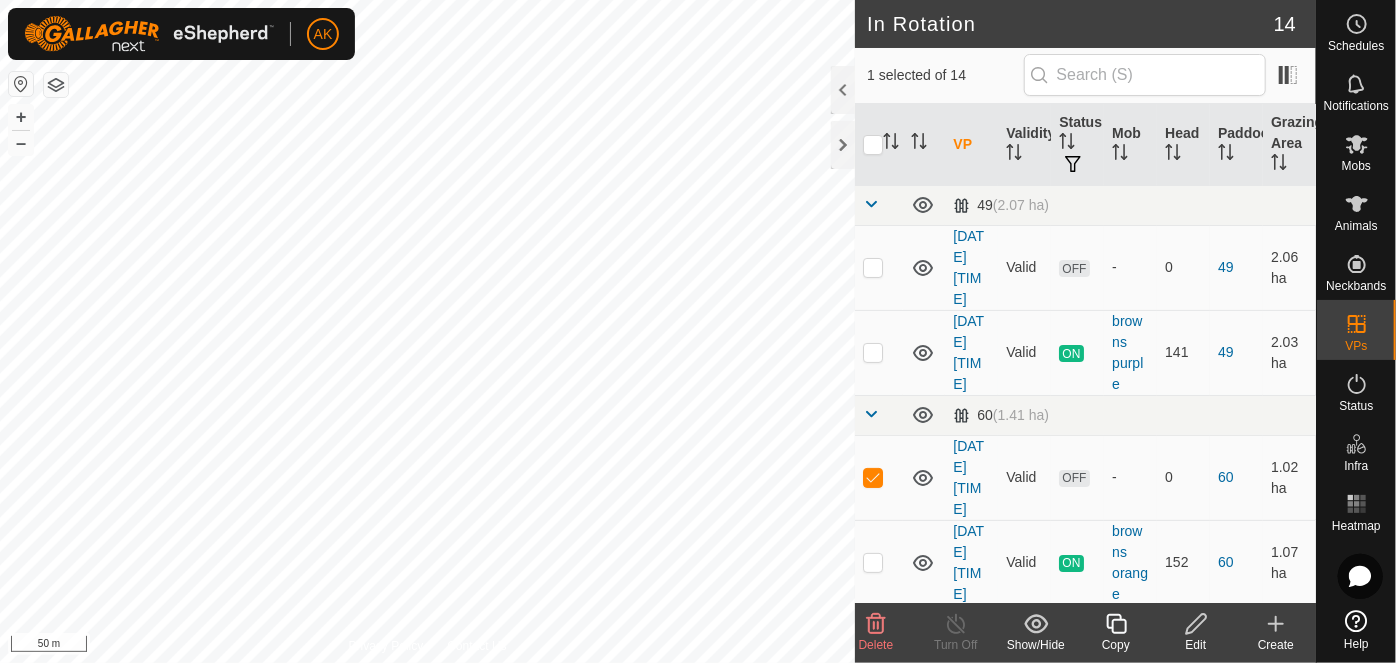 click 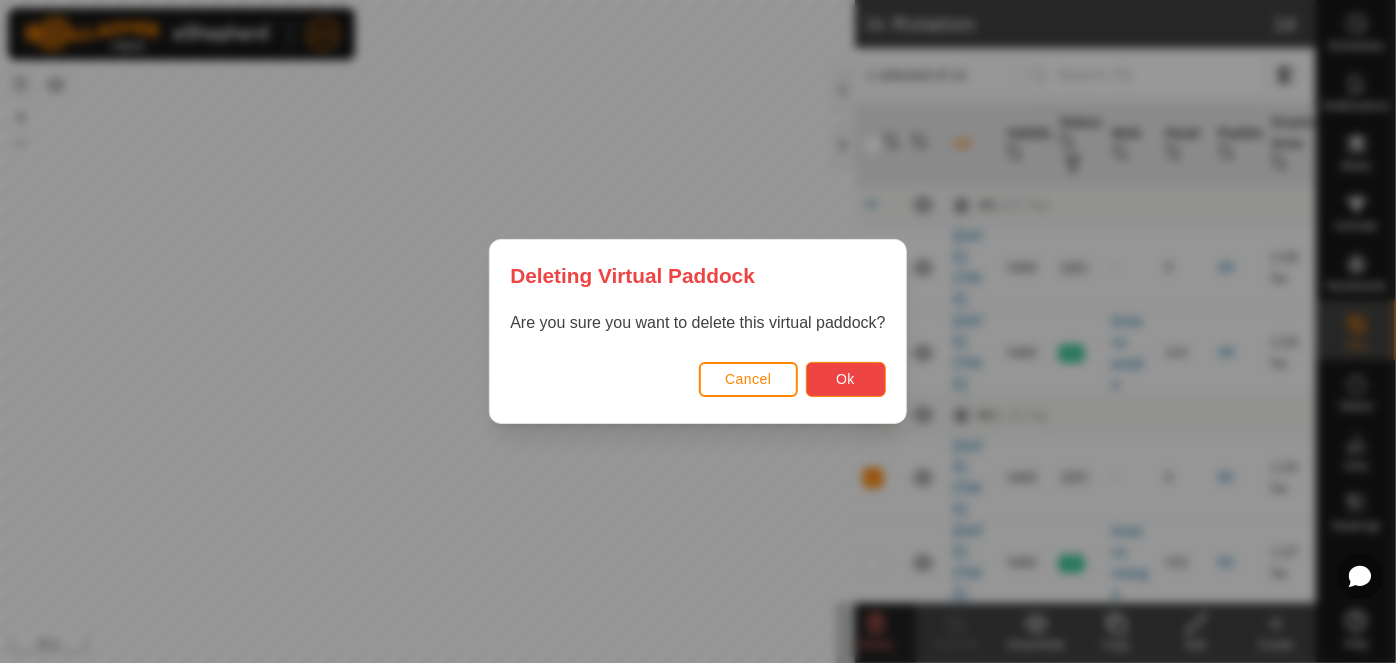 click on "Ok" at bounding box center (845, 379) 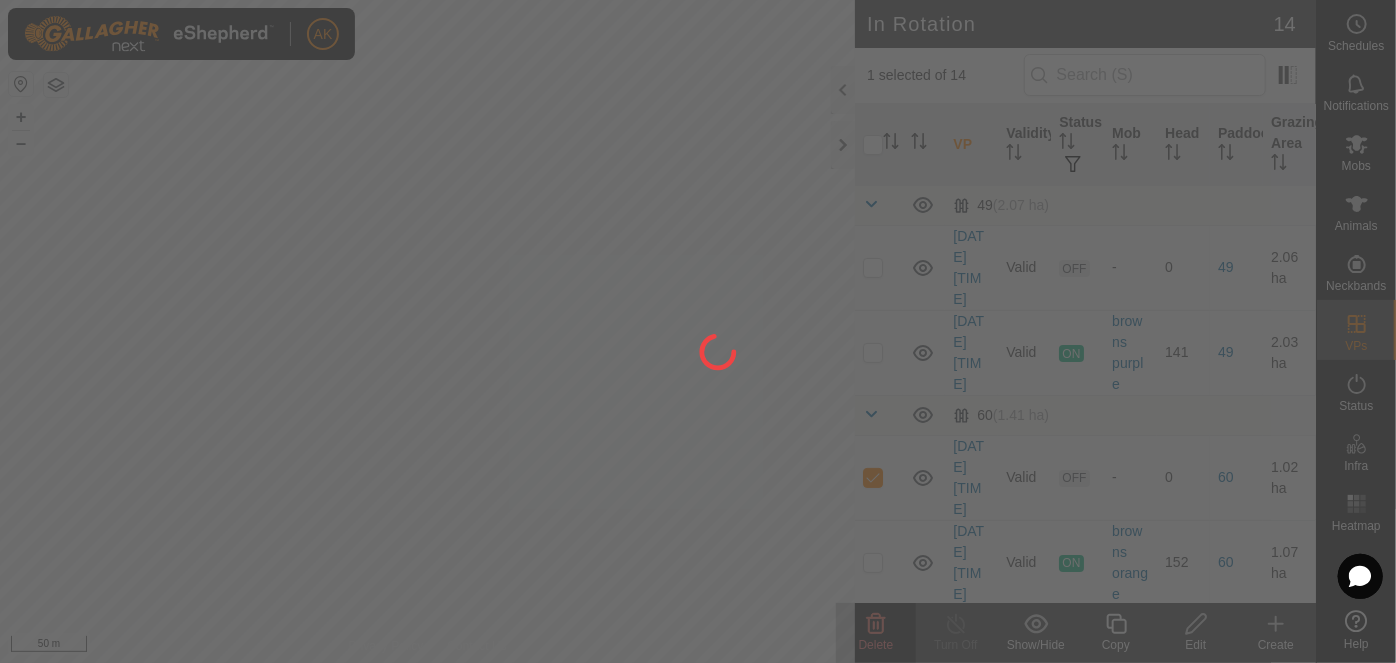 checkbox on "false" 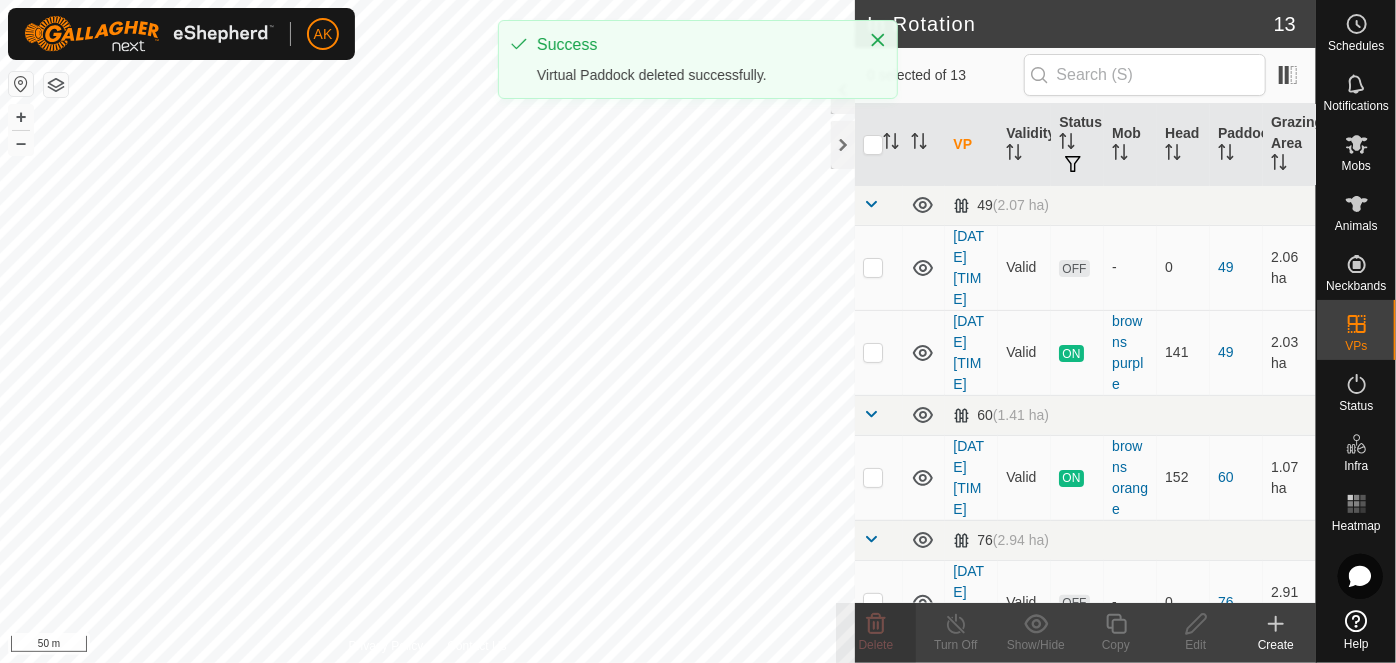 checkbox on "true" 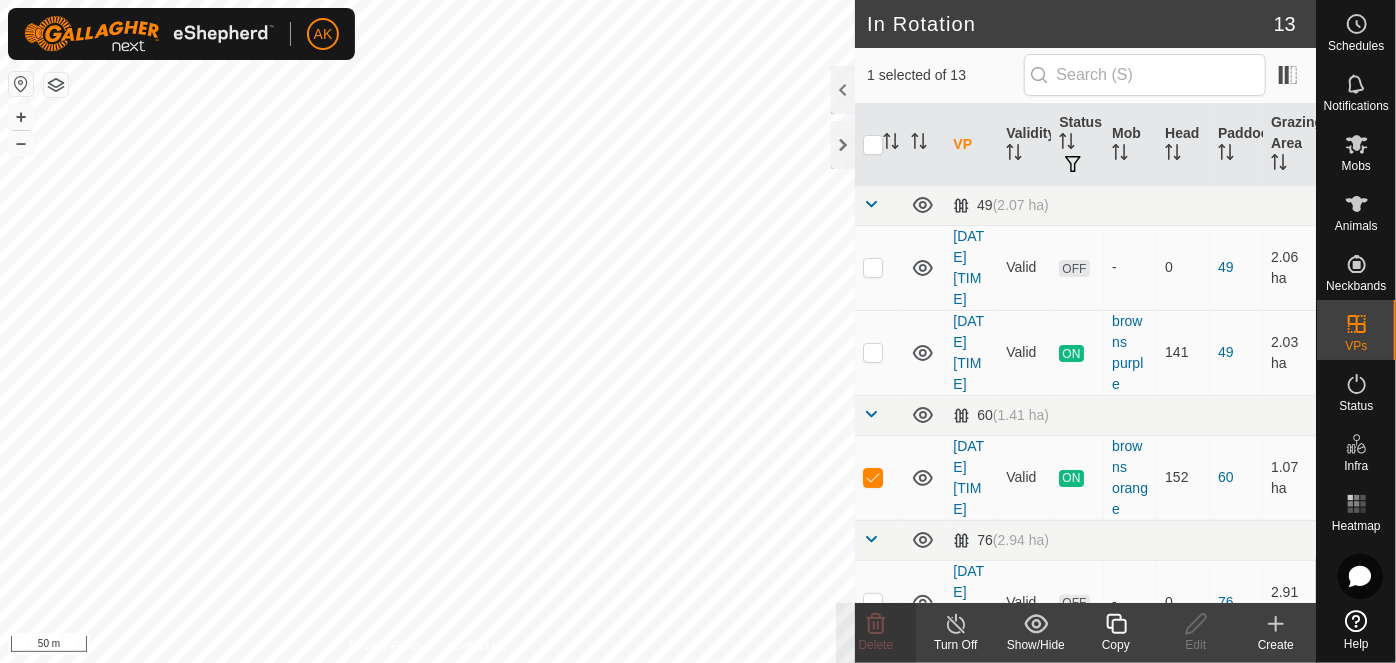 click 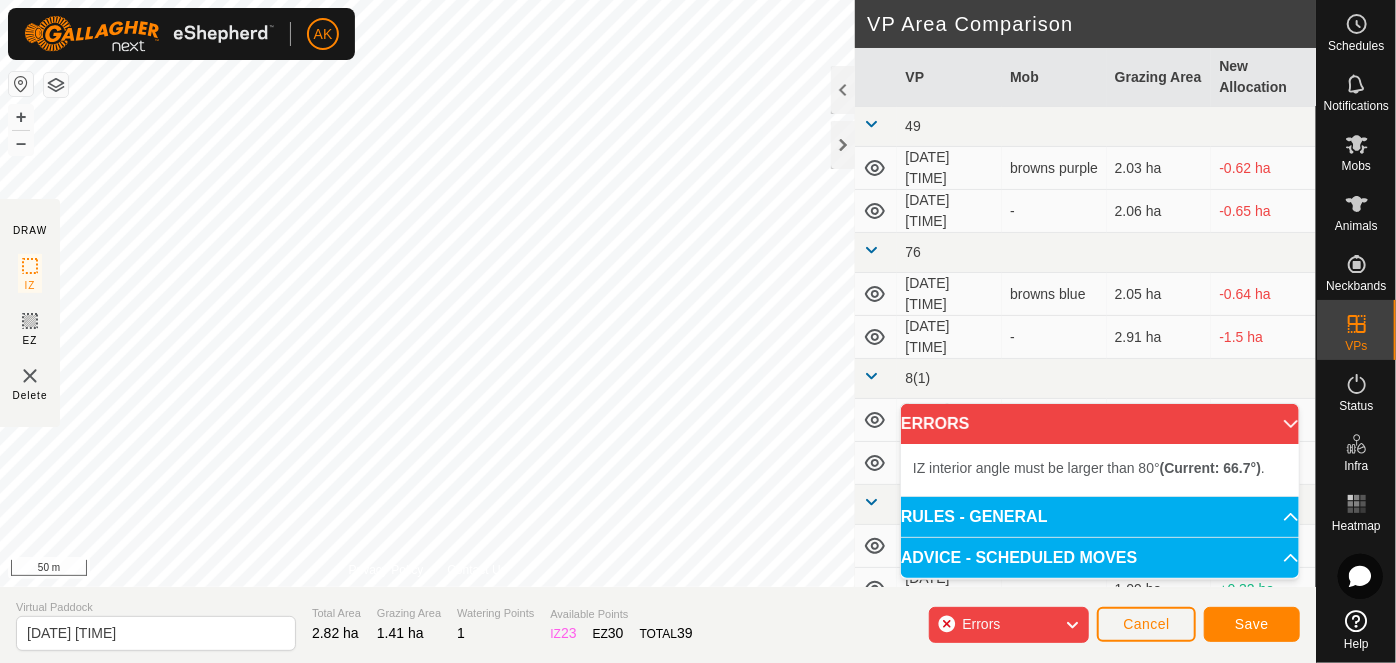 type on "[DATE] [TIME]" 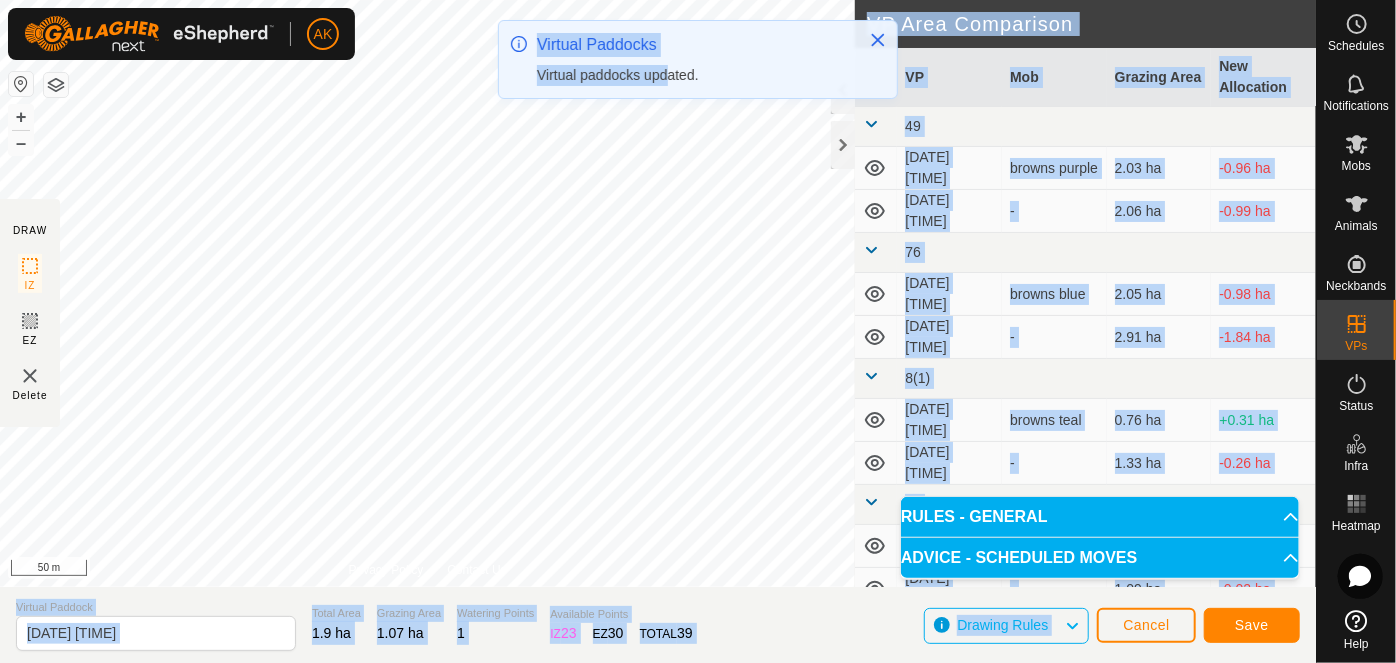 click on "AK Schedules Notifications Mobs Animals Neckbands VPs Status Infra Heatmap Help DRAW IZ EZ Delete Privacy Policy Contact Us + – ⇧ i 50 m VP Area Comparison     VP   Mob   Grazing Area   New Allocation  49  [DATE] [TIME]   browns purple   [NUMBER] ha  -[NUMBER] ha  [DATE] [TIME]  -  [NUMBER] ha  -[NUMBER] ha 76  [DATE] [TIME]   browns blue   [NUMBER] ha  -[NUMBER] ha  [DATE] [TIME]  -  [NUMBER] ha  -[NUMBER] ha 8(1)  [DATE] [TIME]   browns teal   [NUMBER] ha  +[NUMBER] ha  [DATE] [TIME]  -  [NUMBER] ha  -[NUMBER] ha 96  [DATE] [TIME]   browns red   [NUMBER] ha  +[NUMBER] ha  [DATE] [TIME]  -  [NUMBER] ha  -[NUMBER] ha 98  [DATE] [TIME]   browns green   [NUMBER] ha  +[NUMBER] ha  [DATE] [TIME]  -  [NUMBER] ha  +[NUMBER] ha Ebbecks Corner  [DATE] [TIME]   brook yellow   [NUMBER] ha  -[NUMBER] ha Water Supply  [DATE] [TIME]   brook lime   [NUMBER] ha  -[NUMBER] ha Virtual Paddock [DATE] [TIME] Total Area [NUMBER] ha Grazing Area [NUMBER] ha Watering Points 1 Available Points  IZ   23  EZ  30  TOTAL   39 Drawing Rules Cancel Save  Virtual Paddocks" 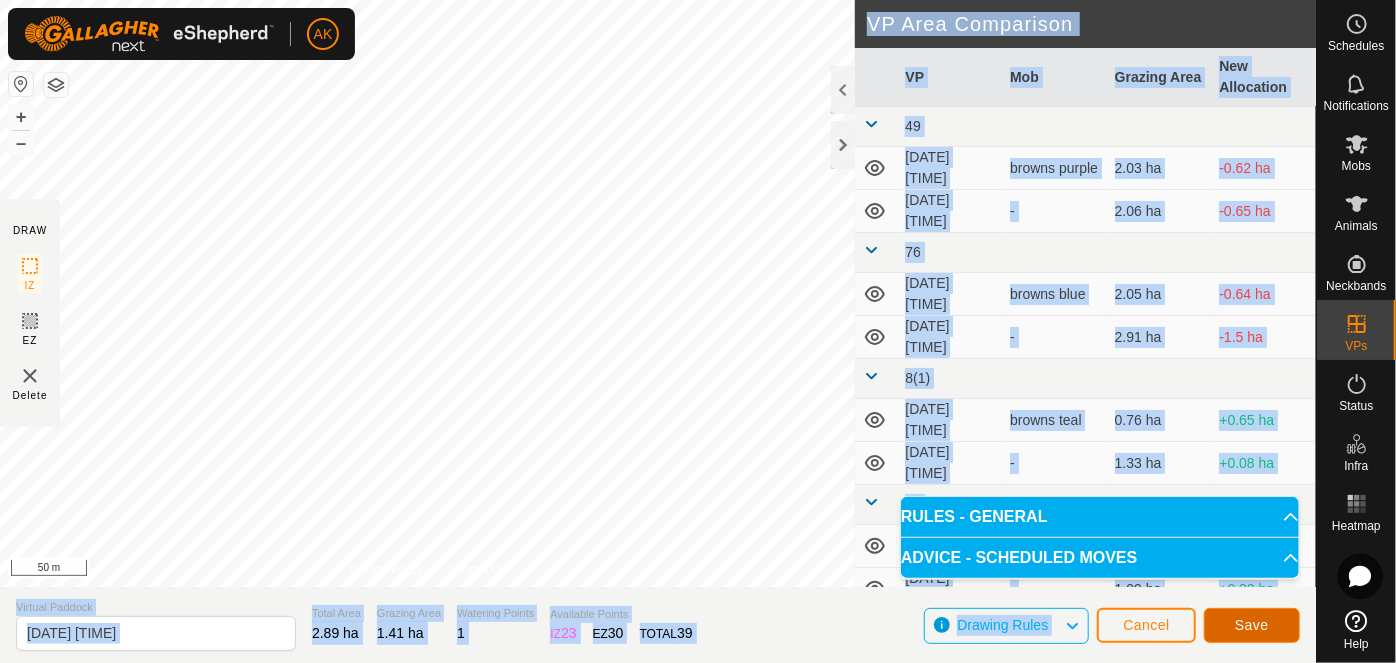 click on "Save" 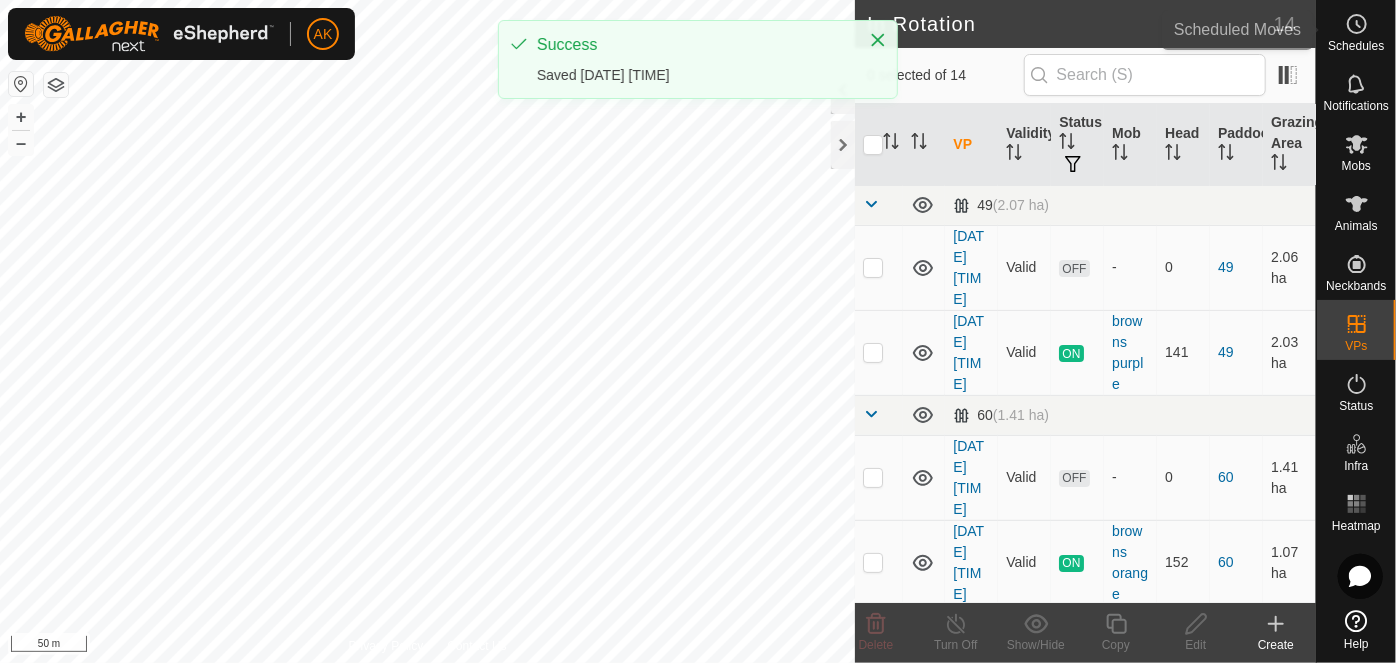 click 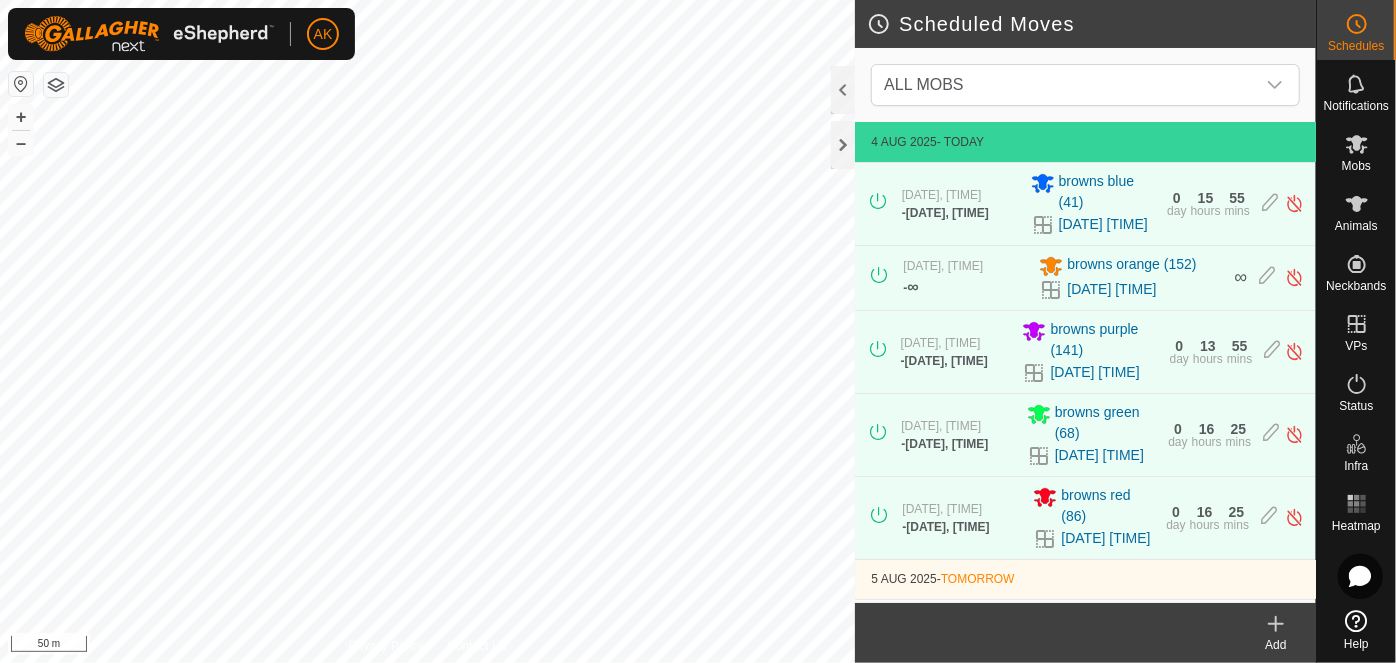 click 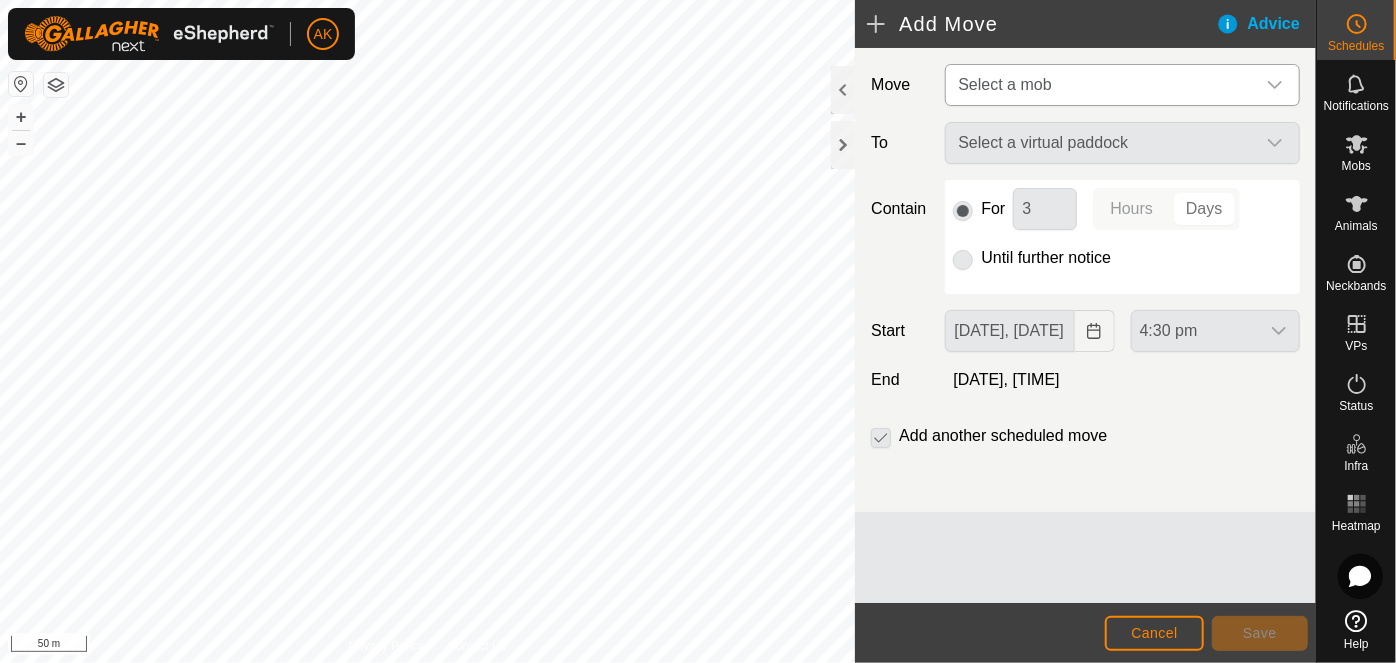 click on "Select a mob" at bounding box center [1102, 85] 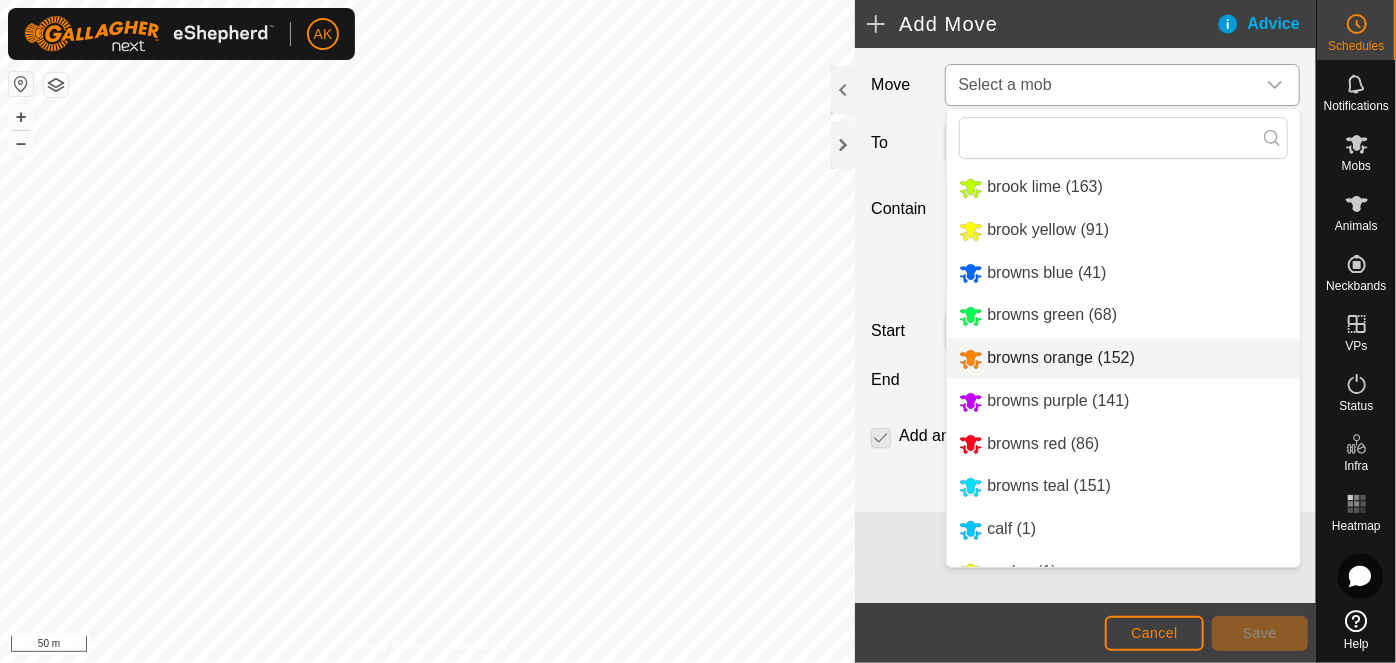 click on "browns orange (152)" at bounding box center (1123, 358) 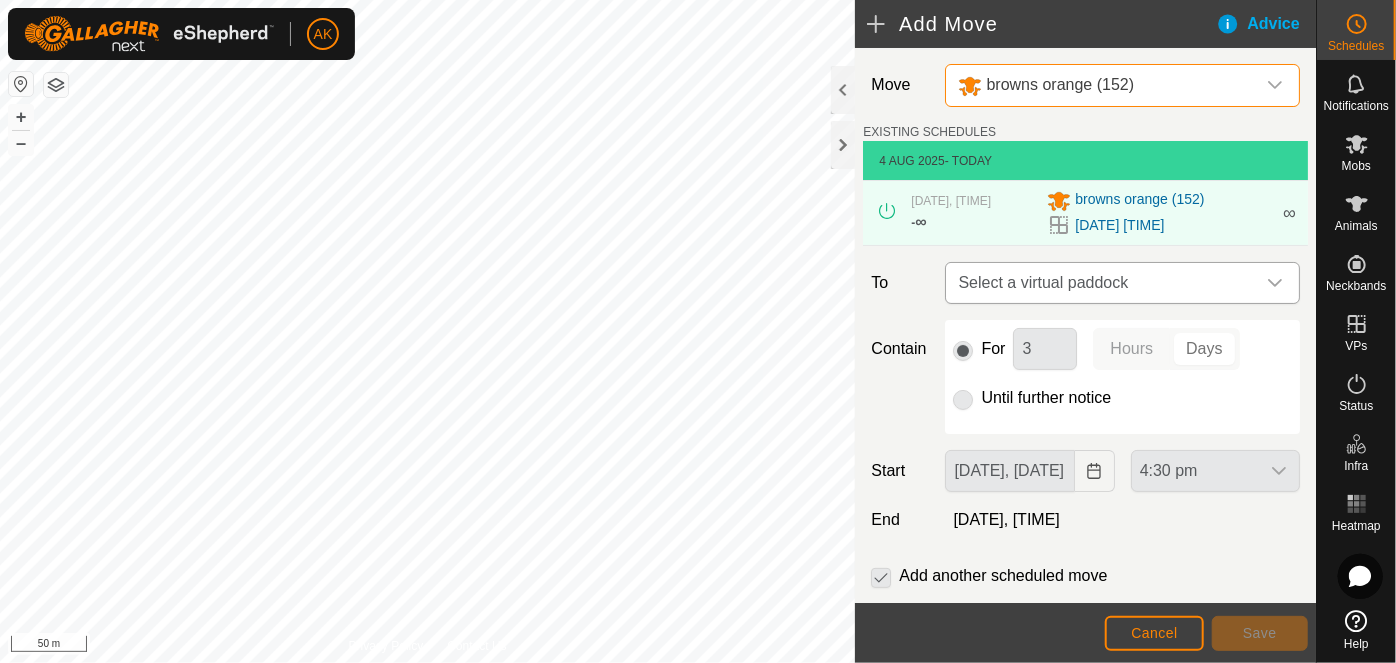 click on "Select a virtual paddock" at bounding box center (1102, 283) 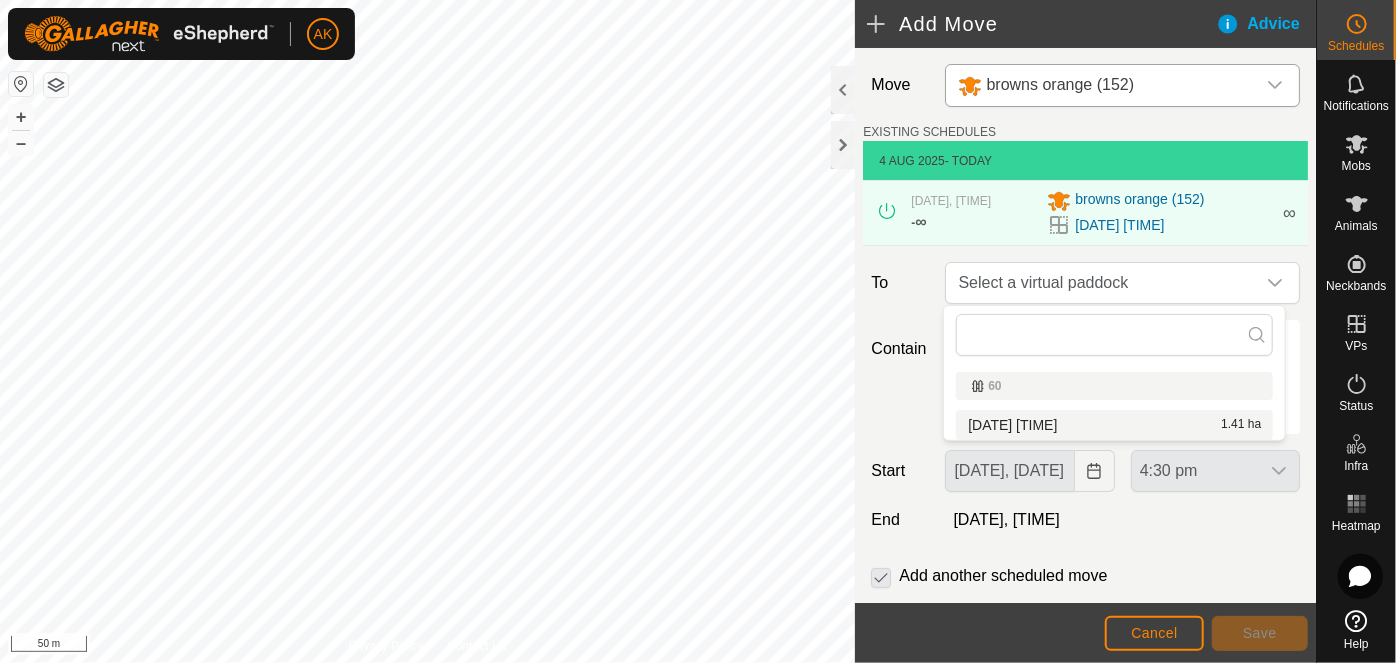 click on "[DATE] [TIME]  [NUMBER] ha" at bounding box center [1114, 425] 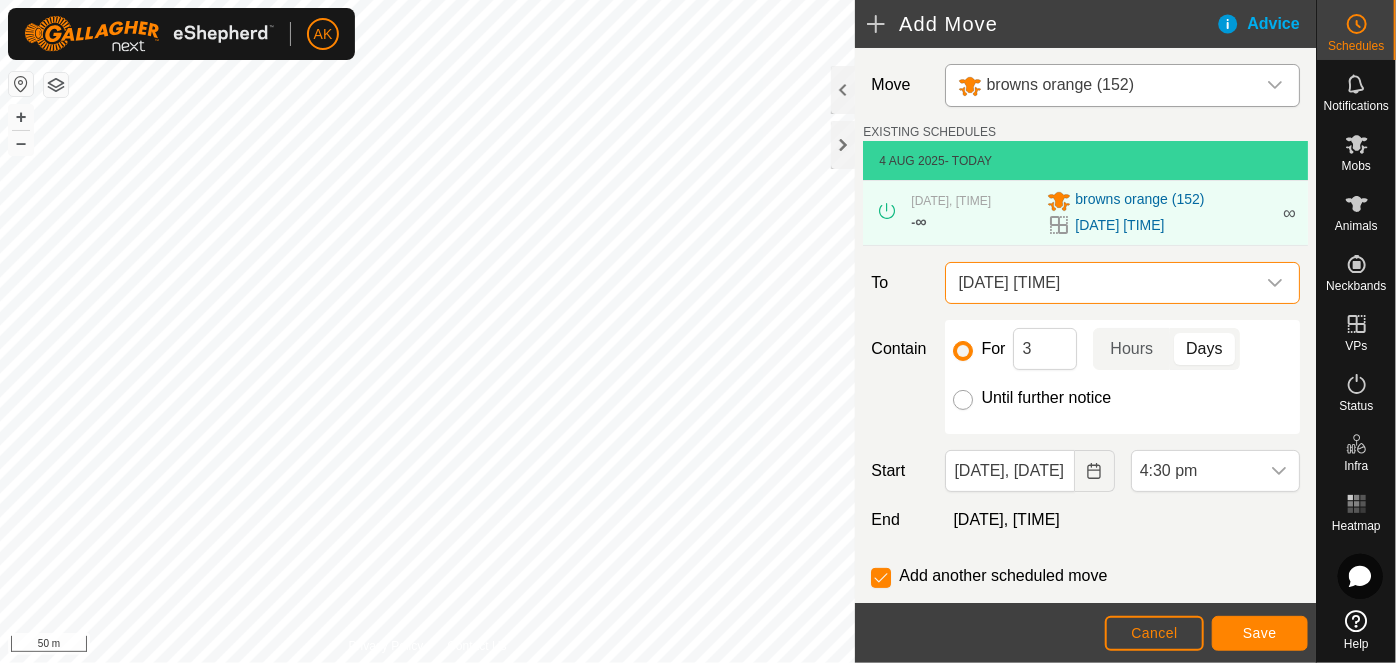 click on "Until further notice" at bounding box center [963, 400] 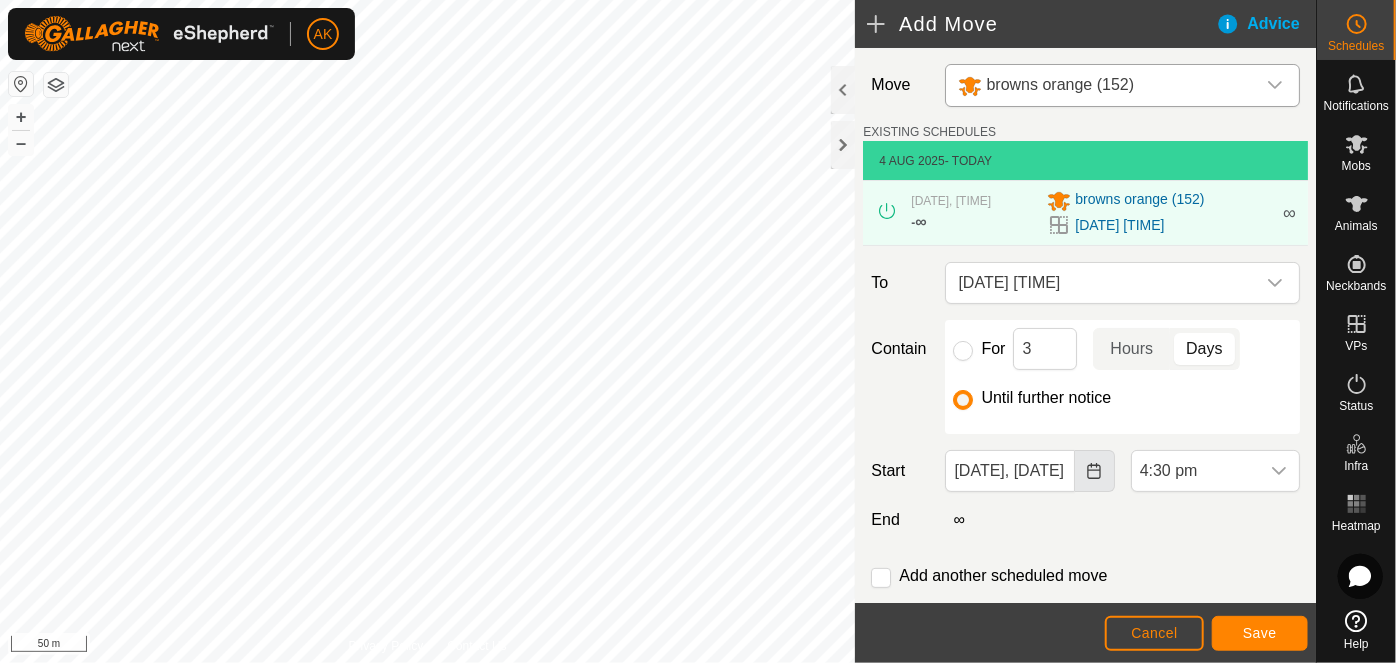 click 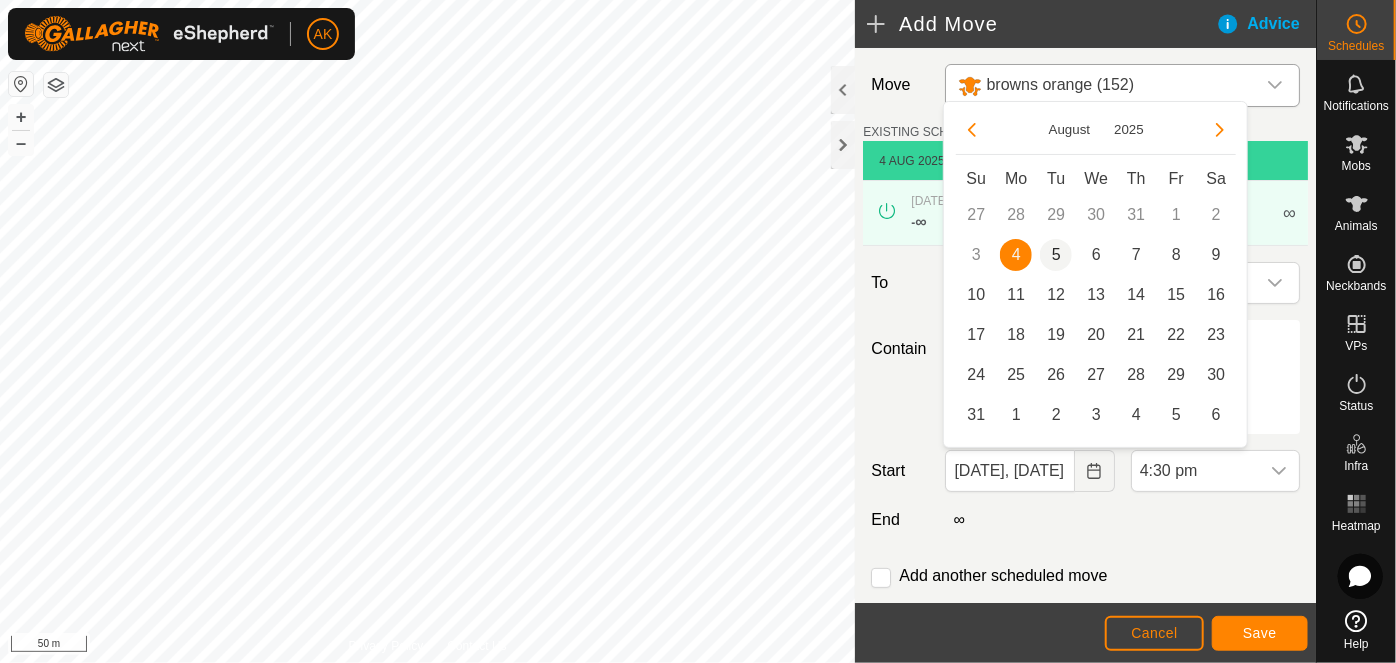 click on "5" at bounding box center [1056, 255] 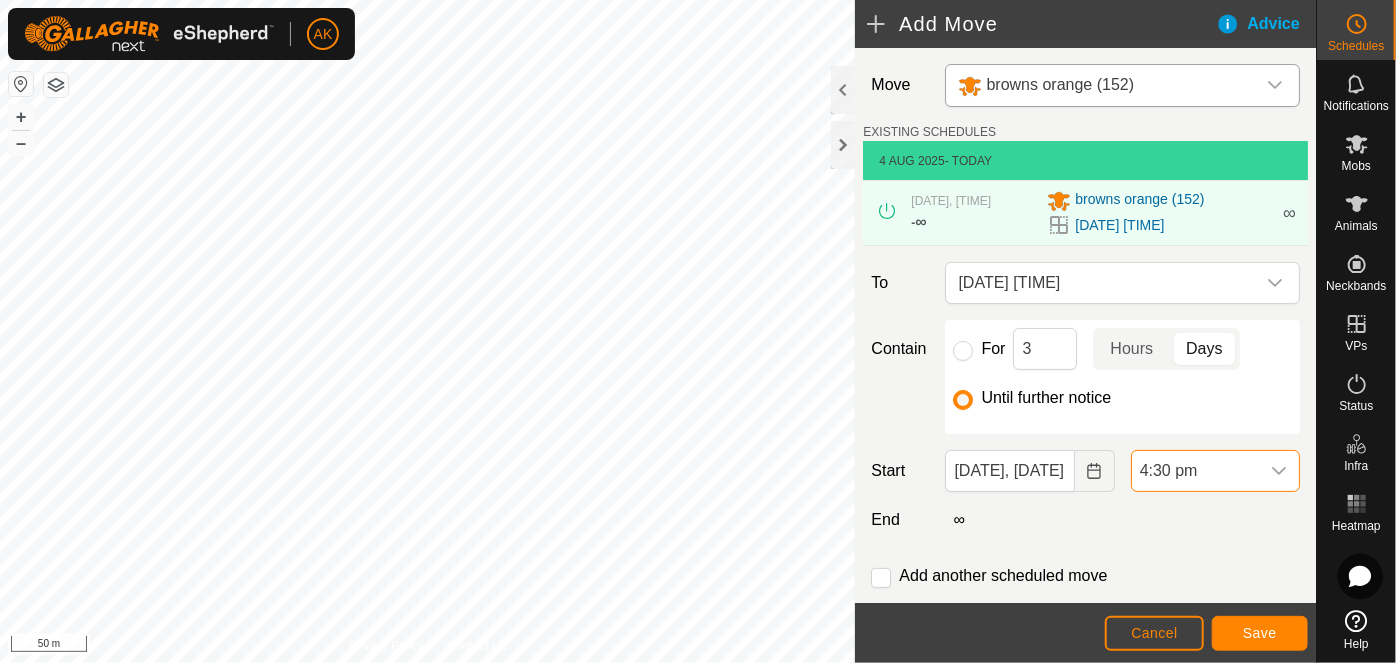 click on "4:30 pm" at bounding box center [1195, 471] 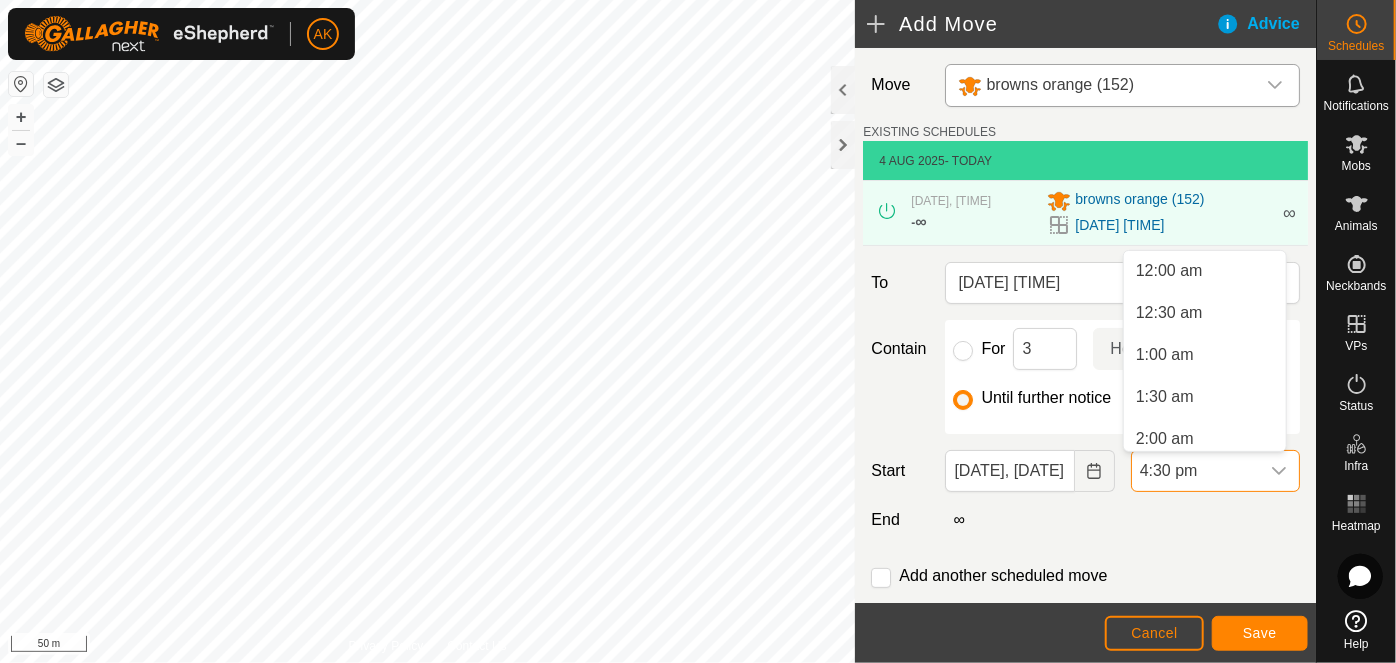 scroll, scrollTop: 1226, scrollLeft: 0, axis: vertical 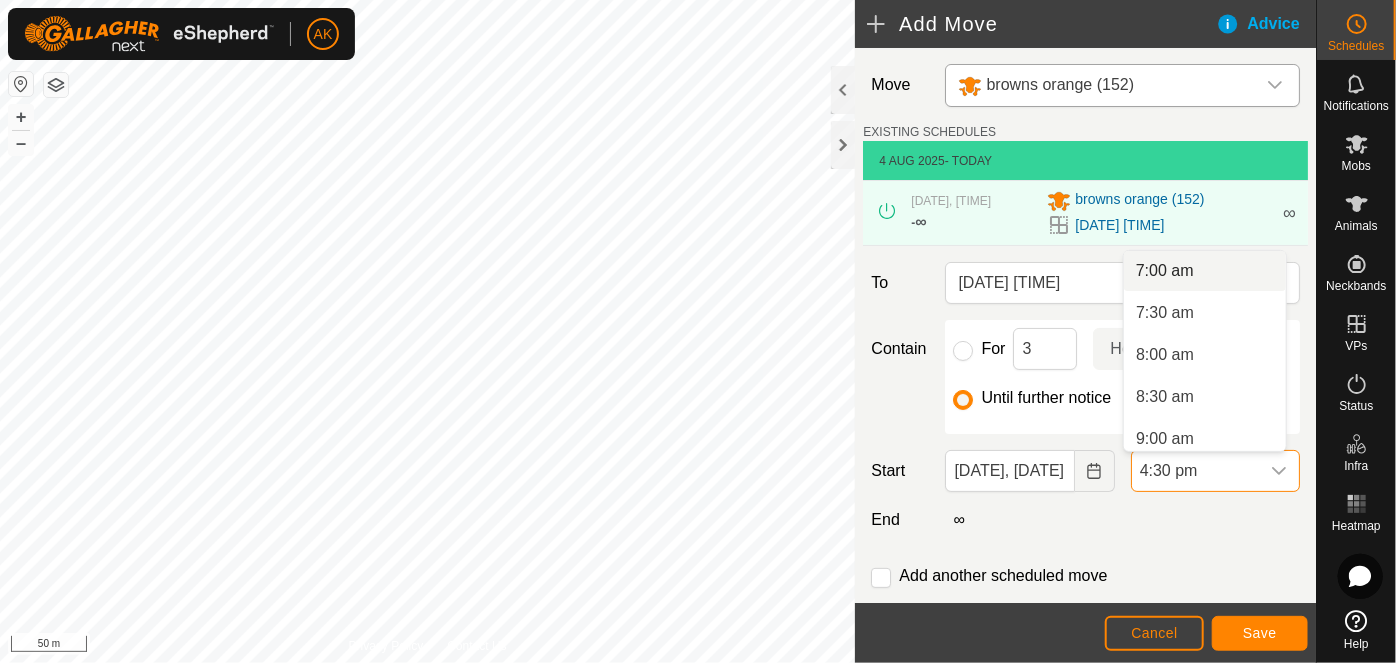 click on "7:00 am" at bounding box center [1205, 271] 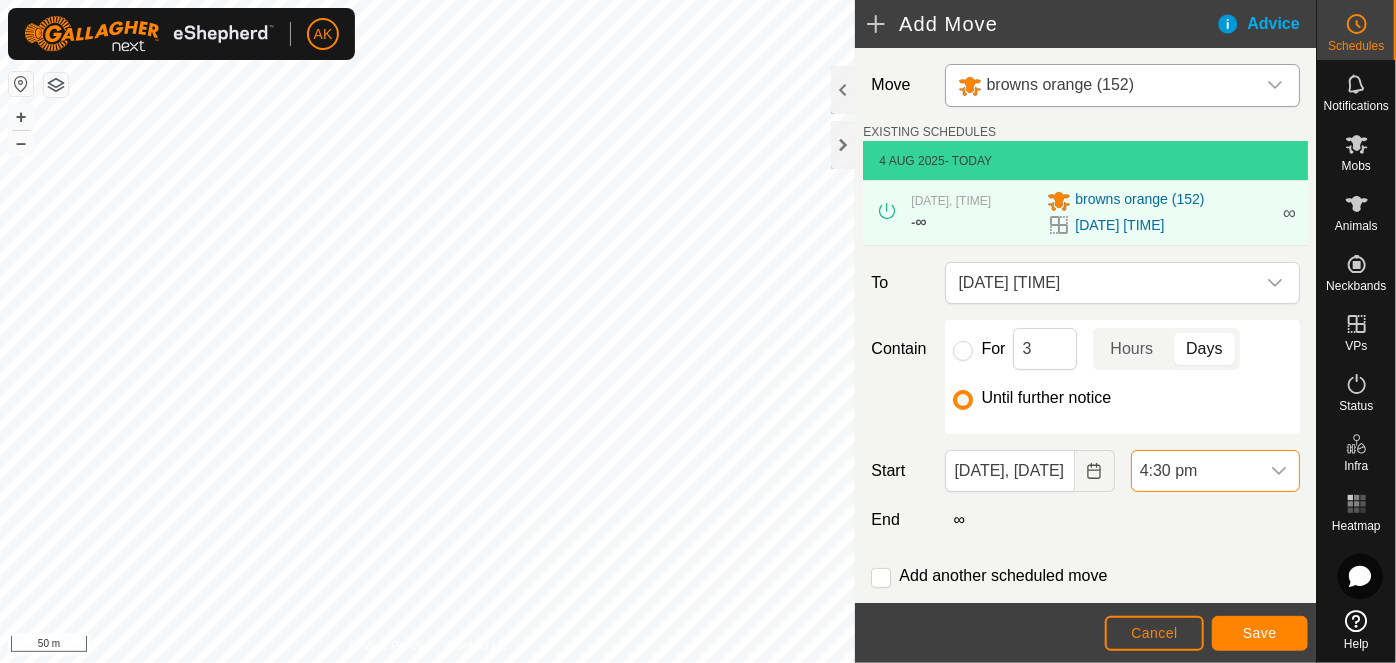 scroll, scrollTop: 1226, scrollLeft: 0, axis: vertical 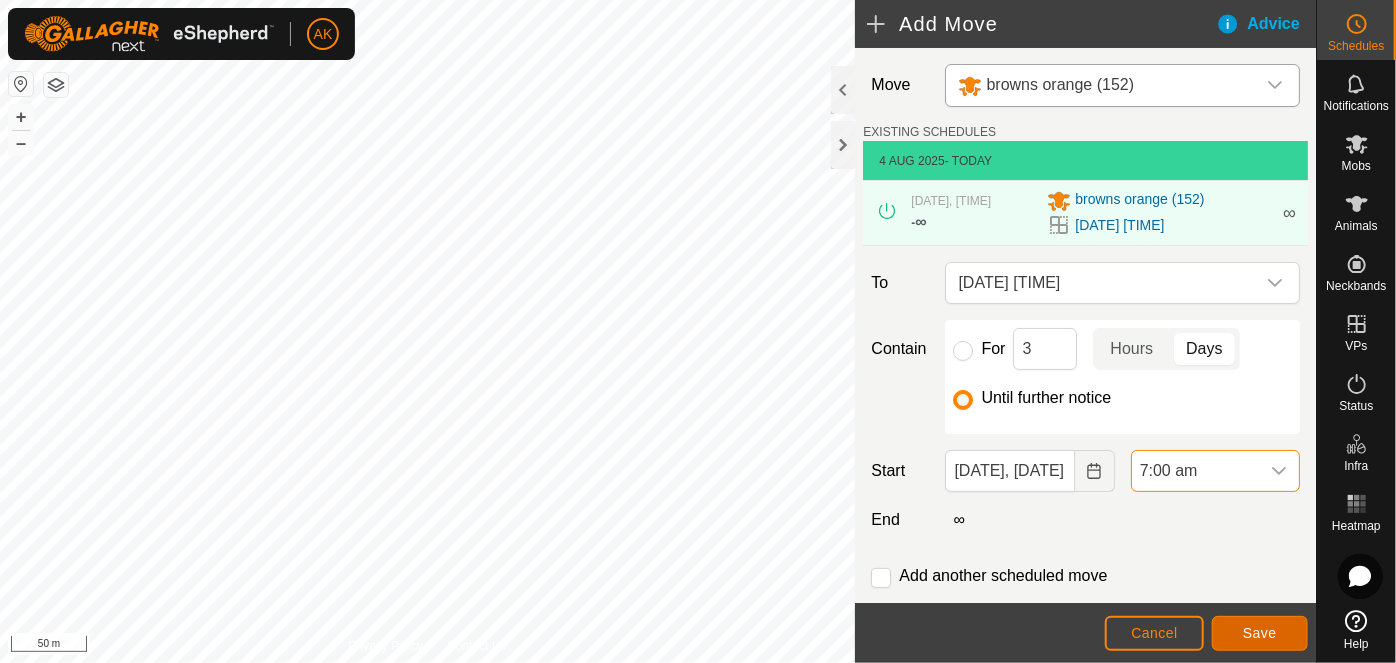 click on "Save" 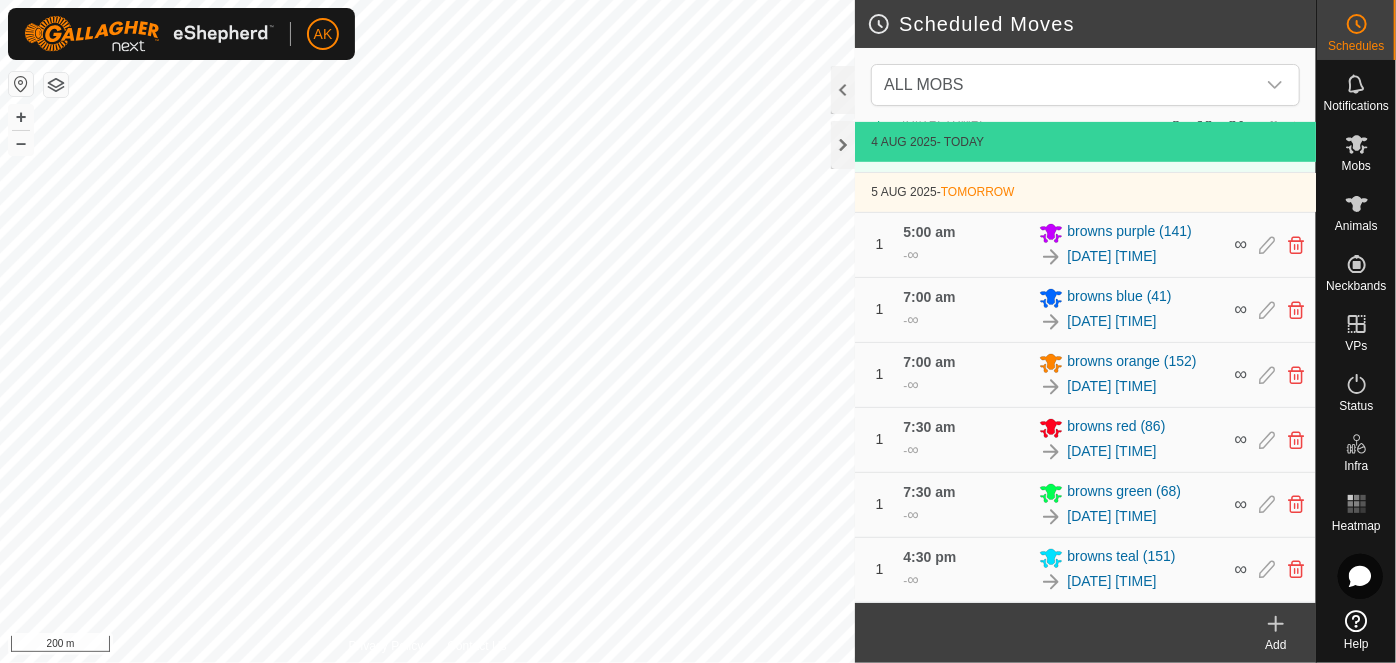 scroll, scrollTop: 478, scrollLeft: 0, axis: vertical 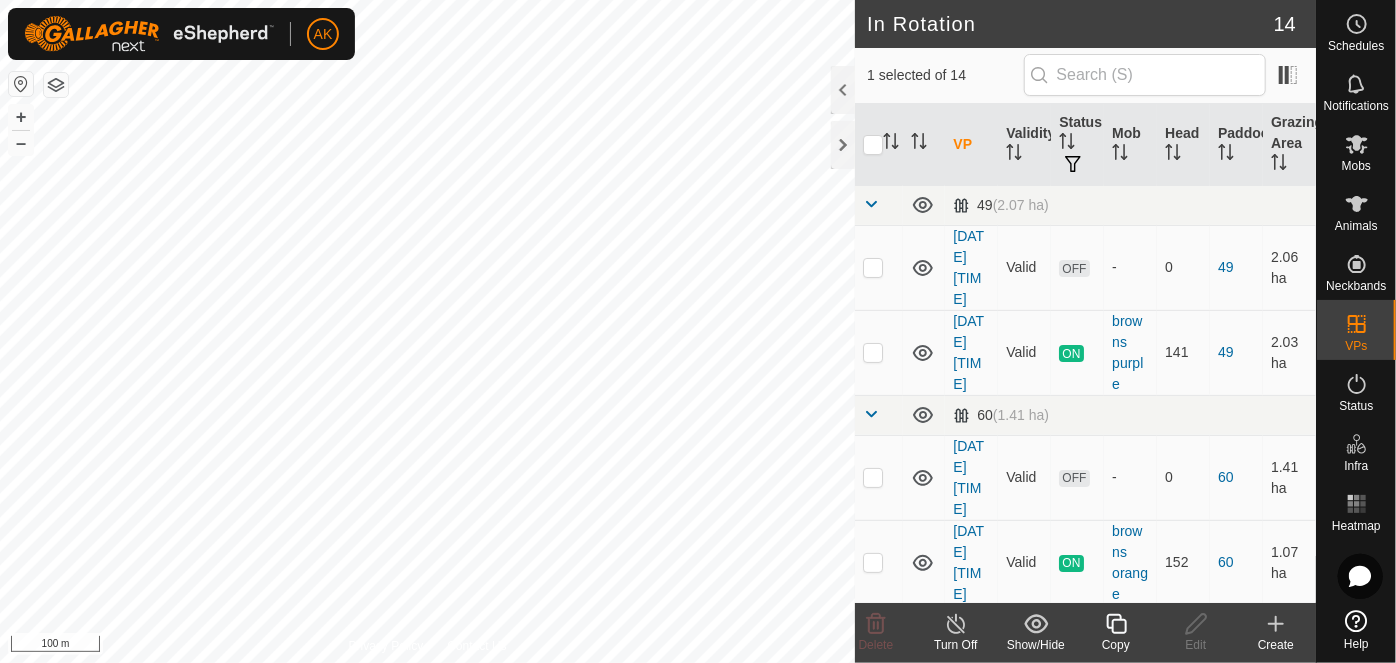 click 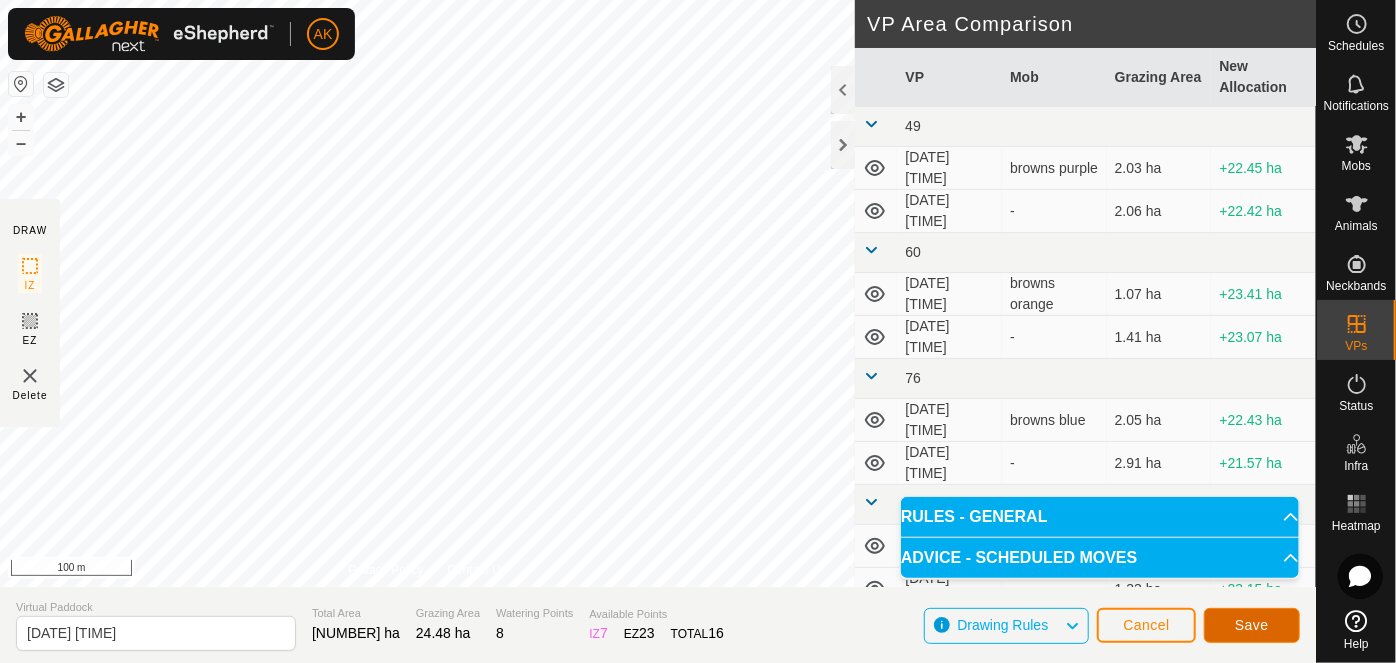 click on "Save" 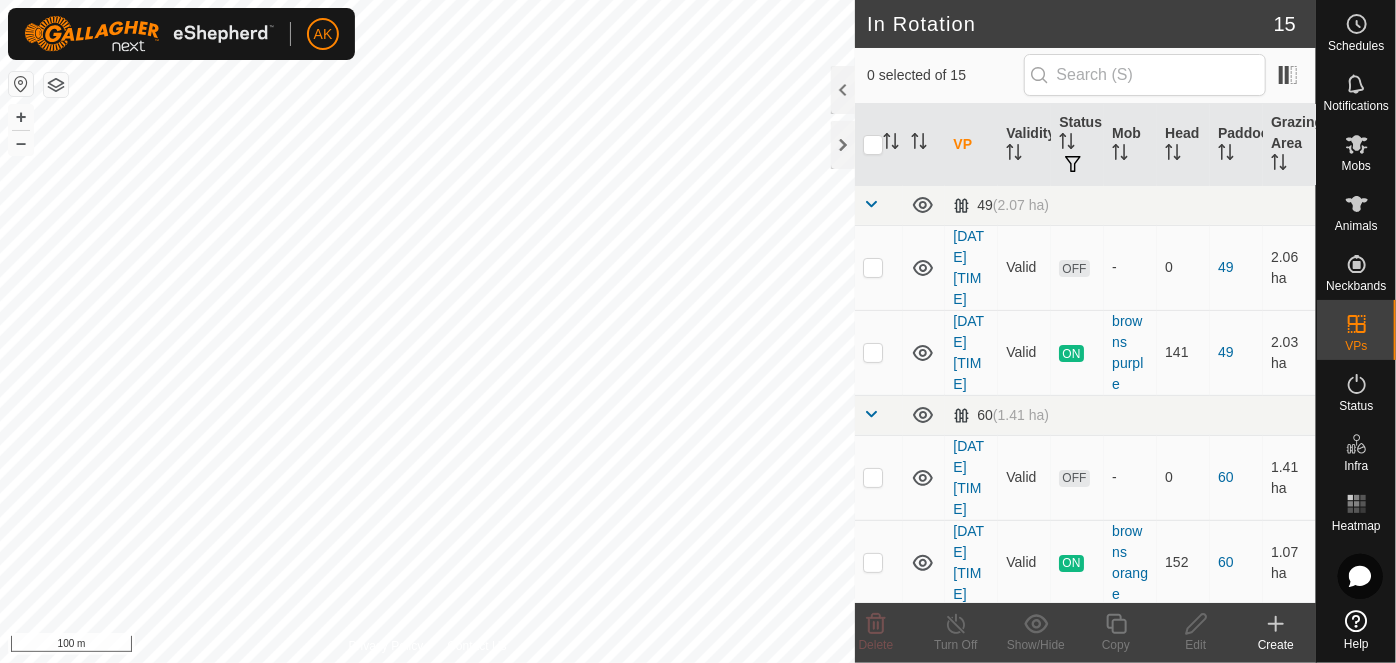checkbox on "true" 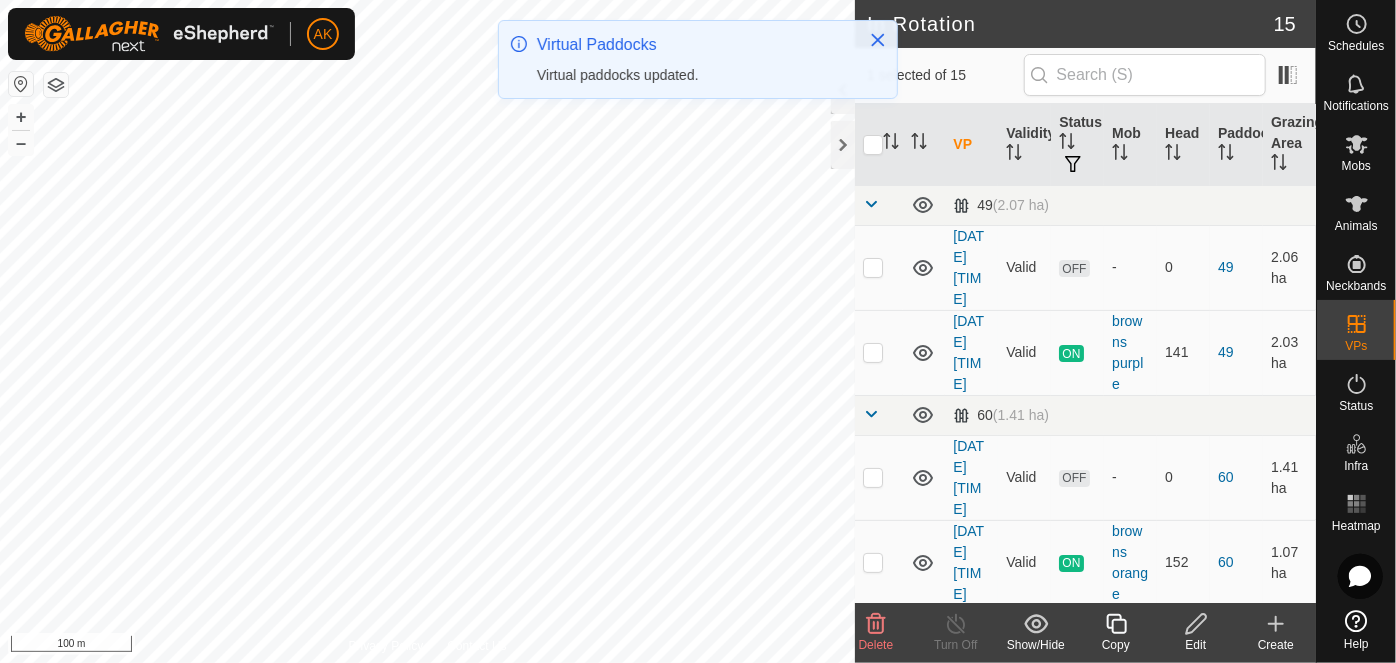click 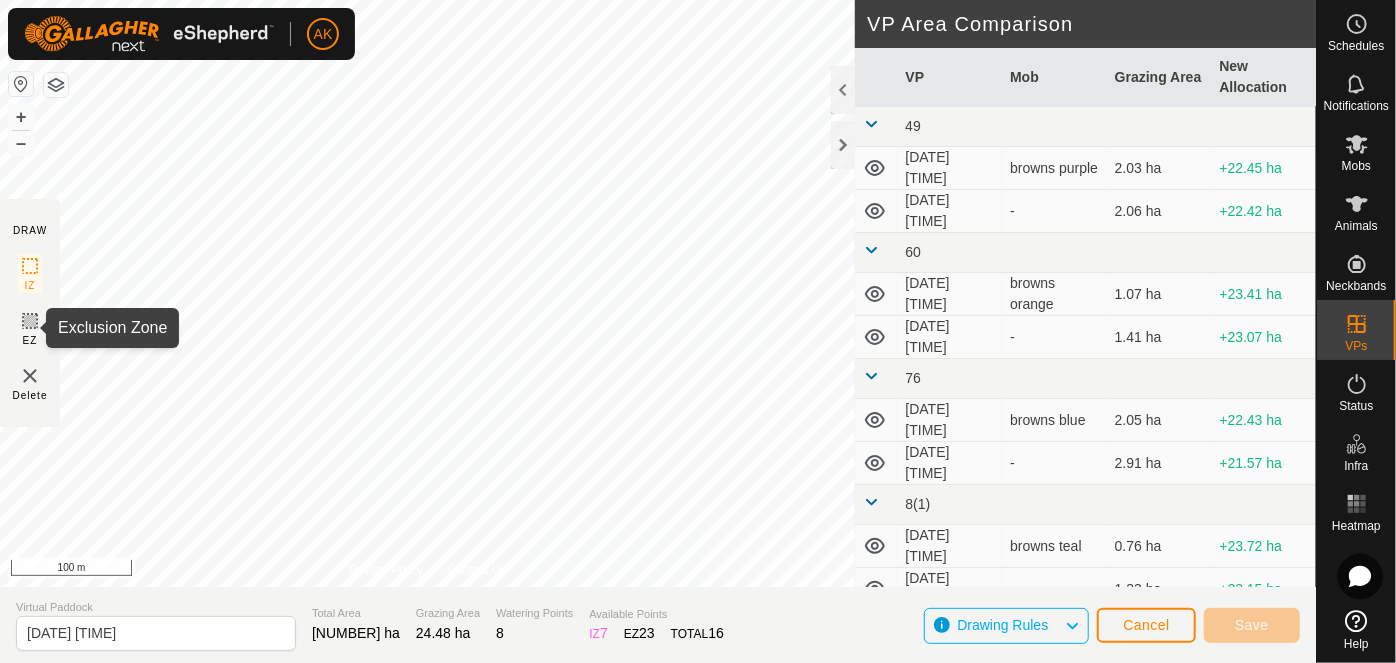 click 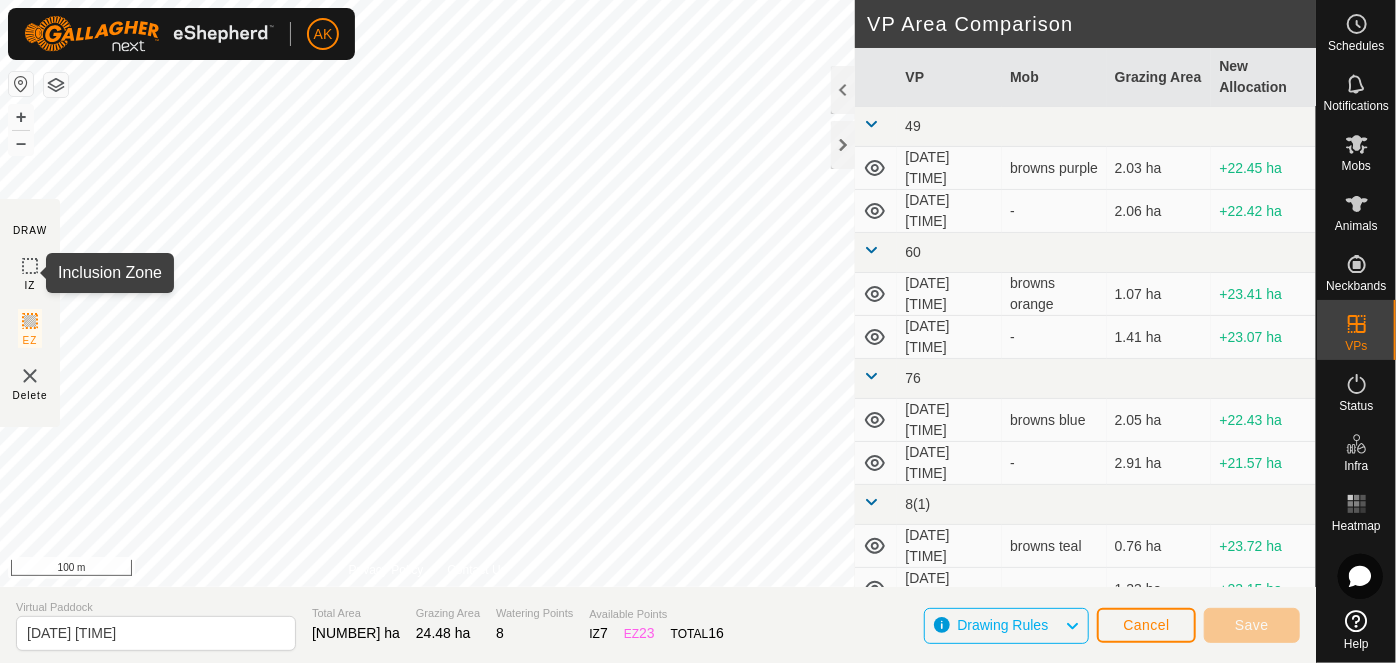 click 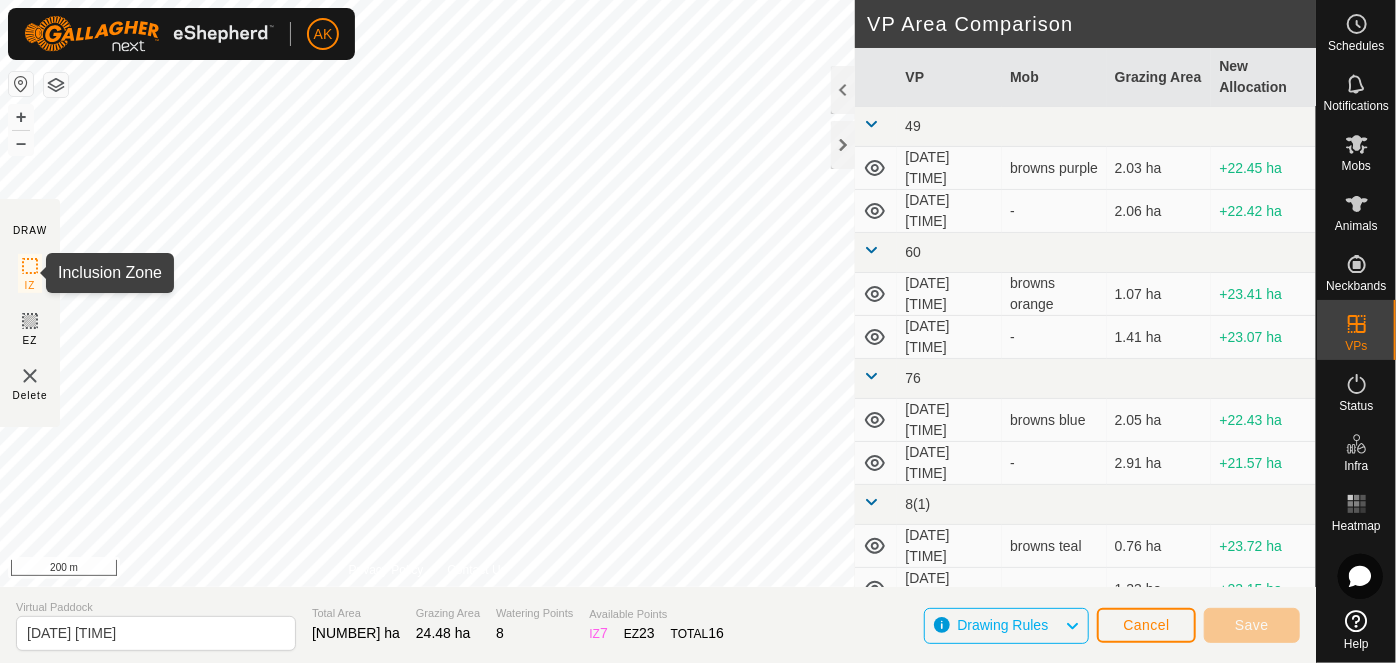 click 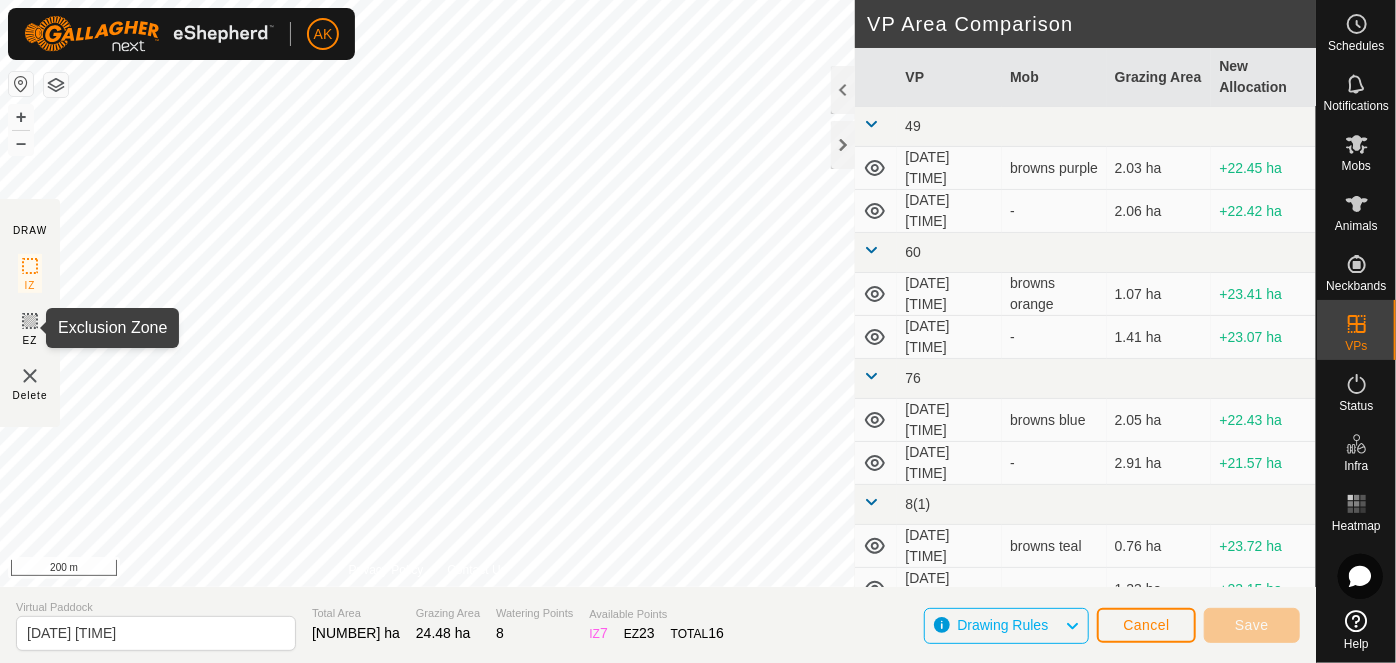click 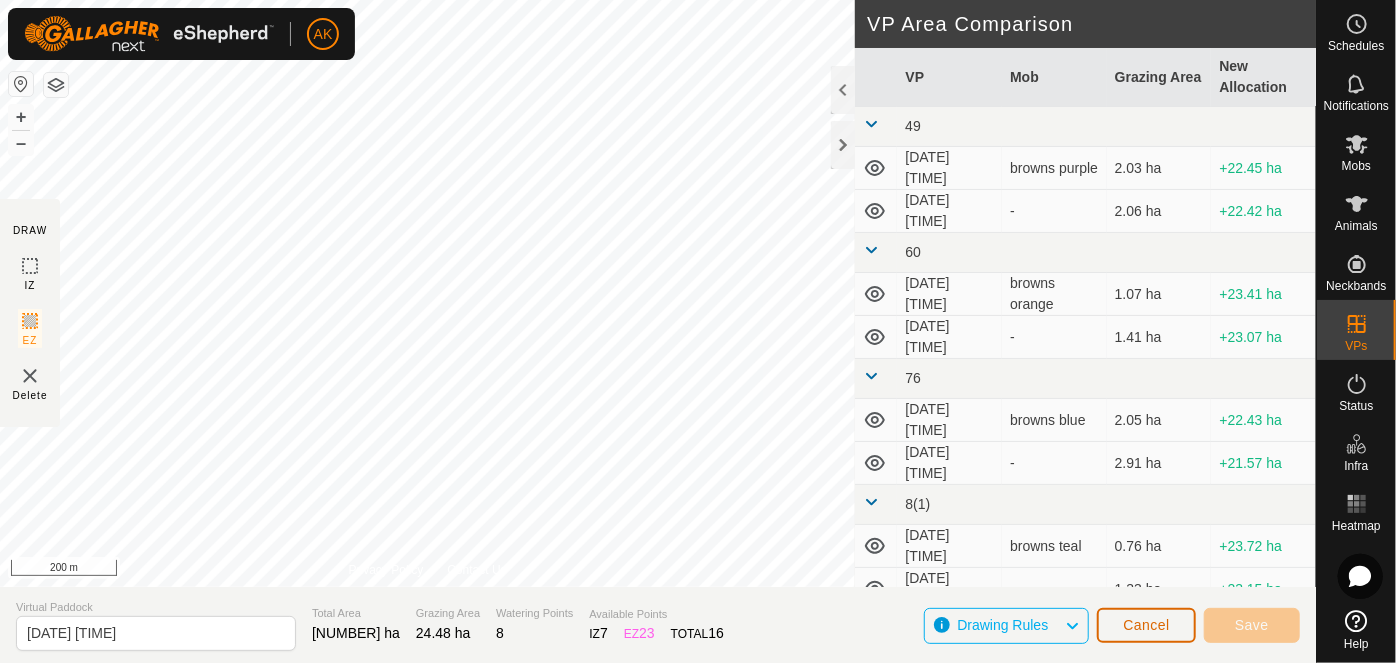 click on "Cancel" 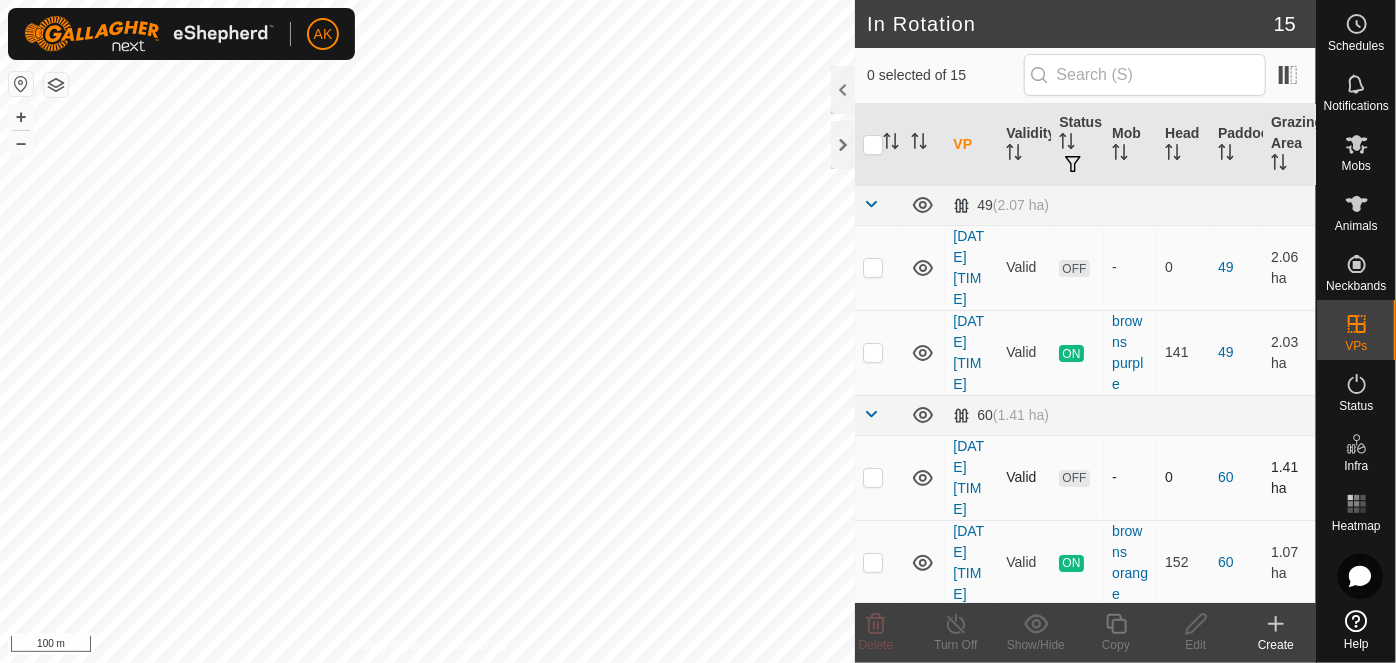 checkbox on "true" 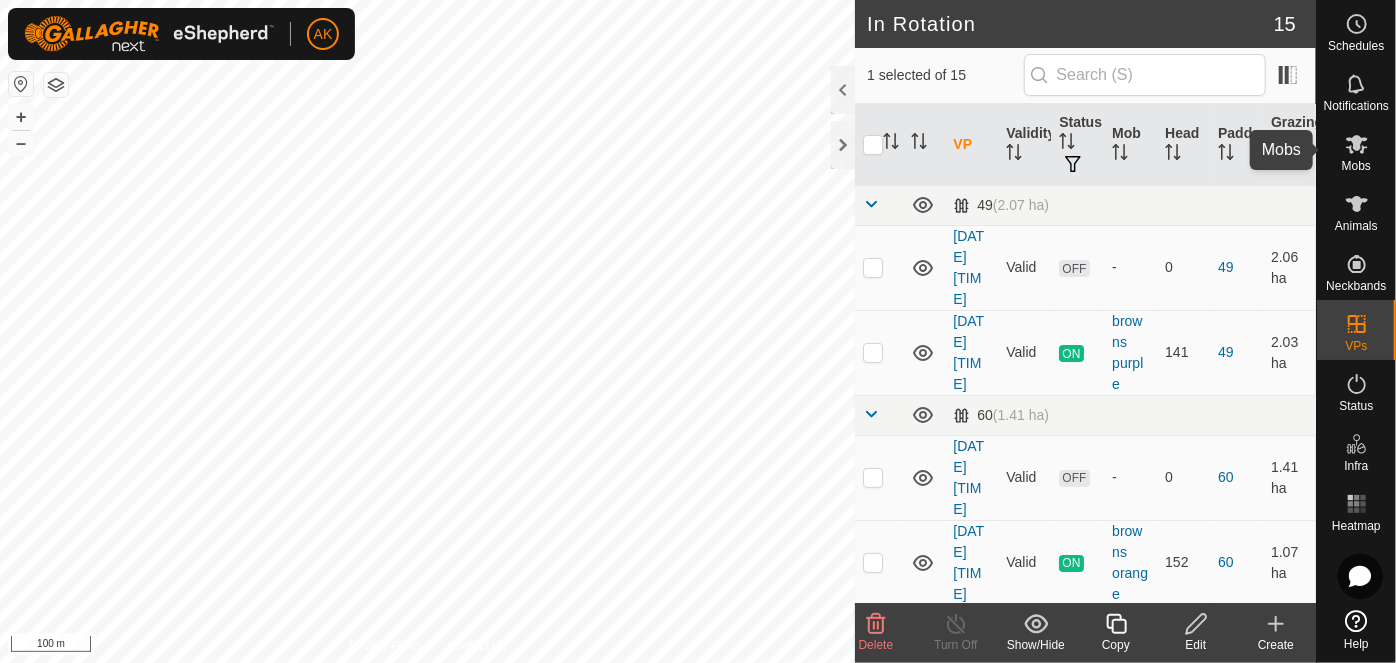 click at bounding box center (1357, 144) 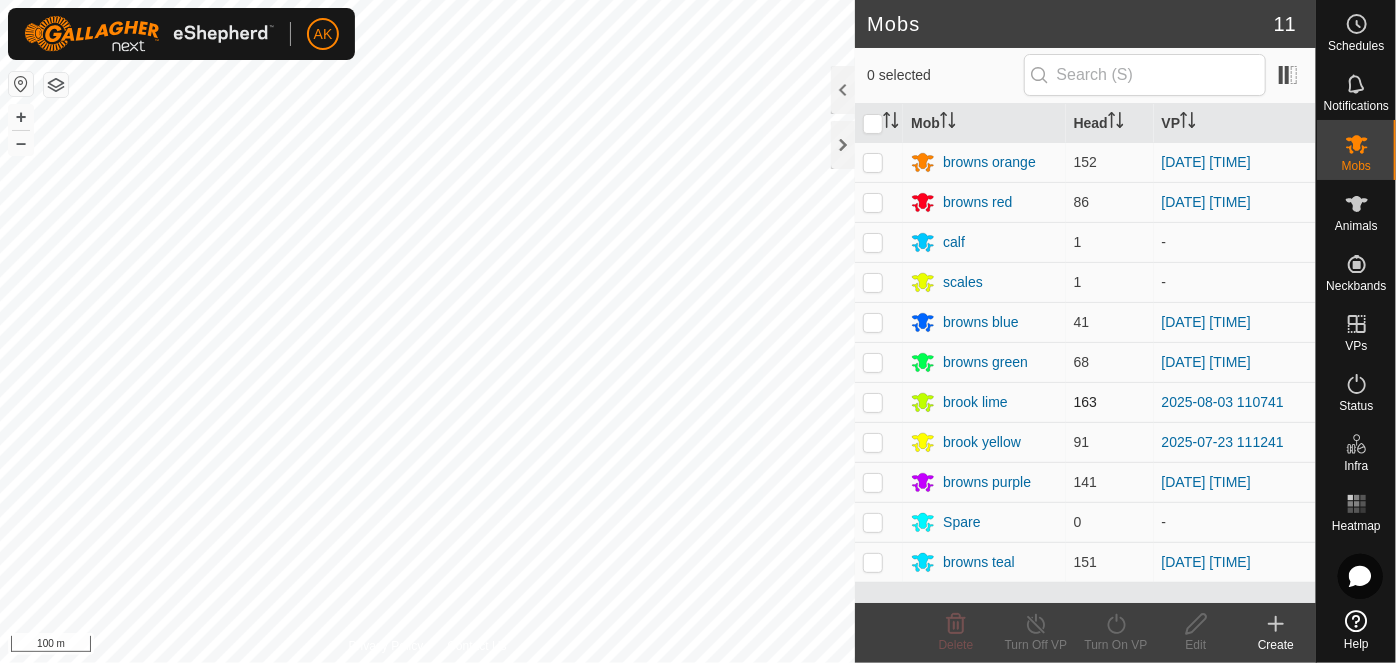 click at bounding box center [873, 402] 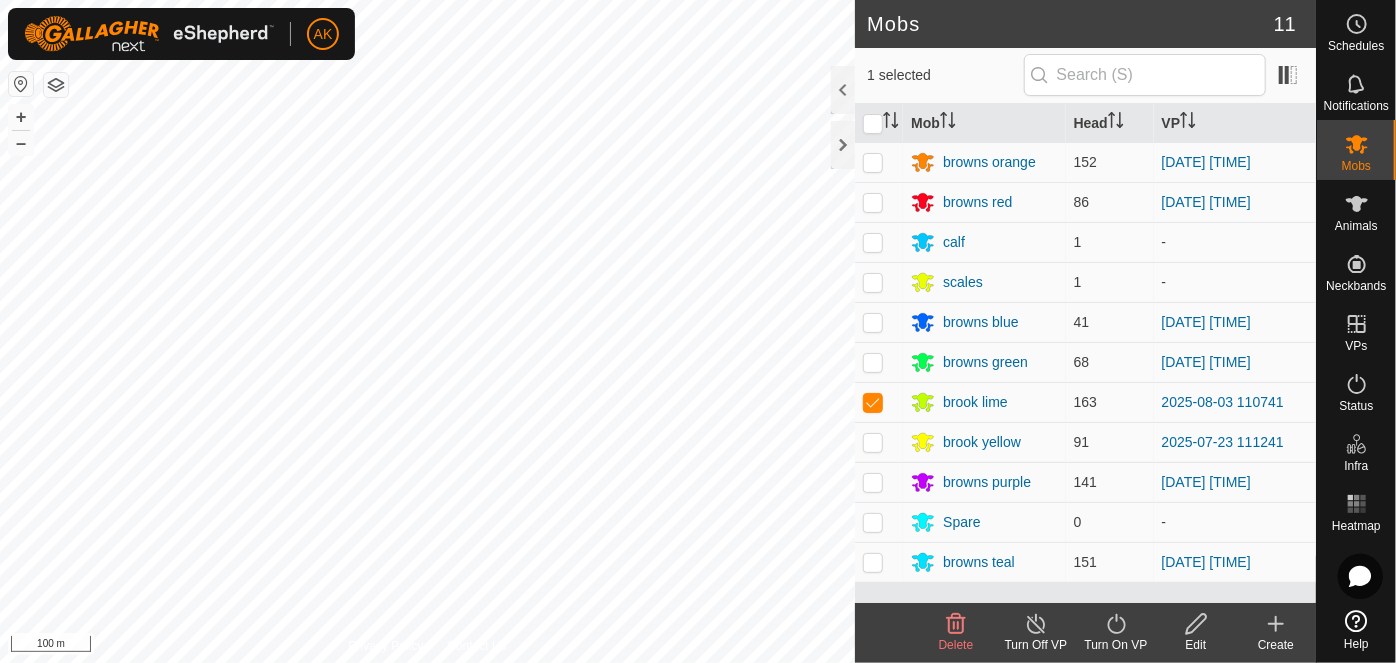click 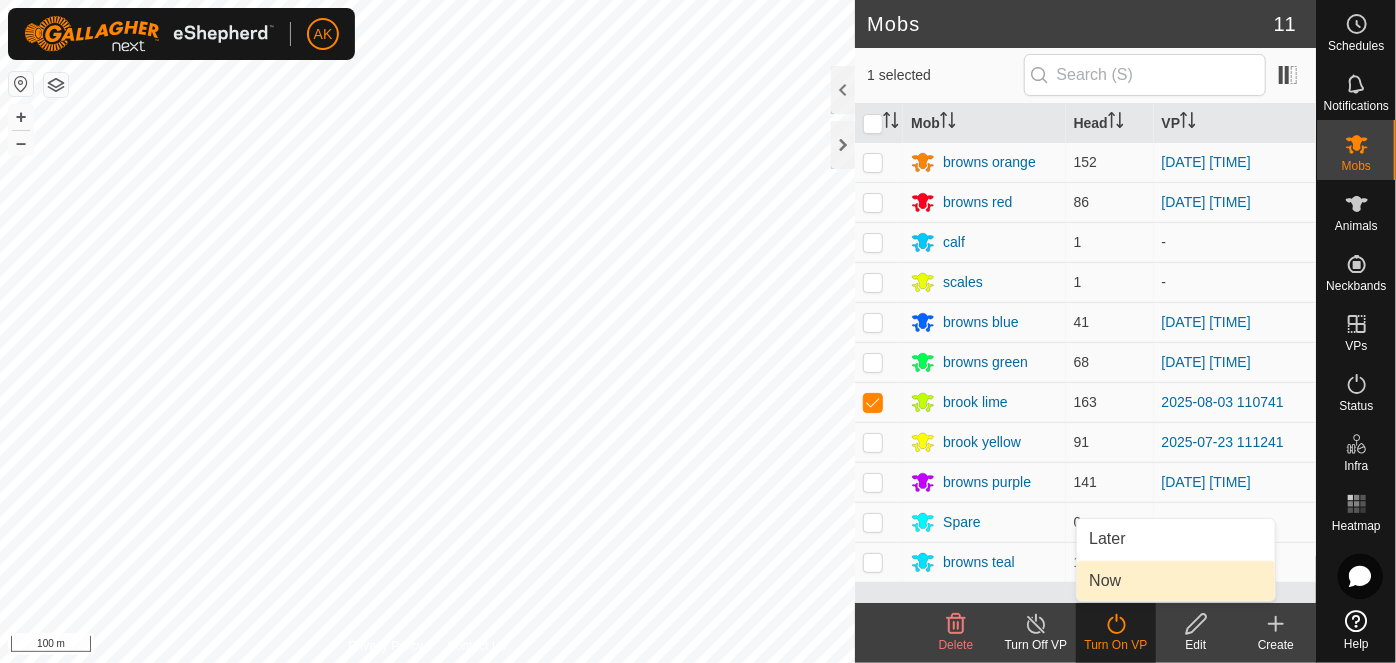 click on "Now" at bounding box center [1176, 581] 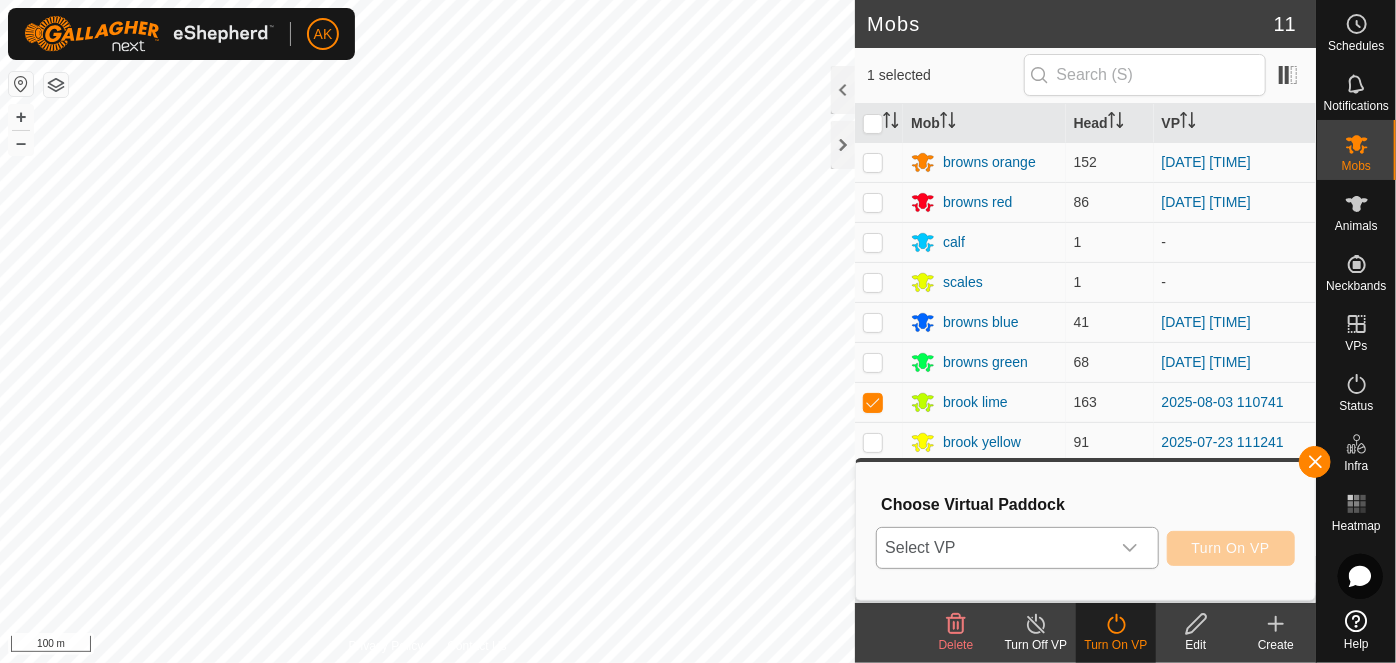 click on "Select VP" at bounding box center (993, 548) 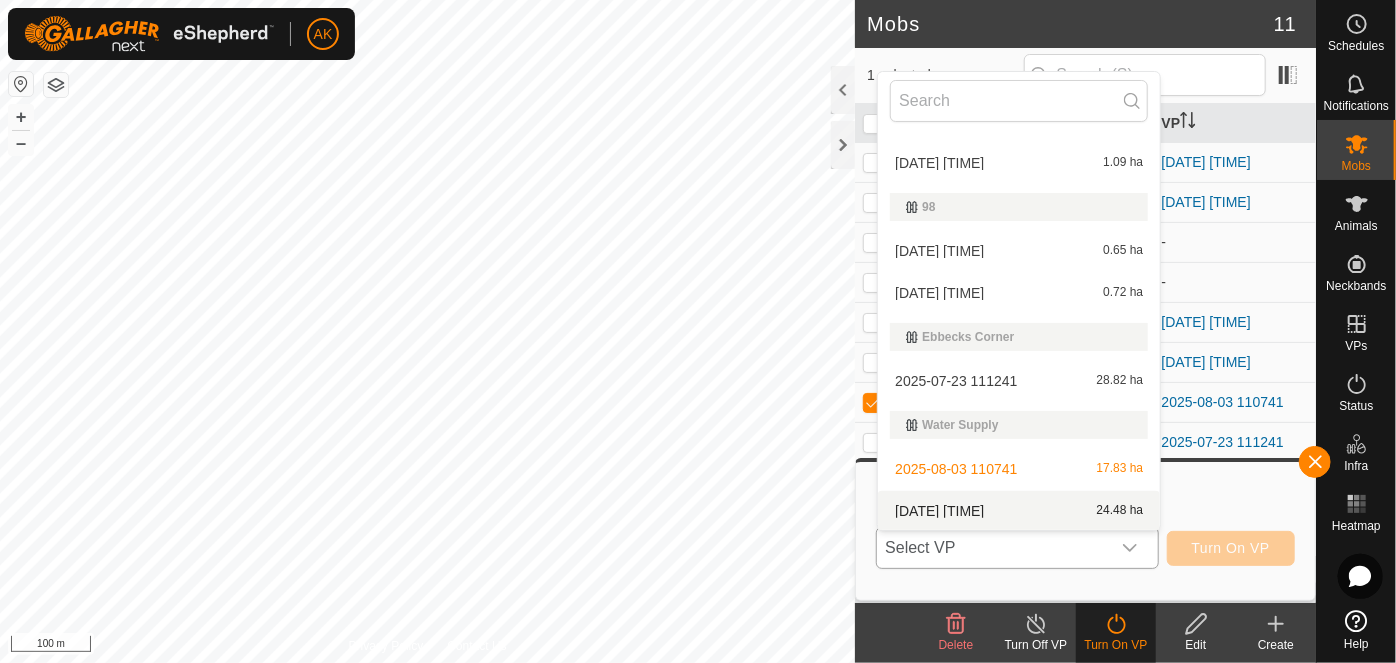 scroll, scrollTop: 596, scrollLeft: 0, axis: vertical 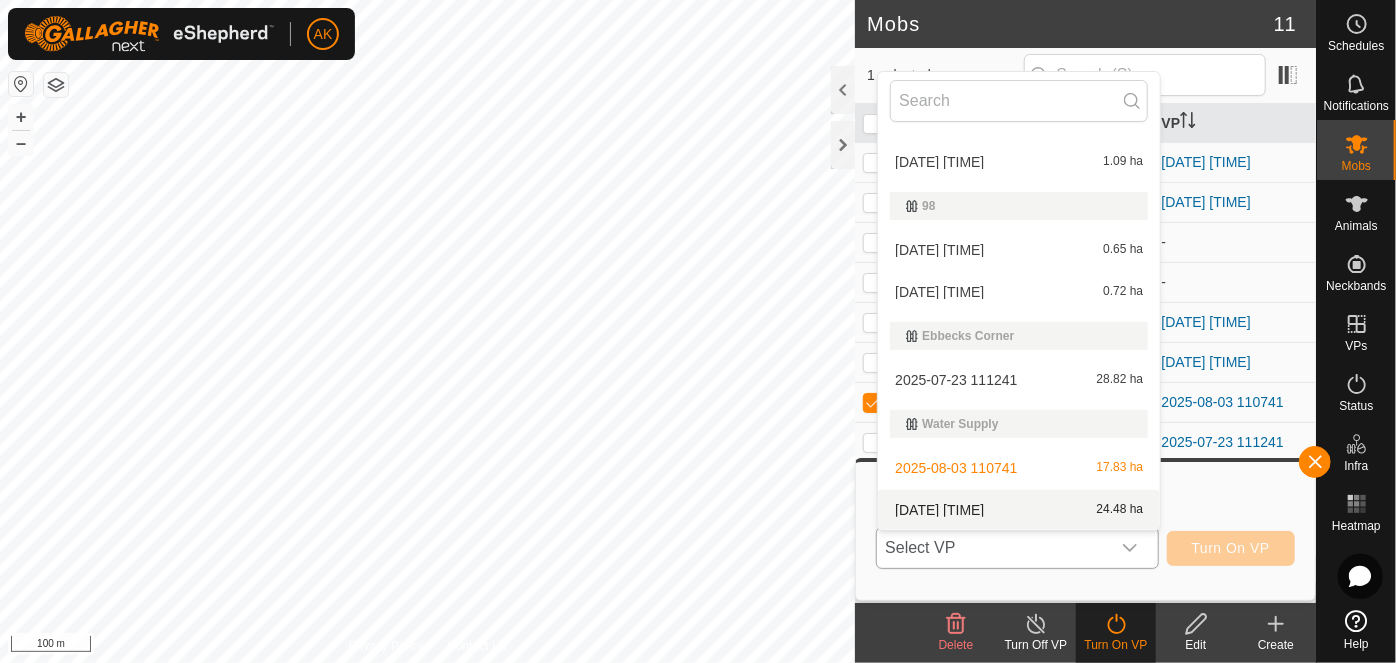 click on "[DATE] [TIME]  [NUMBER] ha" at bounding box center (1019, 510) 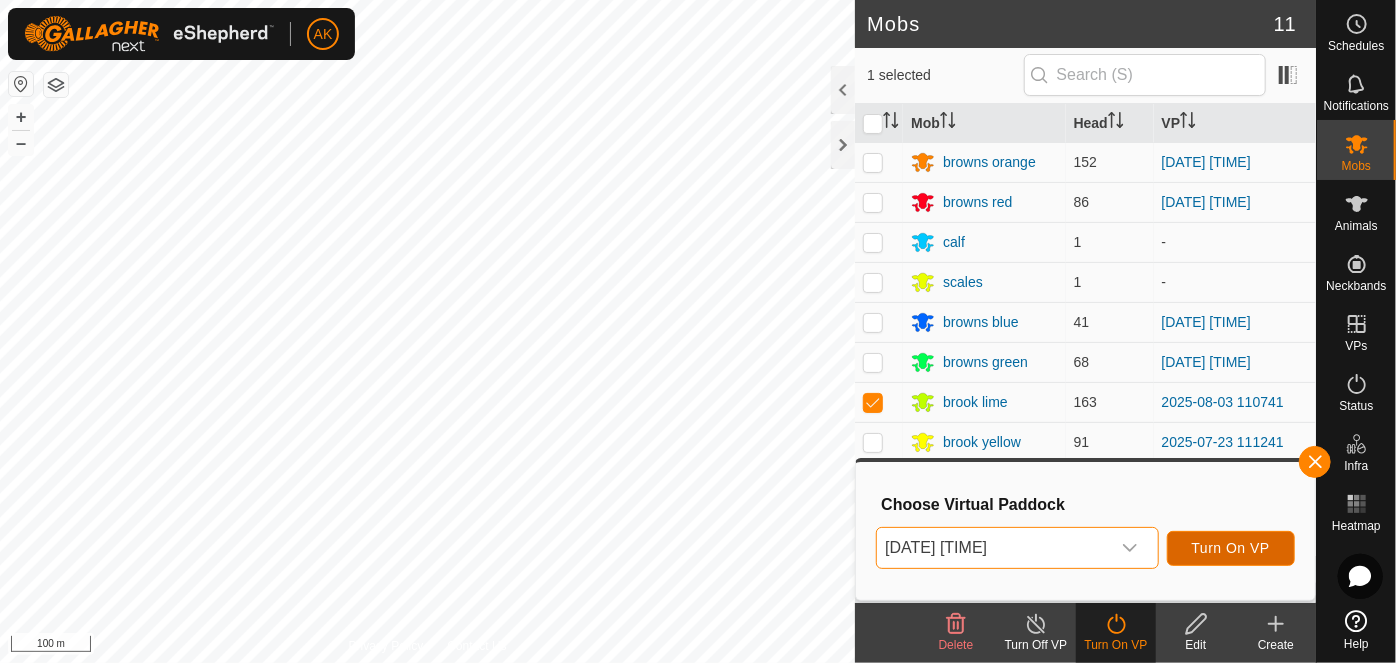 click on "Turn On VP" at bounding box center (1231, 548) 